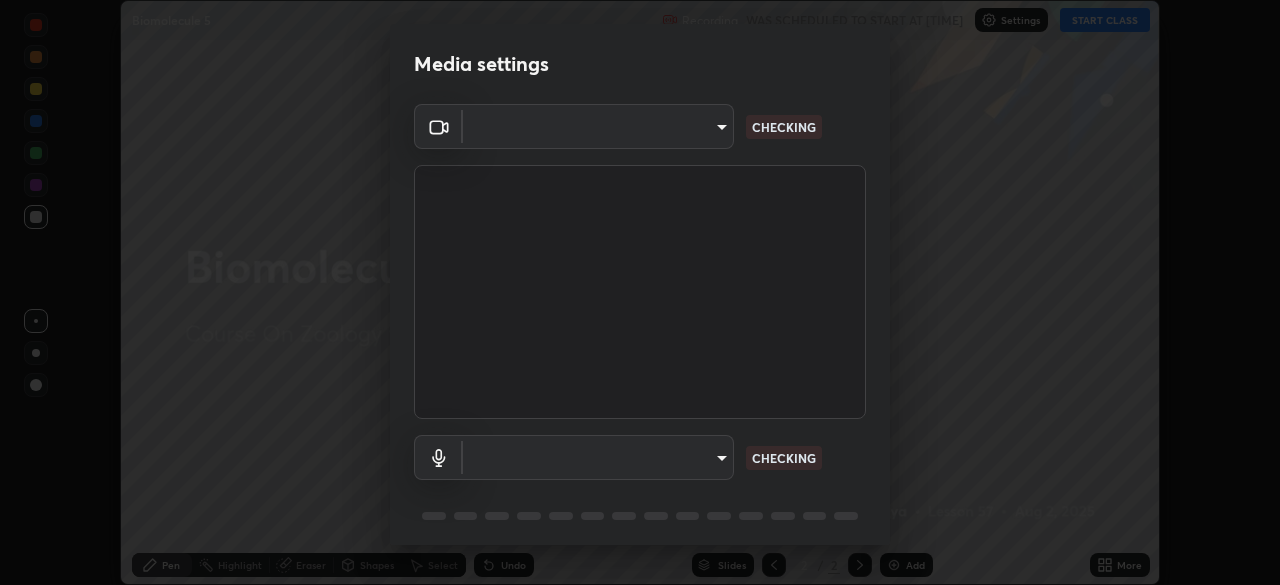 scroll, scrollTop: 0, scrollLeft: 0, axis: both 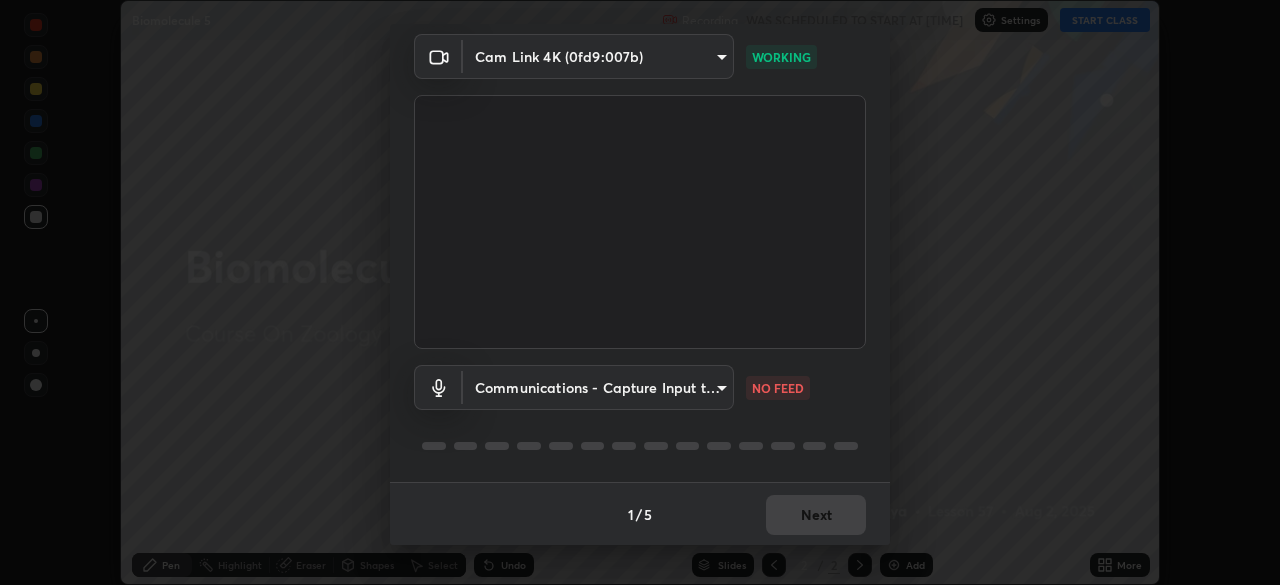 click on "Erase all Biomolecule 5 Recording WAS SCHEDULED TO START AT  [TIME] Settings START CLASS Setting up your live class Biomolecule 5 • L57 of Course On Zoology for NEET Conquer 1 2026 [FIRST] [LAST] Pen Highlight Eraser Shapes Select Undo Slides 2 / 2 Add More No doubts shared Encourage your learners to ask a doubt for better clarity Report an issue Reason for reporting Buffering Chat not working Audio - Video sync issue Educator video quality low ​ Attach an image Report an issue Reason for reporting Buffering Chat not working Audio - Video sync issue Educator video quality low ​ Attach an image Report Media settings Cam Link 4K (0fd9:007b) [HASH] WORKING Communications - Capture Input terminal (Digital Array MIC) communications NO FEED 1 / 5 Next" at bounding box center [640, 292] 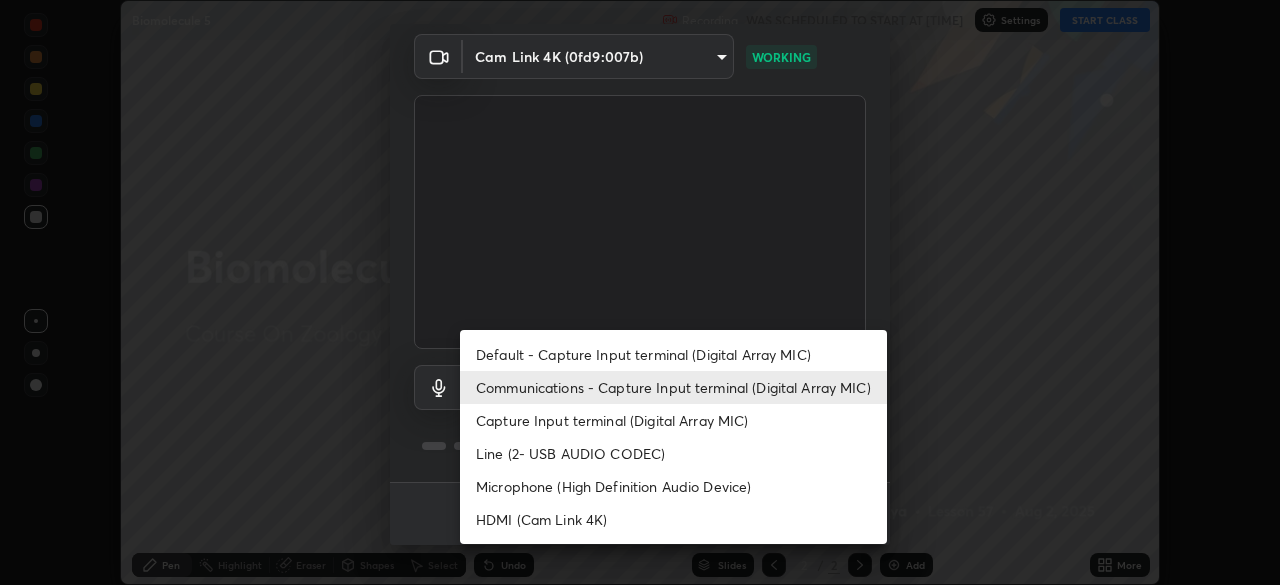 click on "Default - Capture Input terminal (Digital Array MIC)" at bounding box center (673, 354) 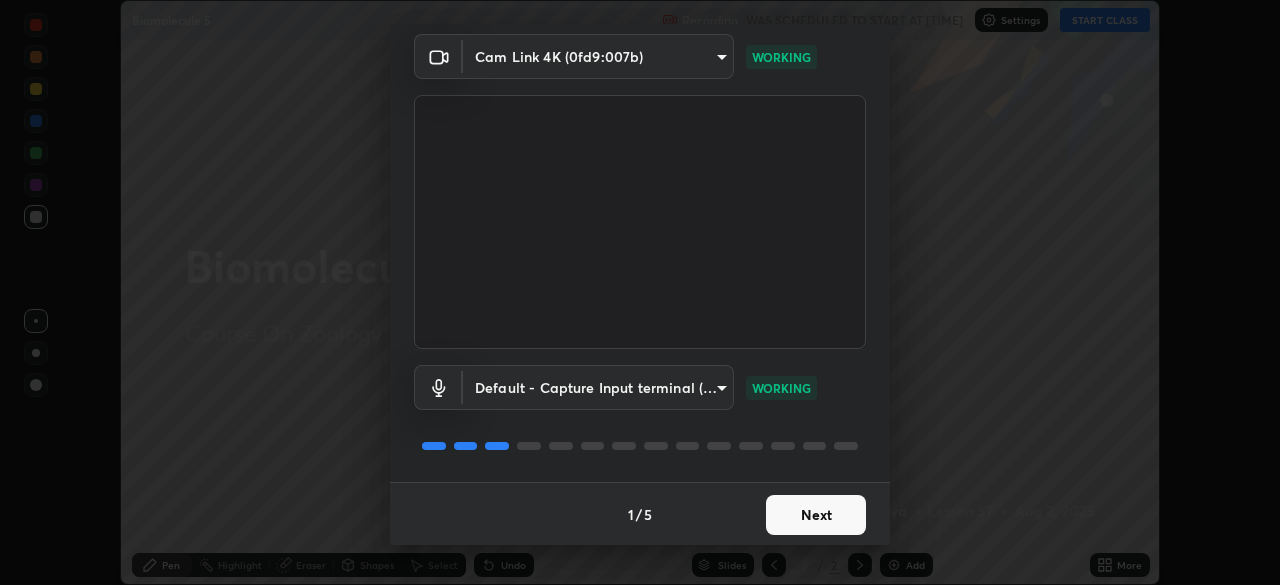 click on "Next" at bounding box center [816, 515] 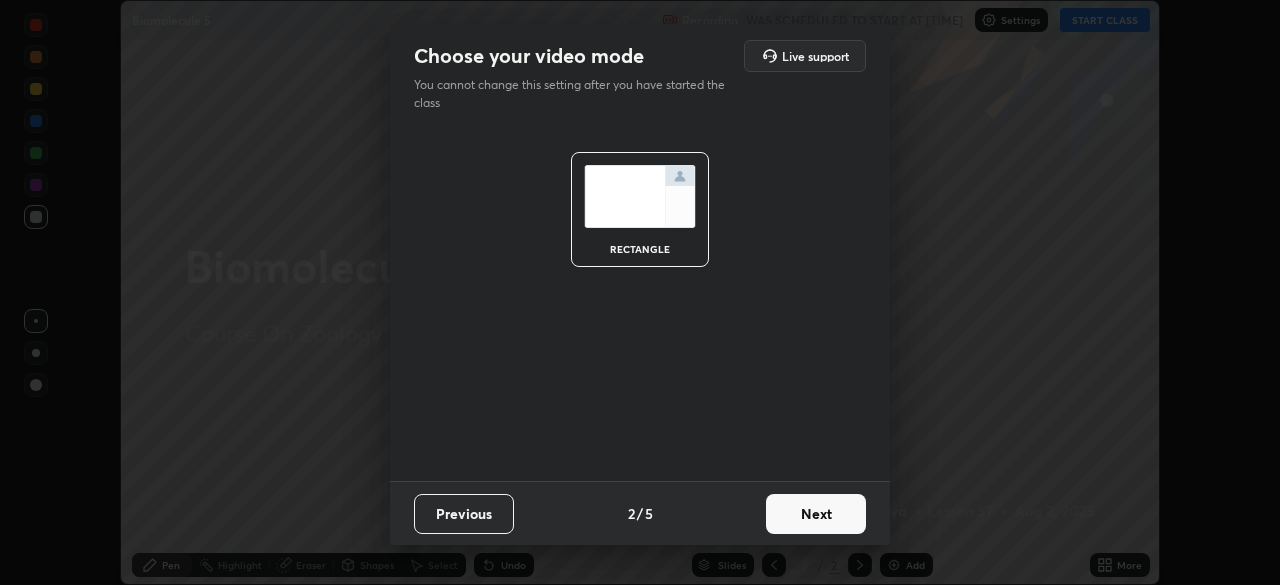click on "Next" at bounding box center [816, 514] 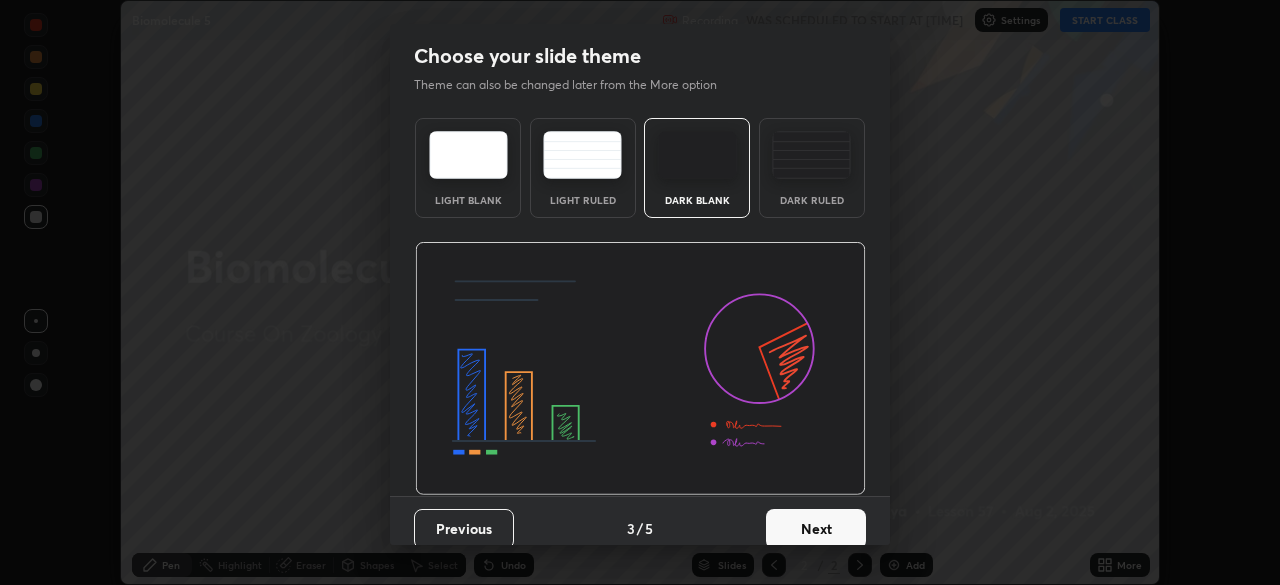 click on "Next" at bounding box center (816, 529) 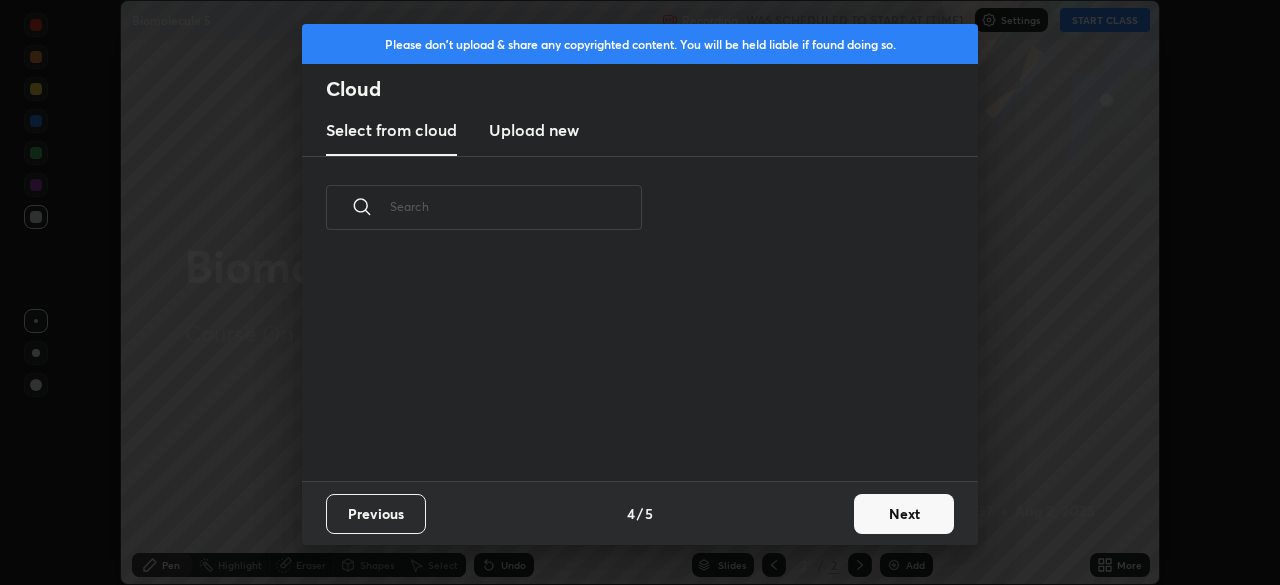 click on "Next" at bounding box center [904, 514] 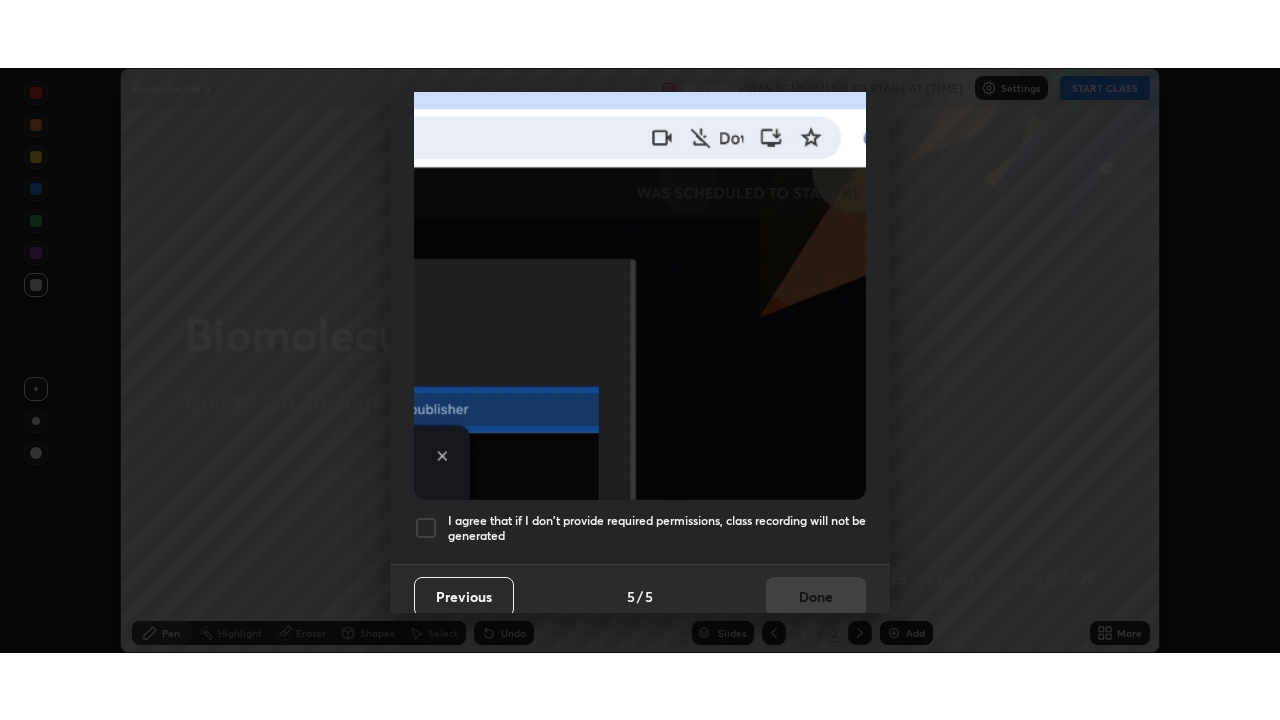 scroll, scrollTop: 479, scrollLeft: 0, axis: vertical 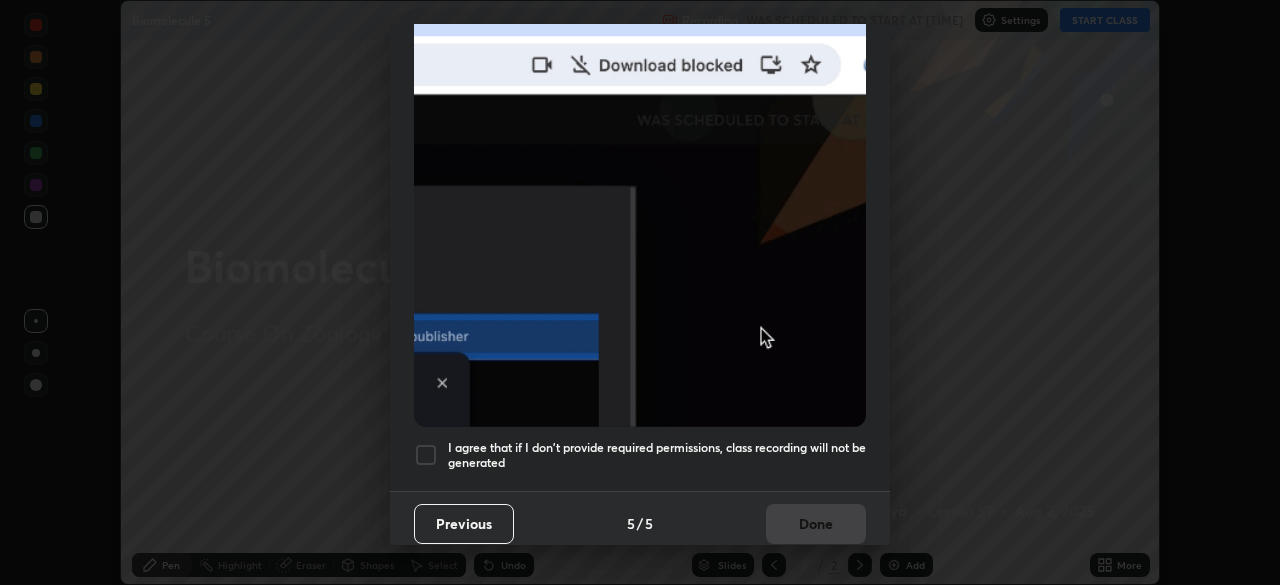 click at bounding box center (426, 455) 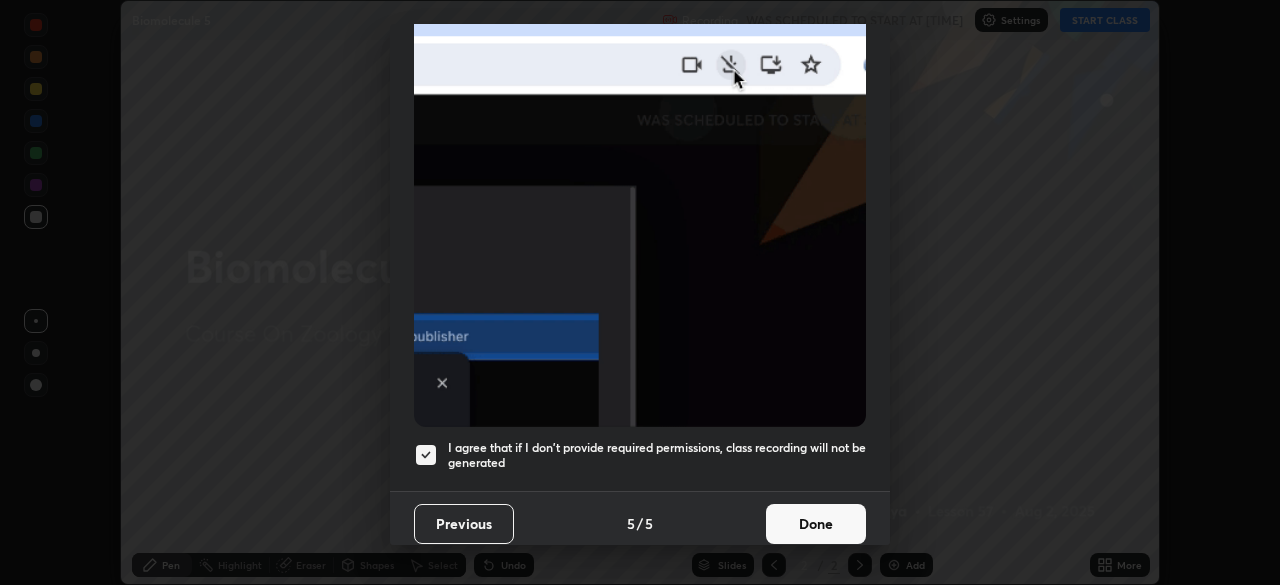 click on "Done" at bounding box center (816, 524) 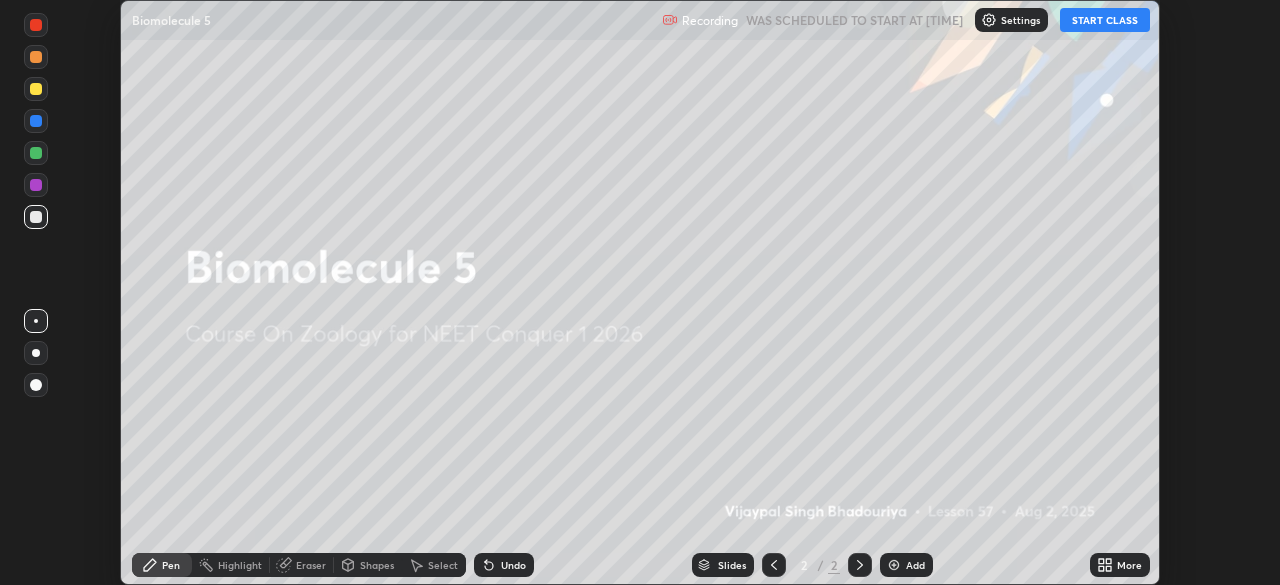 click on "START CLASS" at bounding box center [1105, 20] 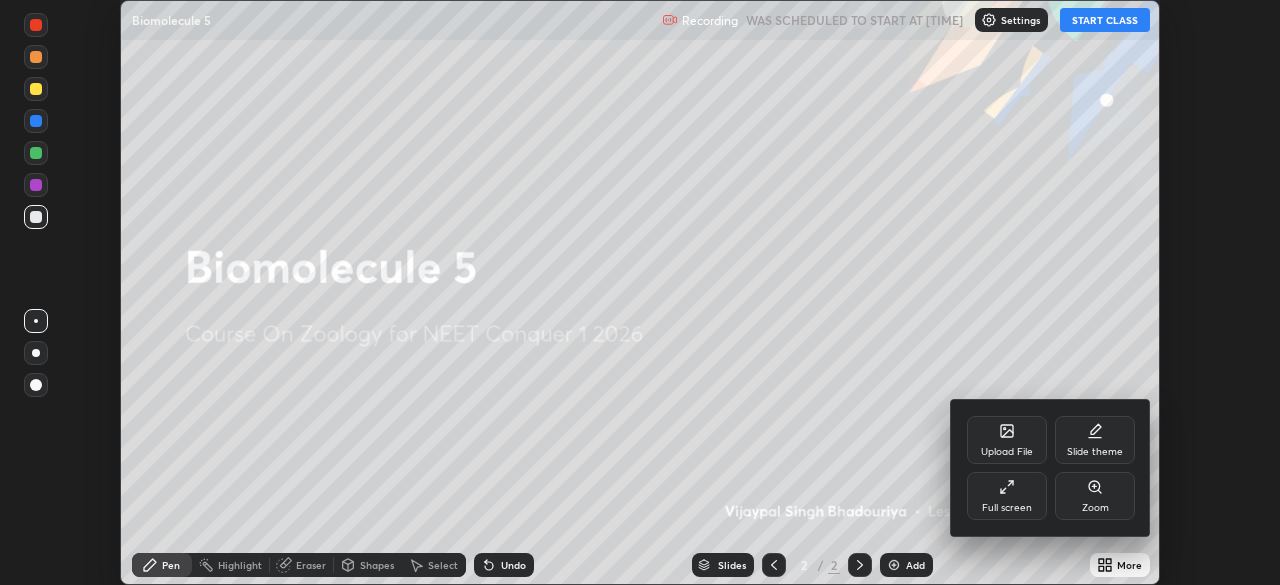 click 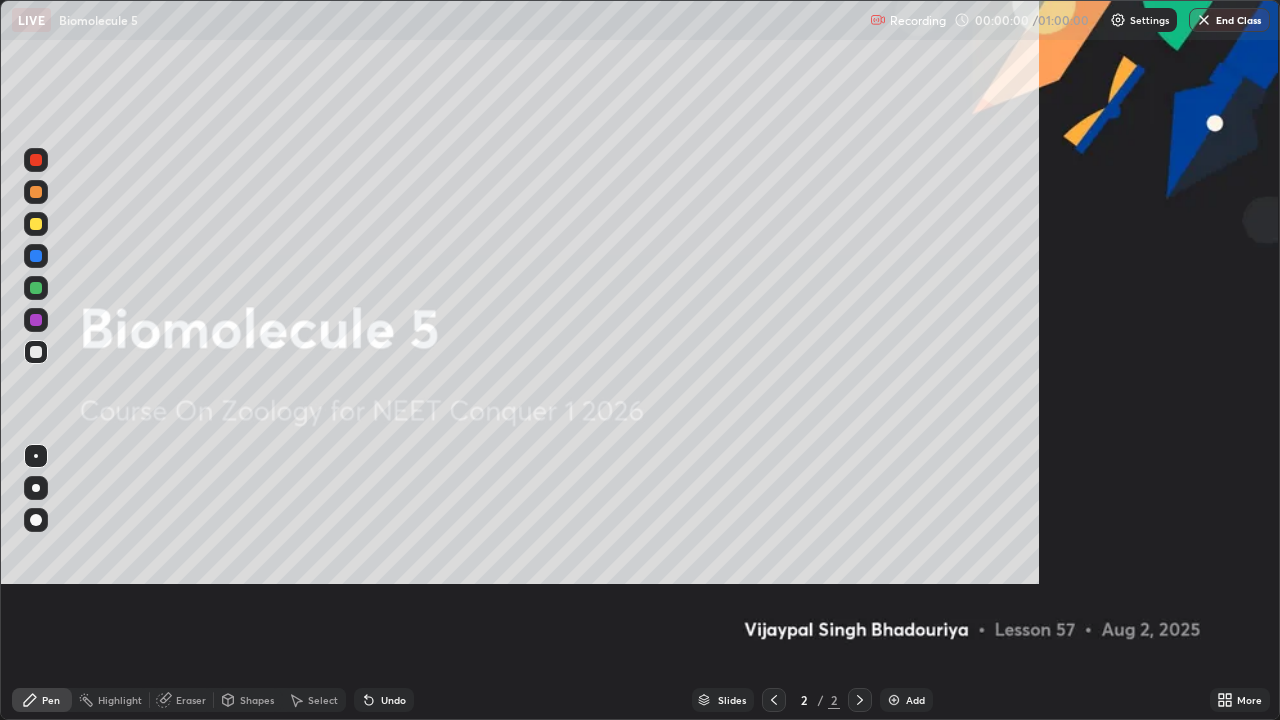 scroll, scrollTop: 99280, scrollLeft: 98720, axis: both 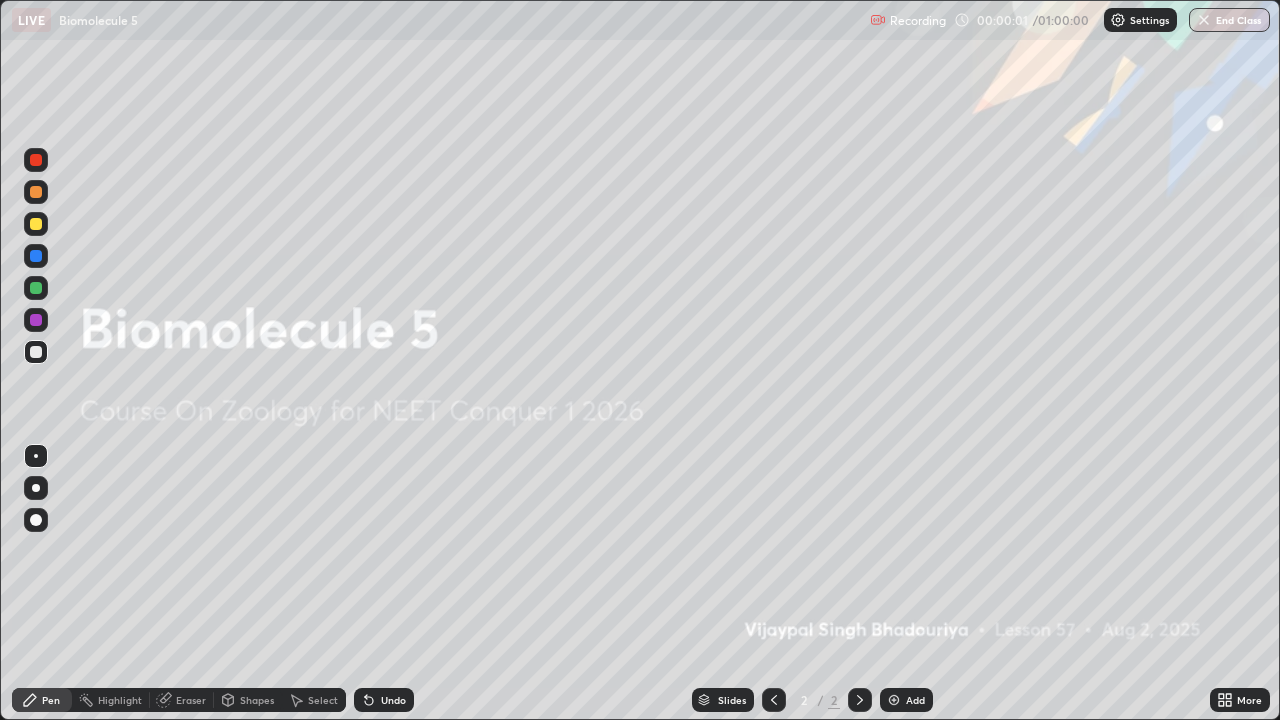 click at bounding box center (894, 700) 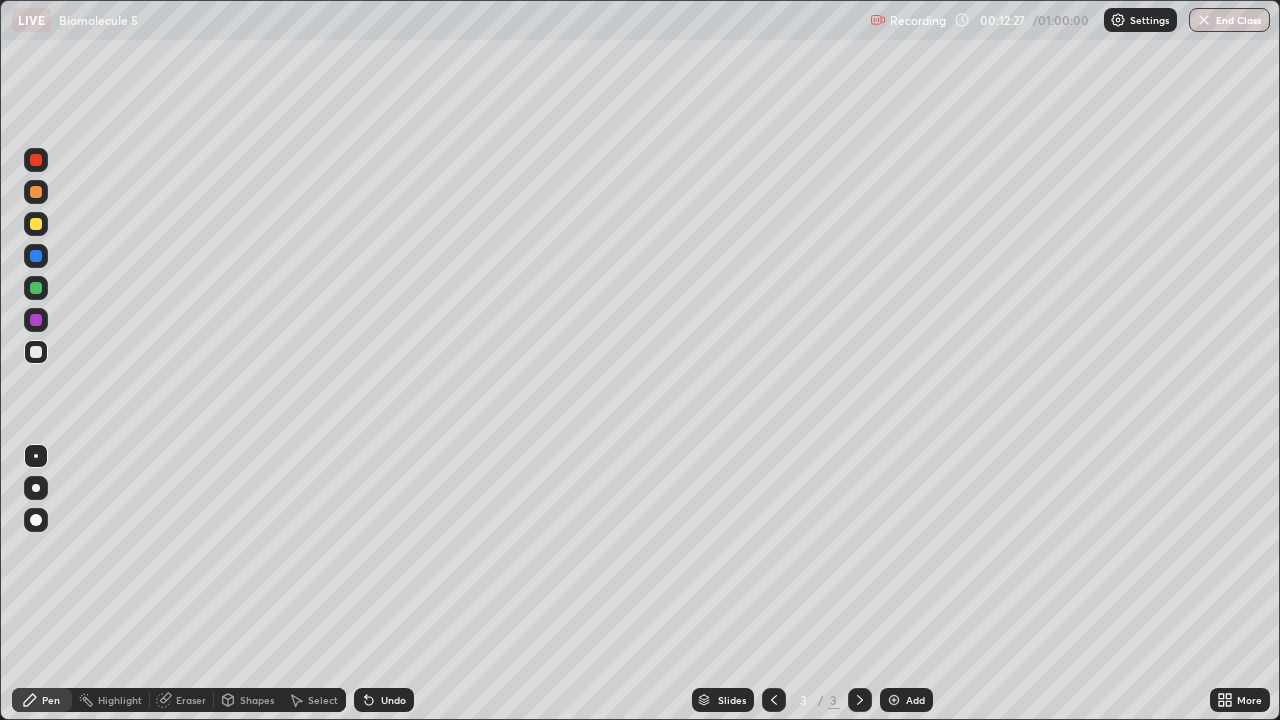 click on "Add" at bounding box center [906, 700] 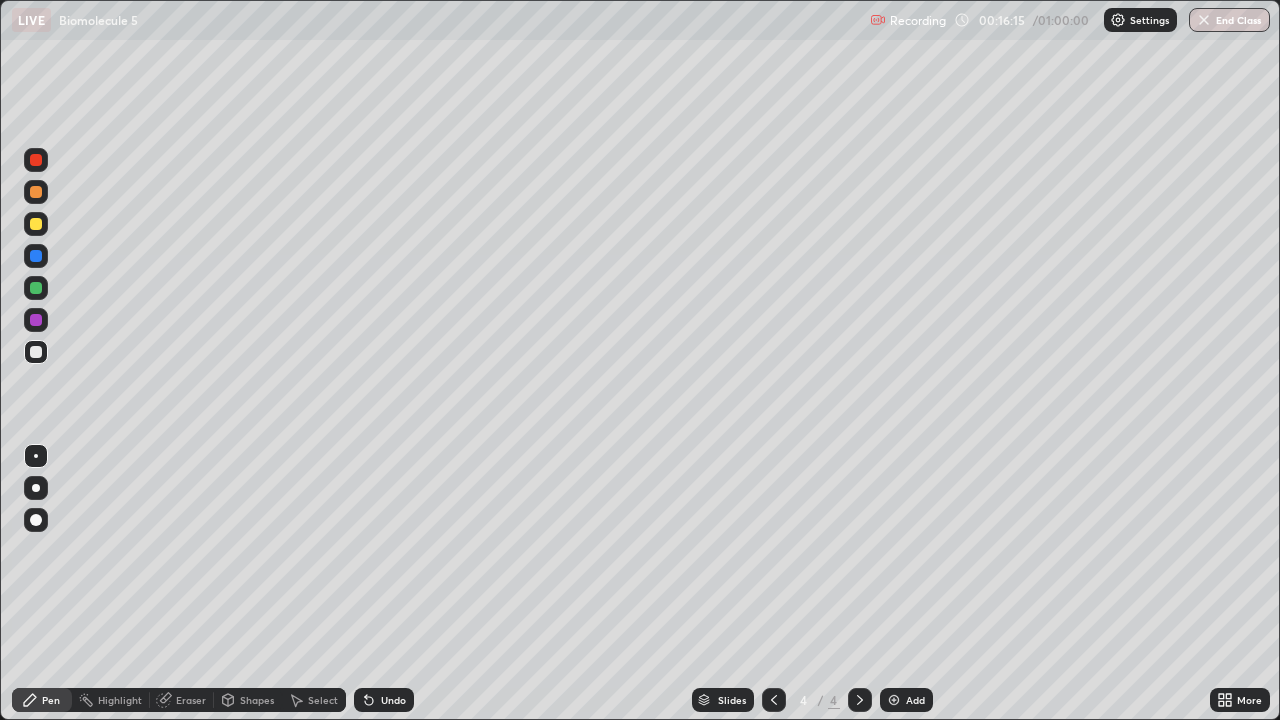 click on "Undo" at bounding box center [393, 700] 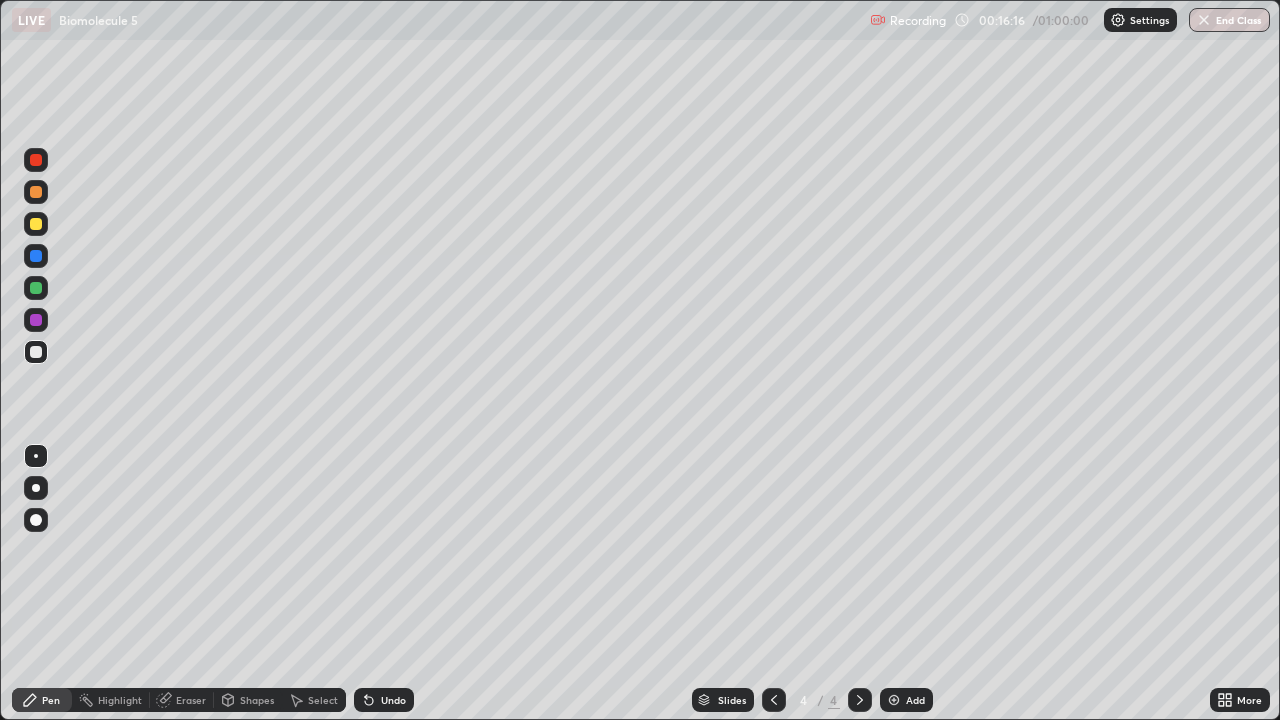 click on "Undo" at bounding box center [393, 700] 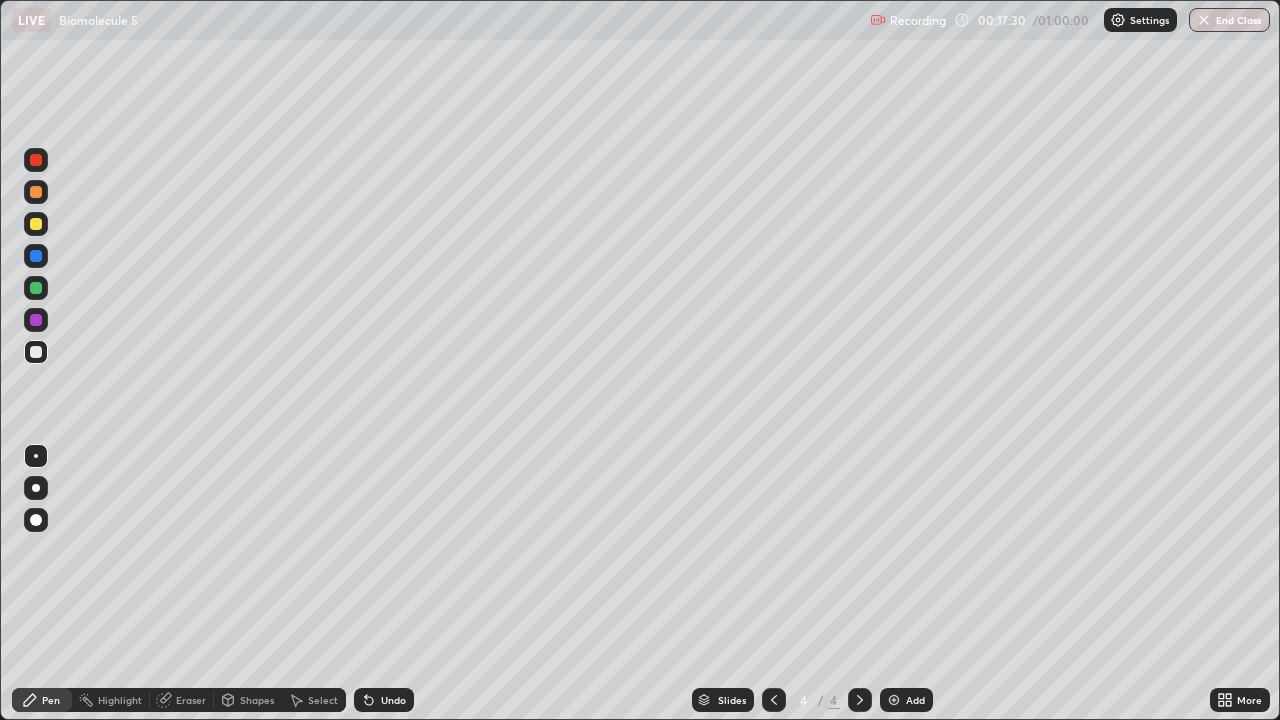 click at bounding box center [894, 700] 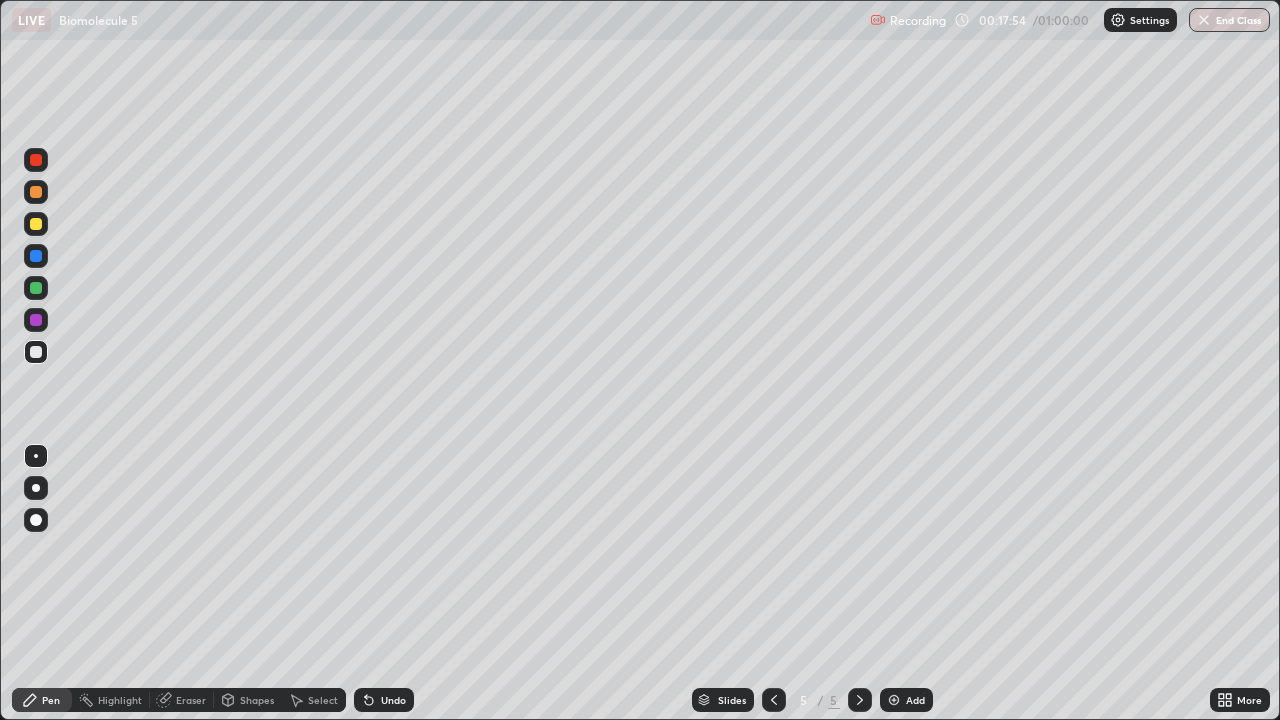 click at bounding box center (36, 320) 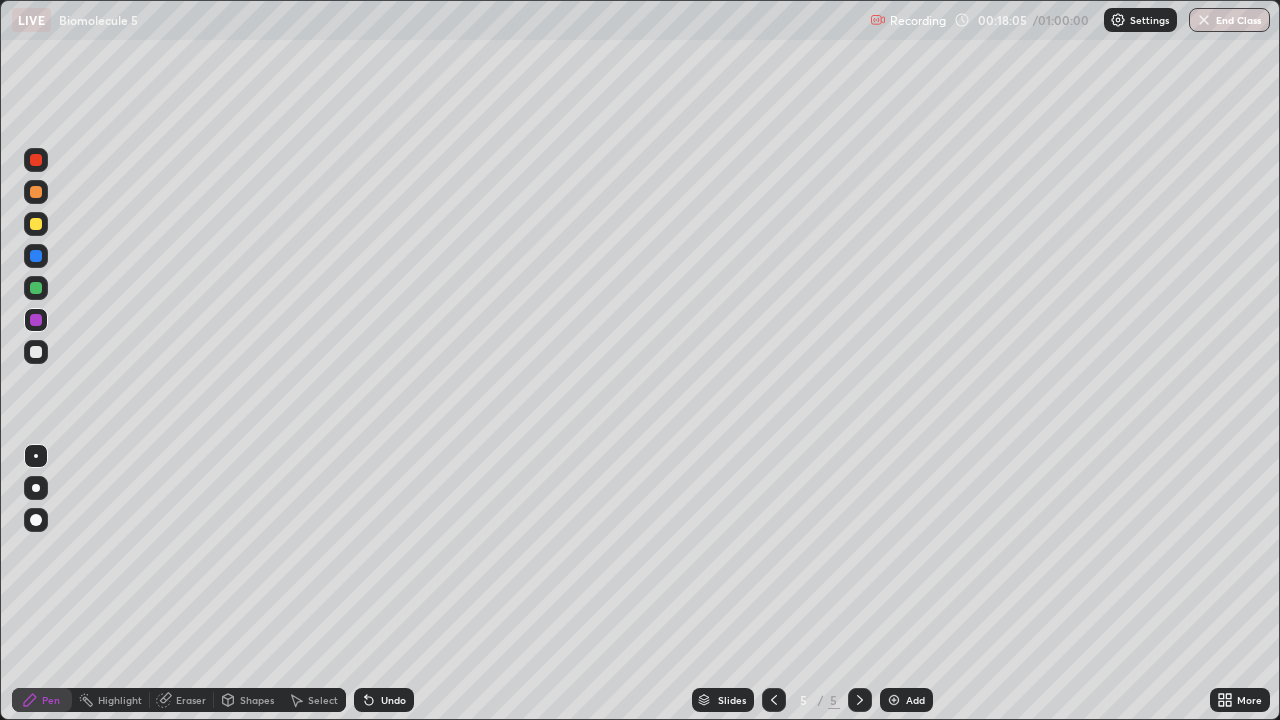 click on "Undo" at bounding box center [393, 700] 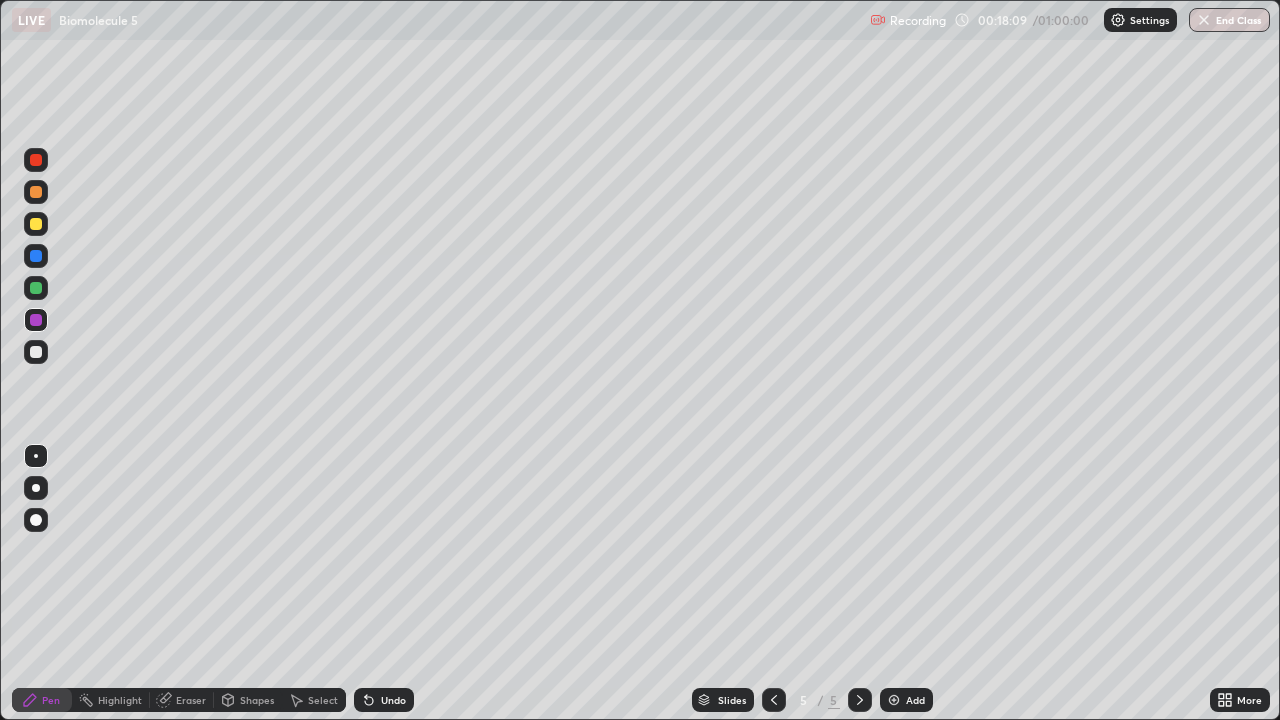 click on "Select" at bounding box center [323, 700] 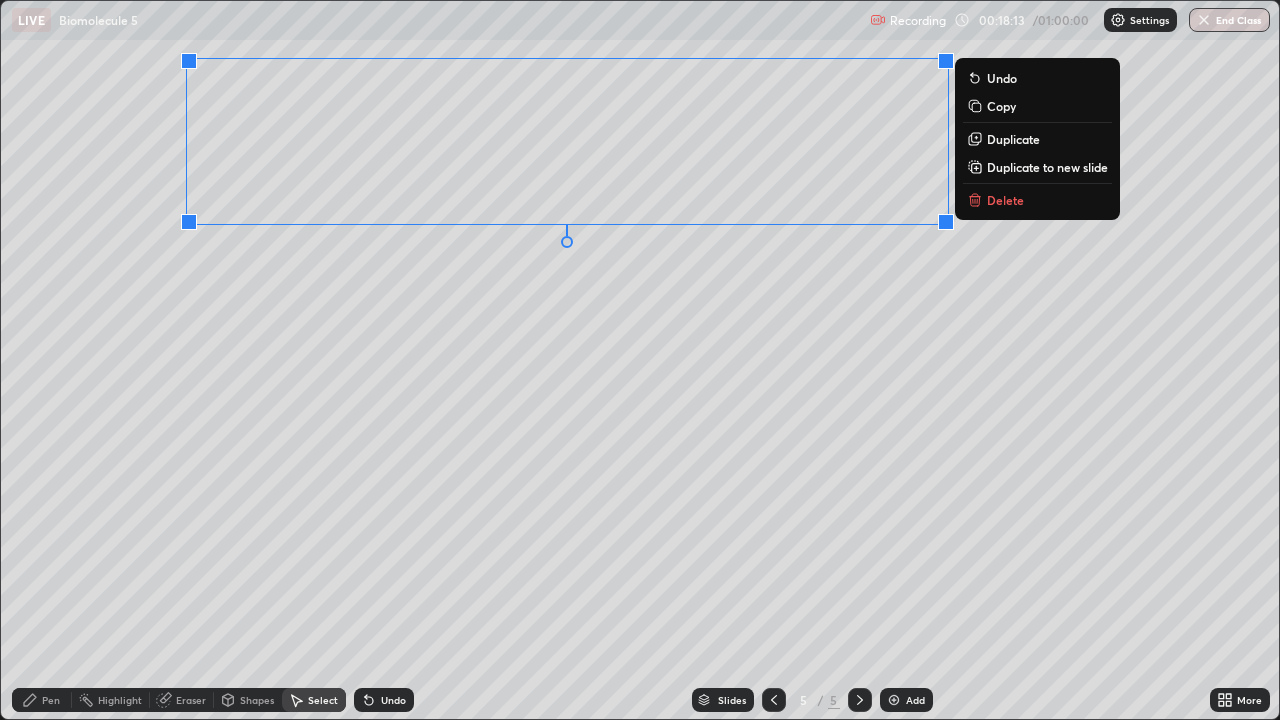 click on "0 ° Undo Copy Duplicate Duplicate to new slide Delete" at bounding box center (640, 360) 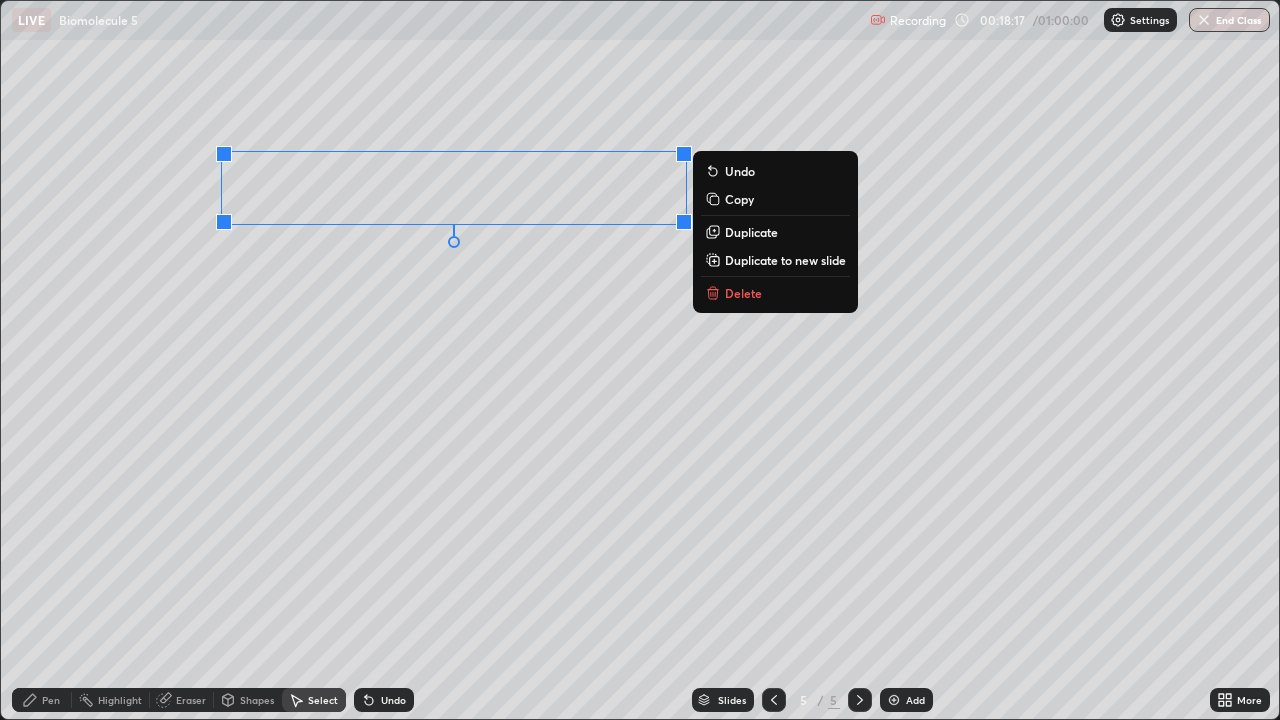 click on "0 ° Undo Copy Duplicate Duplicate to new slide Delete" at bounding box center [640, 360] 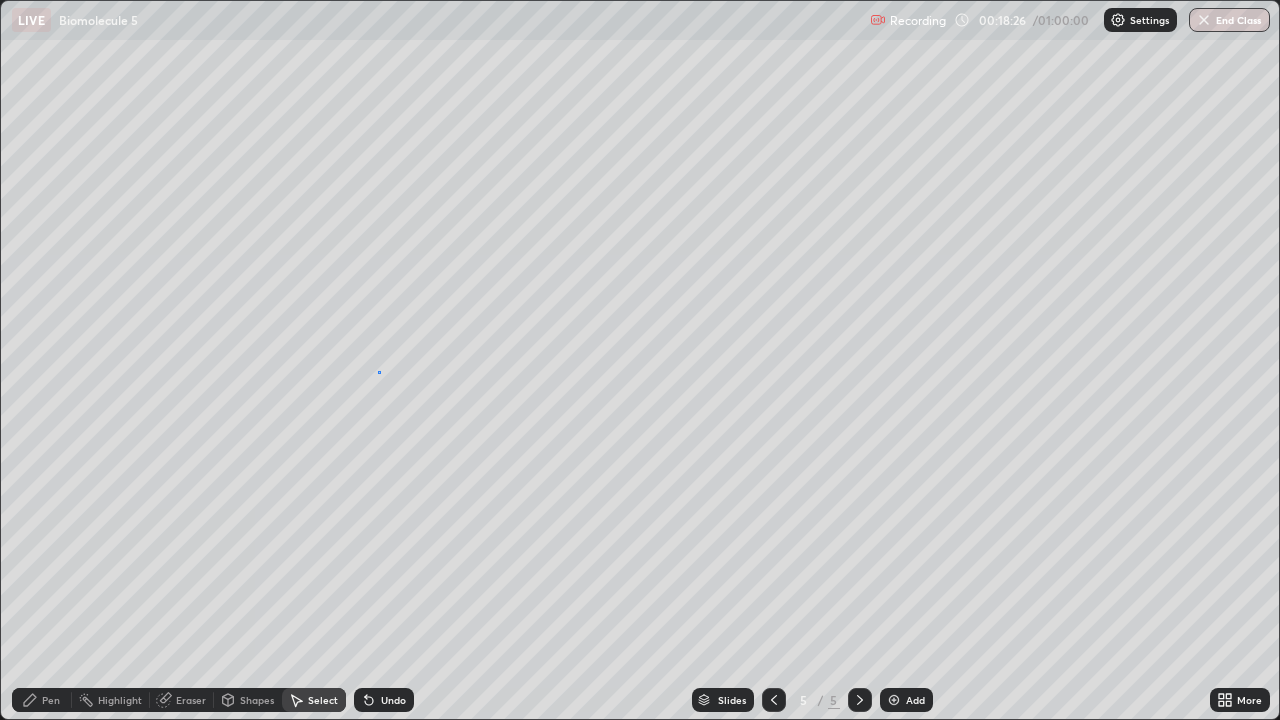 click on "0 ° Undo Copy Duplicate Duplicate to new slide Delete" at bounding box center [640, 360] 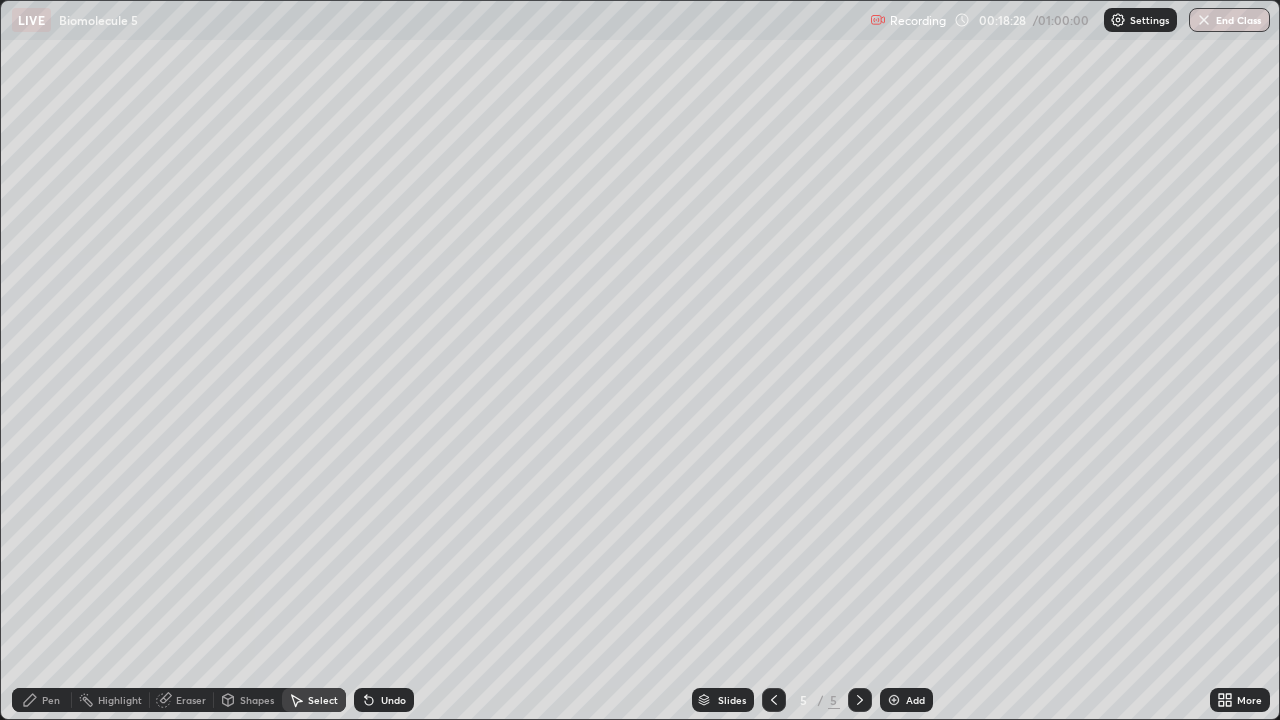 click on "Pen" at bounding box center [51, 700] 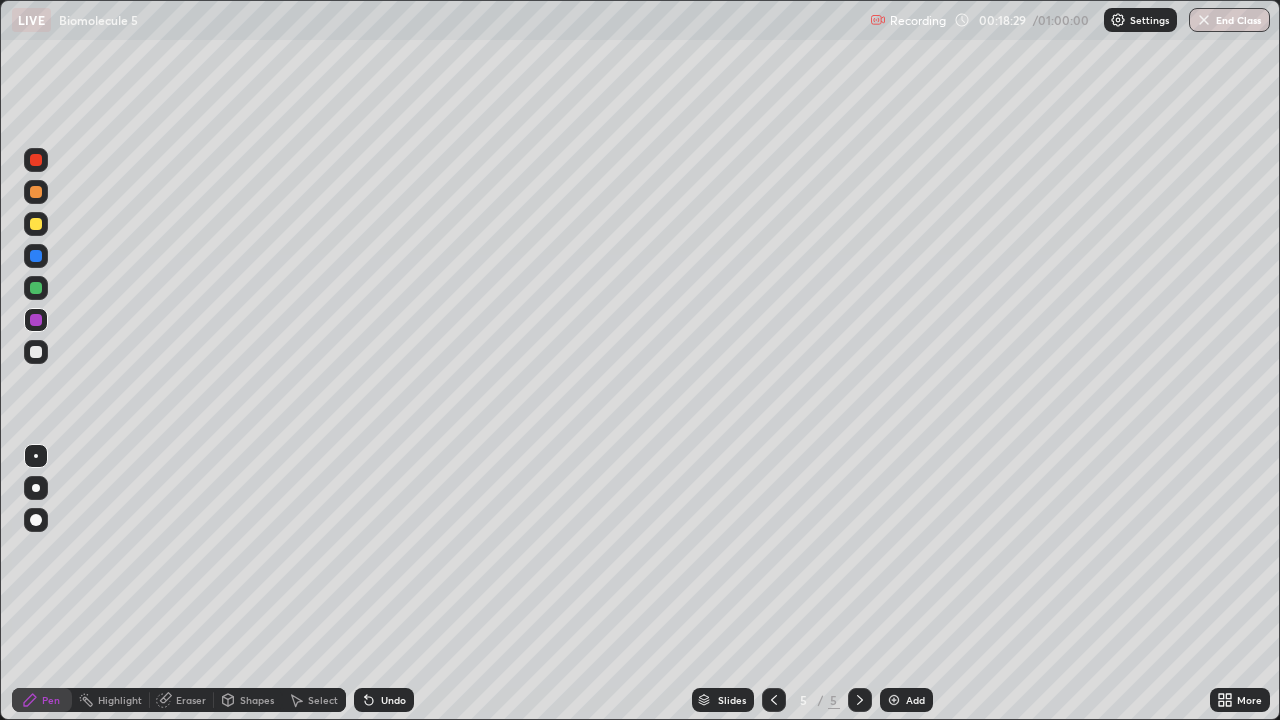 click at bounding box center [36, 288] 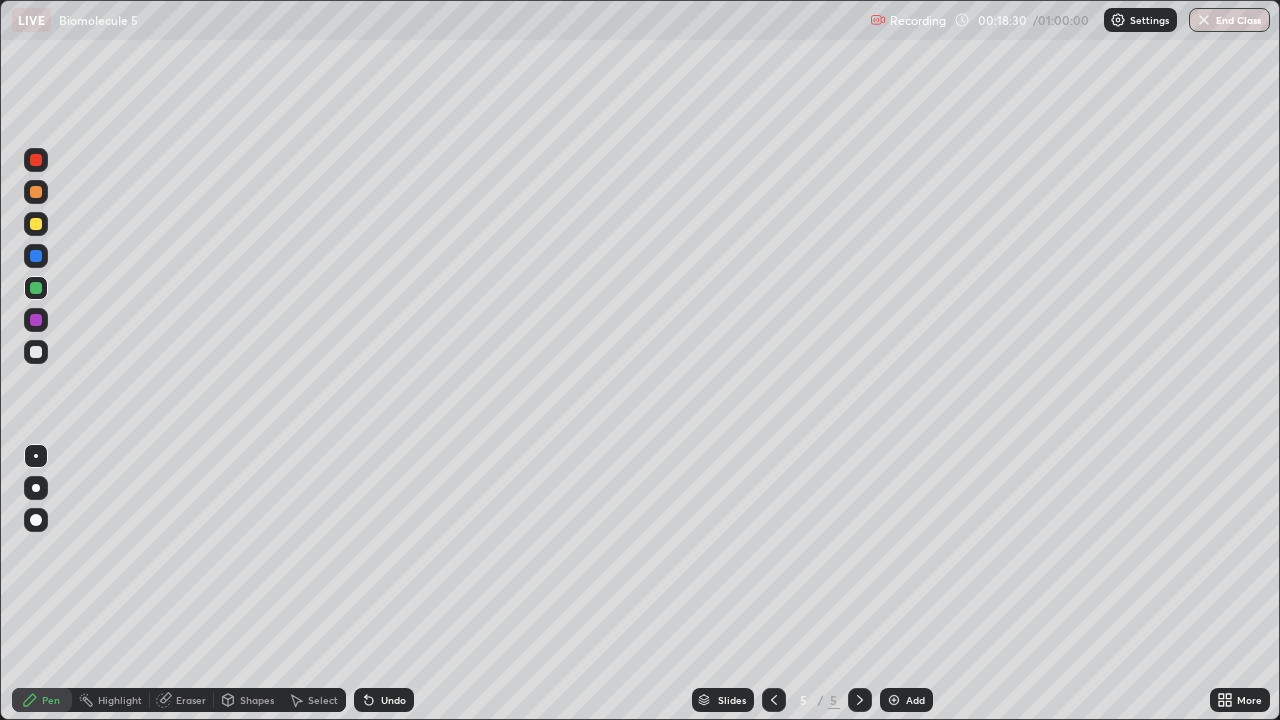 click at bounding box center [36, 224] 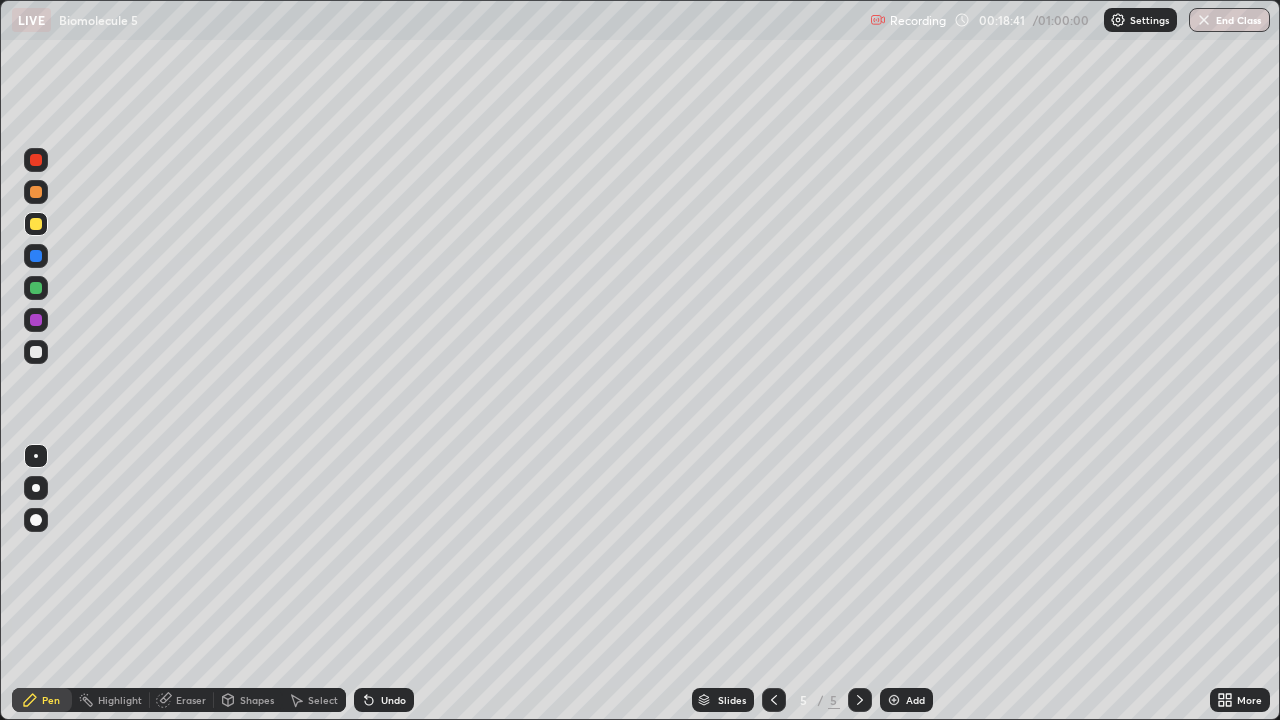 click at bounding box center (36, 352) 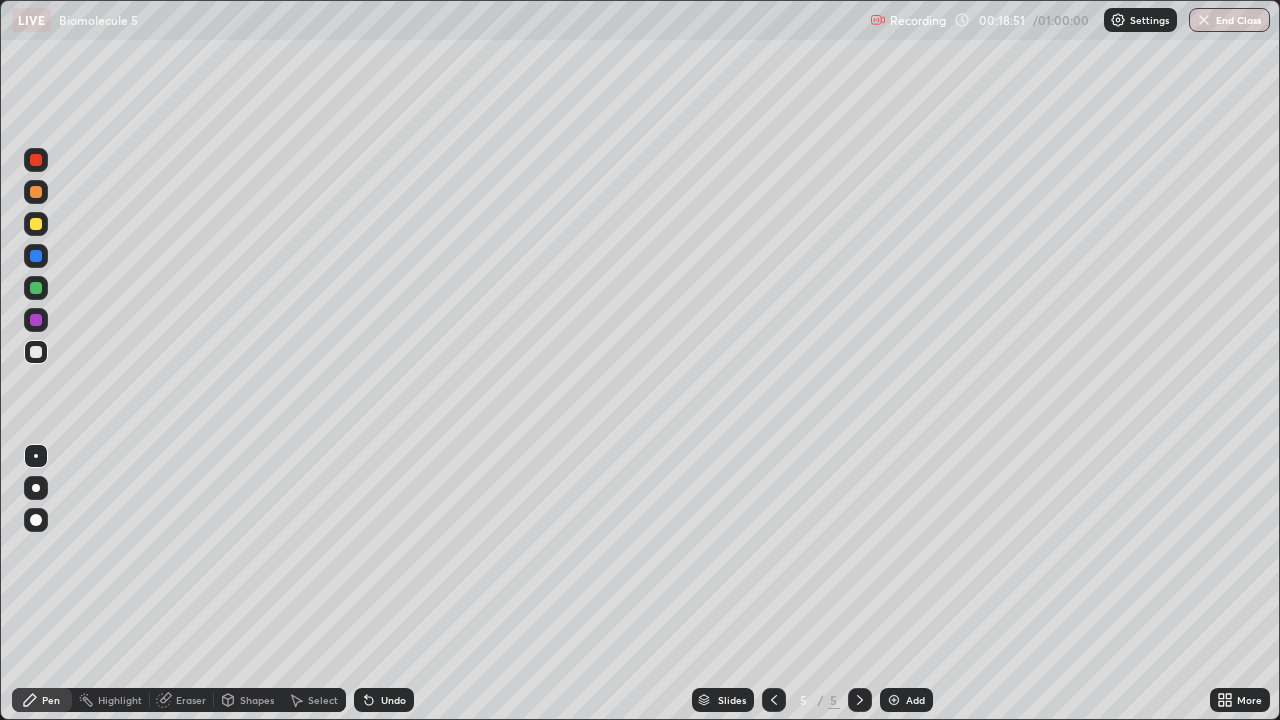 click on "Eraser" at bounding box center (191, 700) 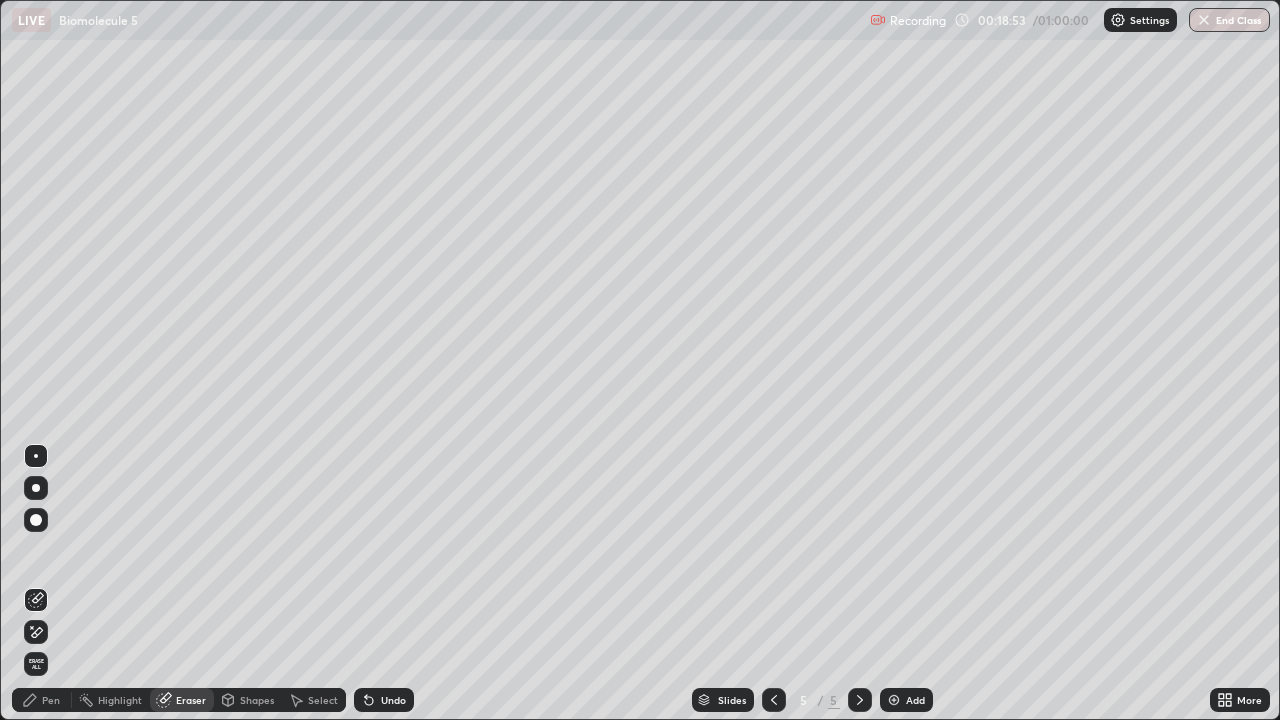 click on "Pen" at bounding box center [51, 700] 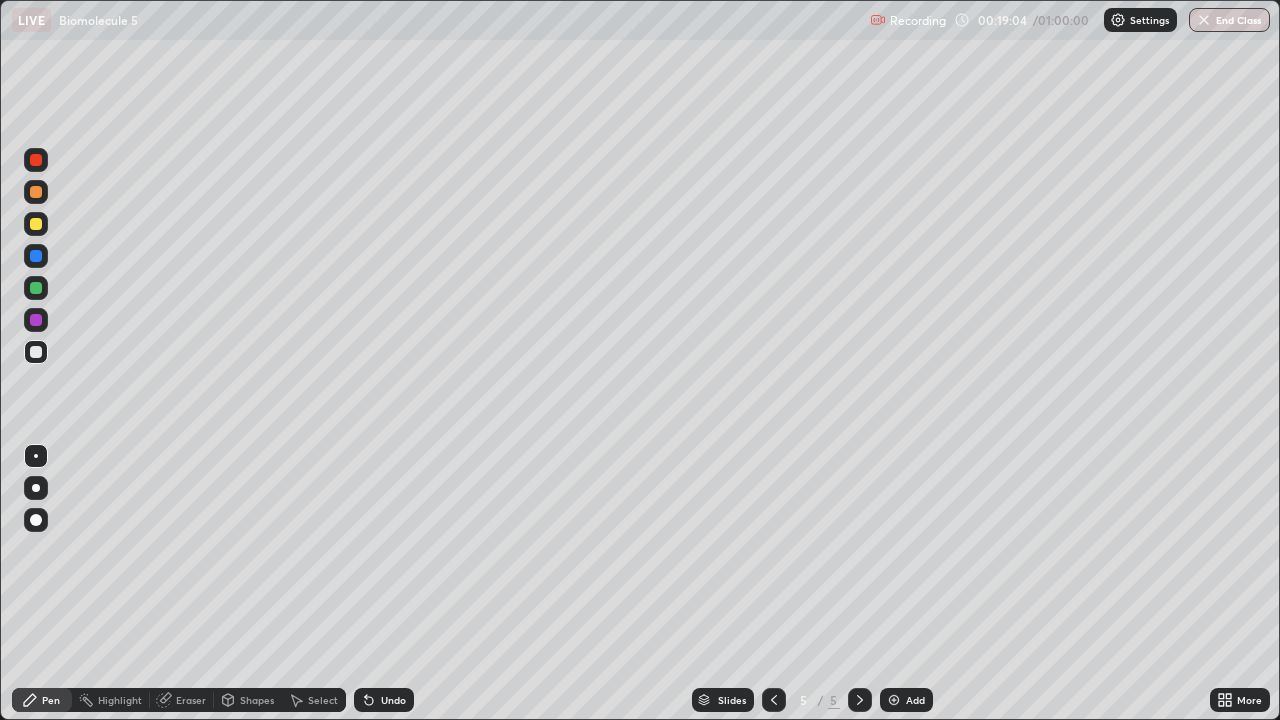 click at bounding box center [36, 320] 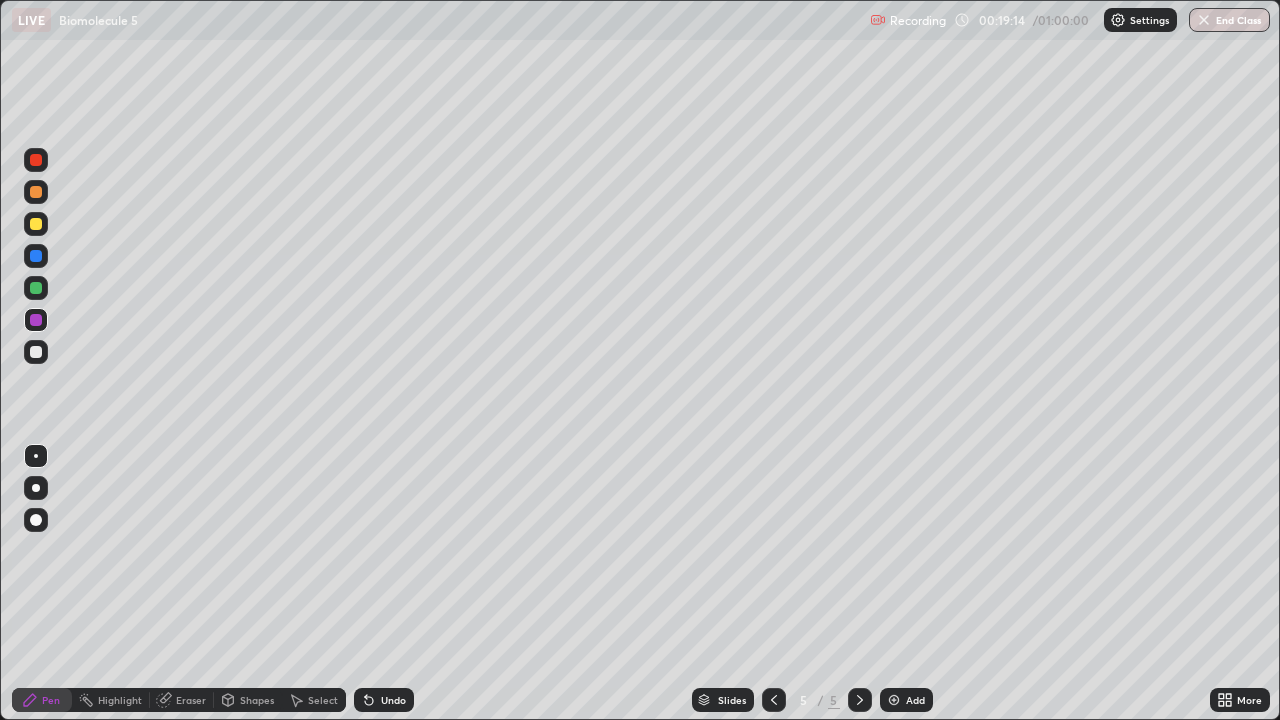 click at bounding box center [36, 352] 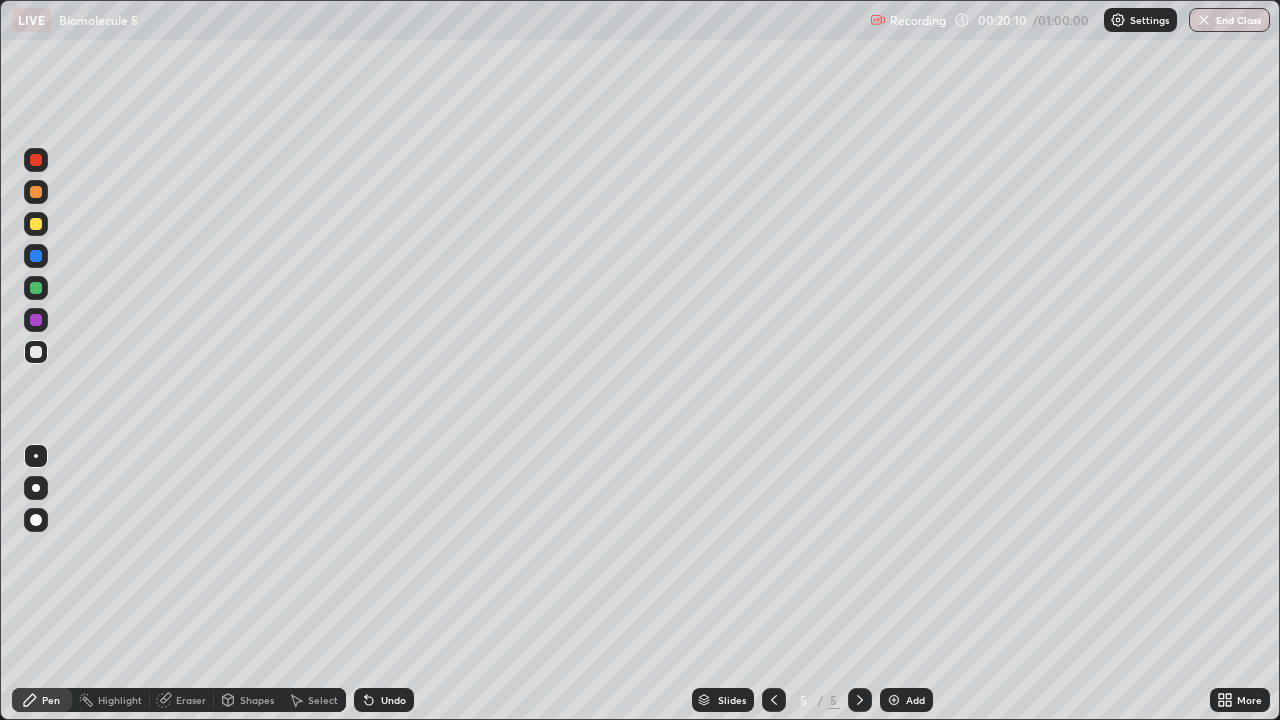 click at bounding box center (36, 288) 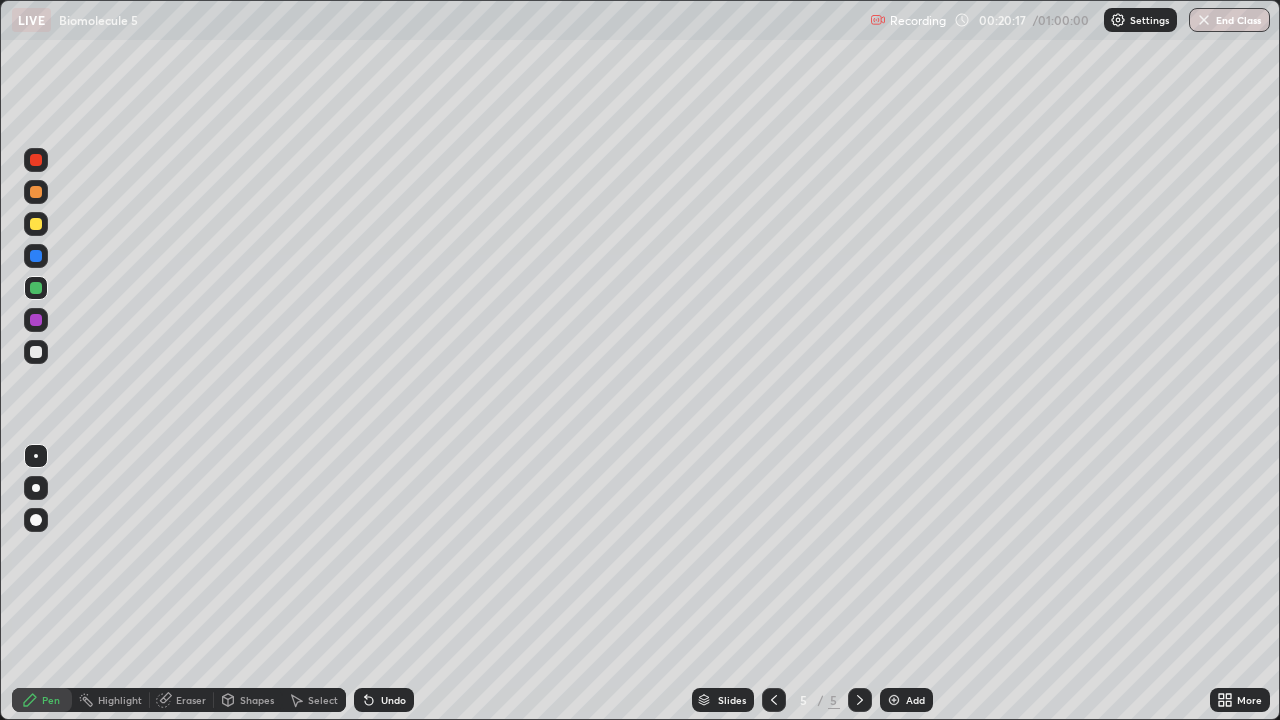 click on "Undo" at bounding box center [393, 700] 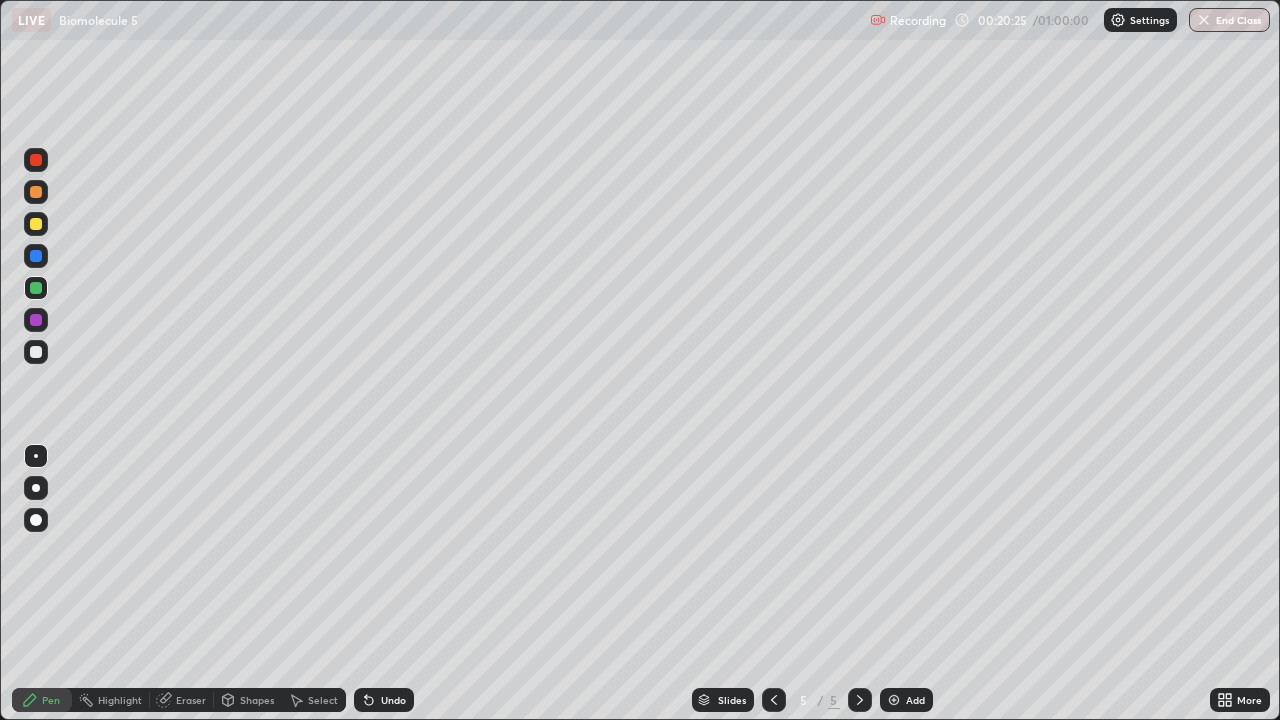 click 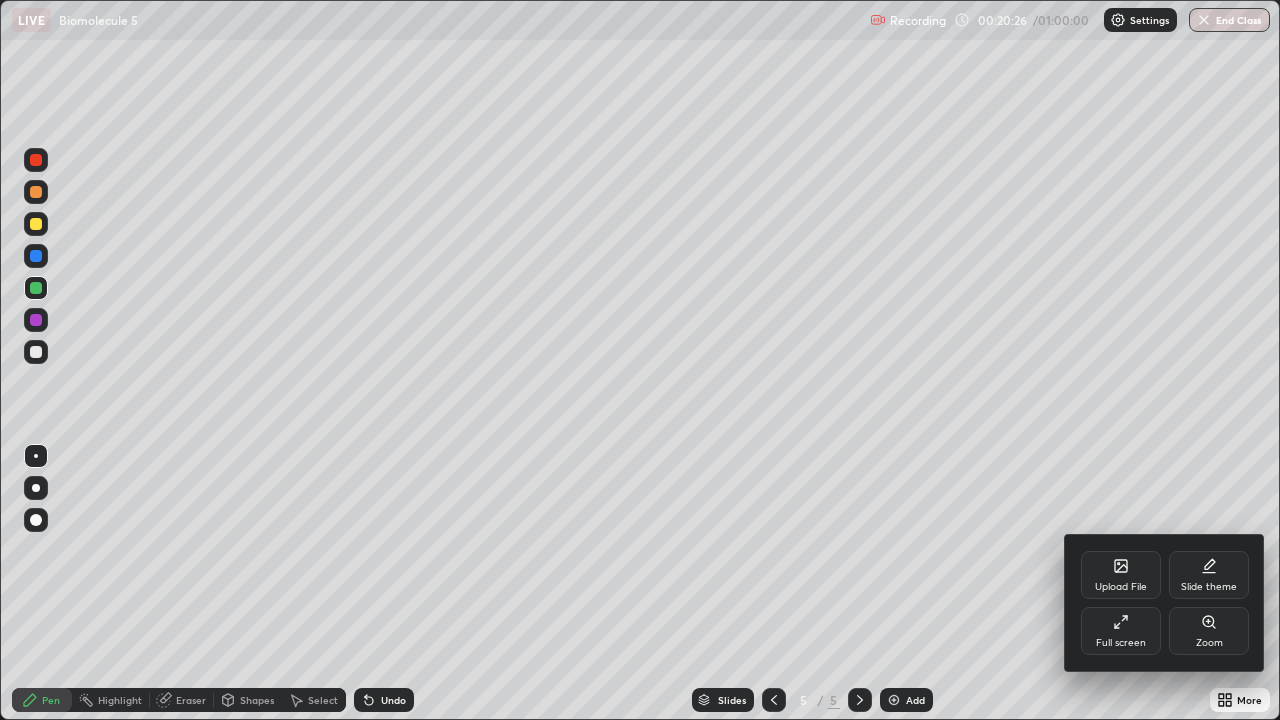click on "Full screen" at bounding box center [1121, 631] 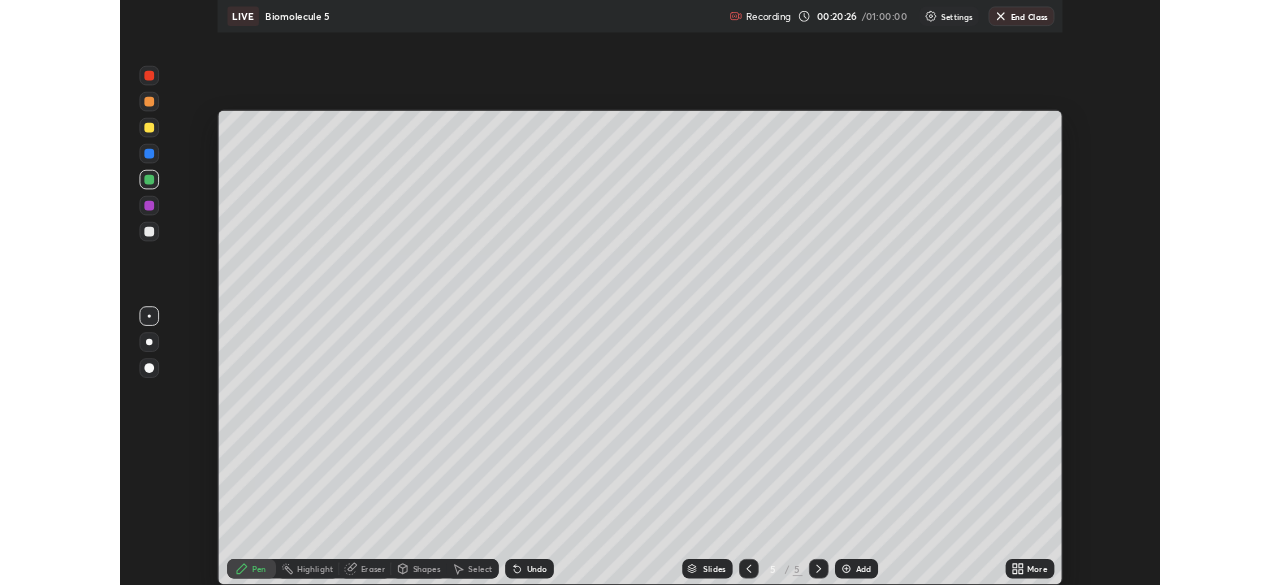 scroll, scrollTop: 585, scrollLeft: 1280, axis: both 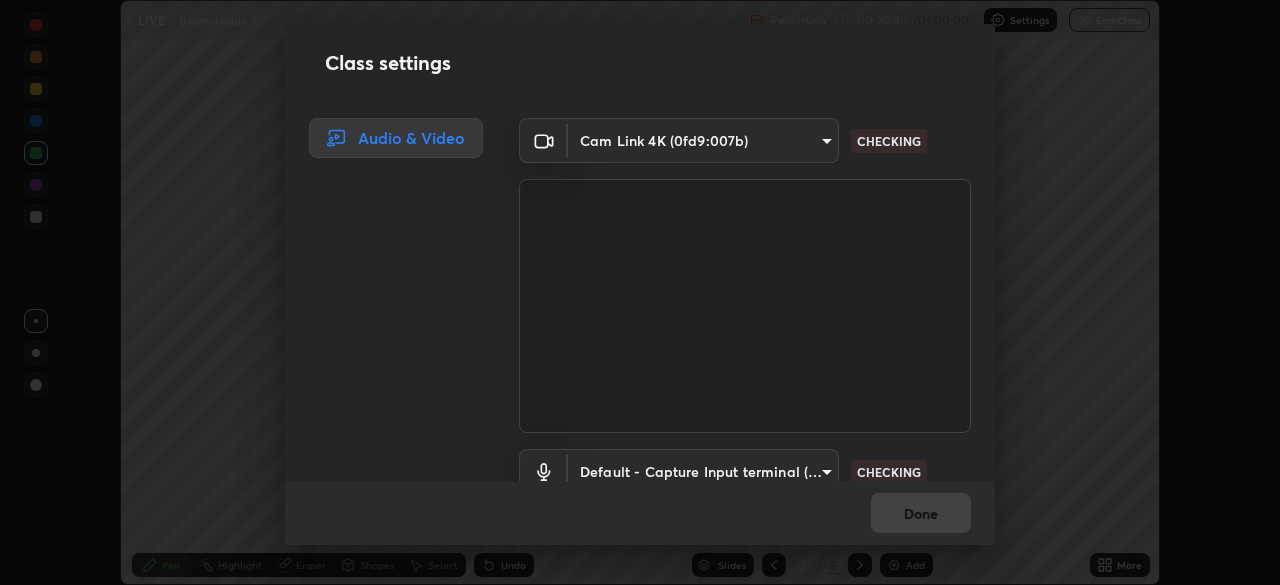 click on "Class settings Audio & Video Cam Link 4K (0fd9:007b) [HASH] CHECKING Default - Capture Input terminal (Digital Array MIC) default CHECKING Done" at bounding box center [640, 292] 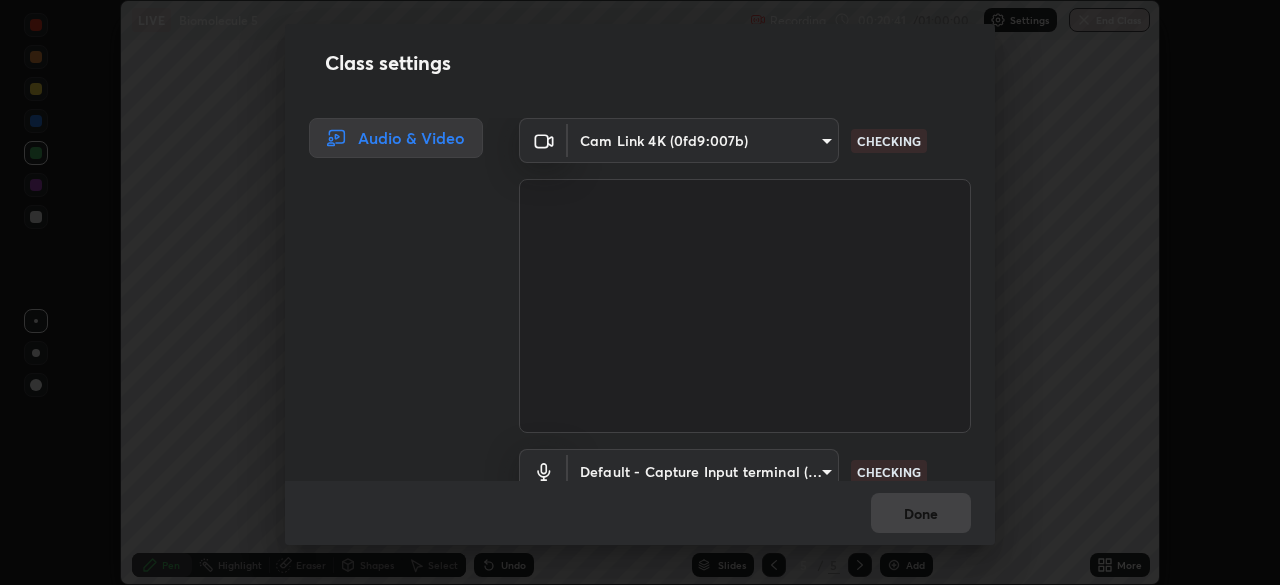click on "Done" at bounding box center (640, 513) 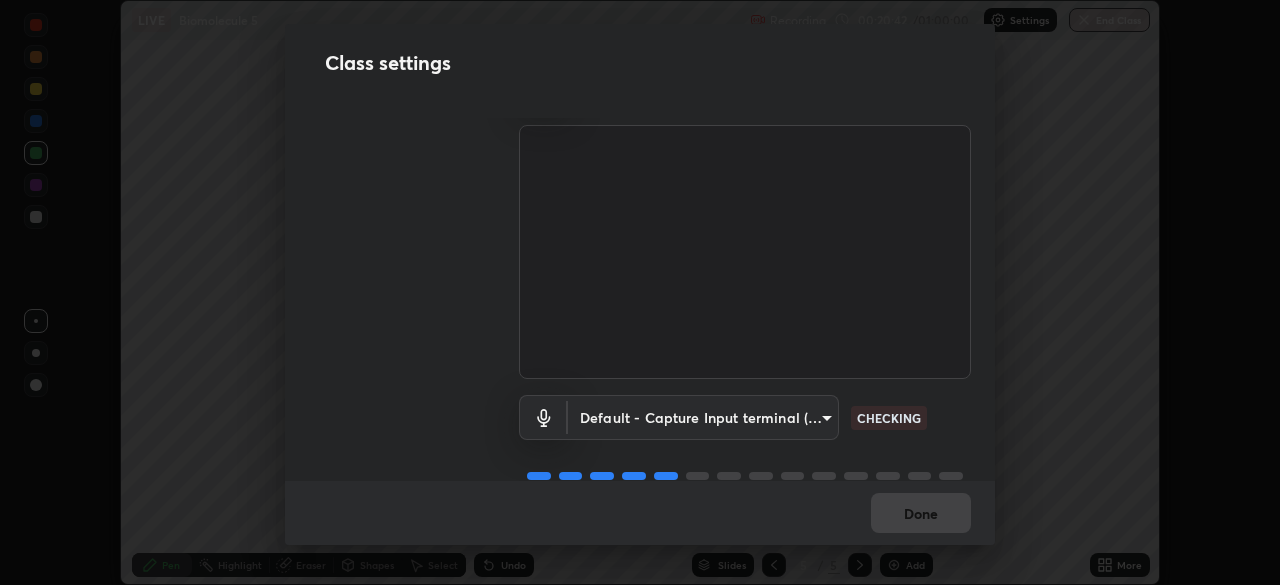 scroll, scrollTop: 91, scrollLeft: 0, axis: vertical 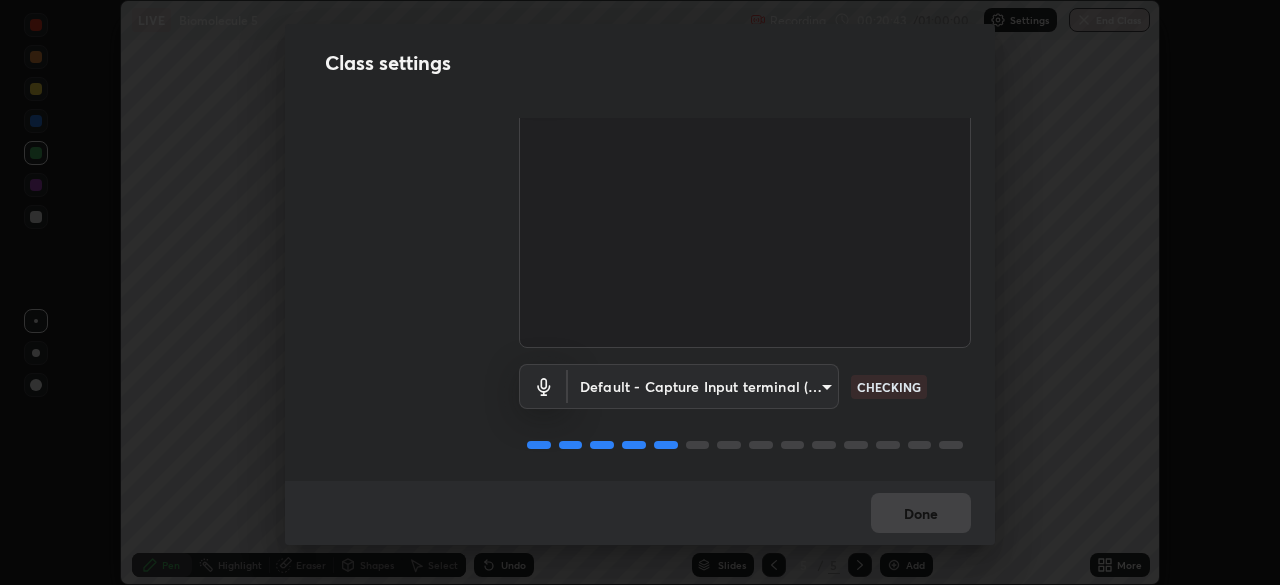 click on "Done" at bounding box center [640, 513] 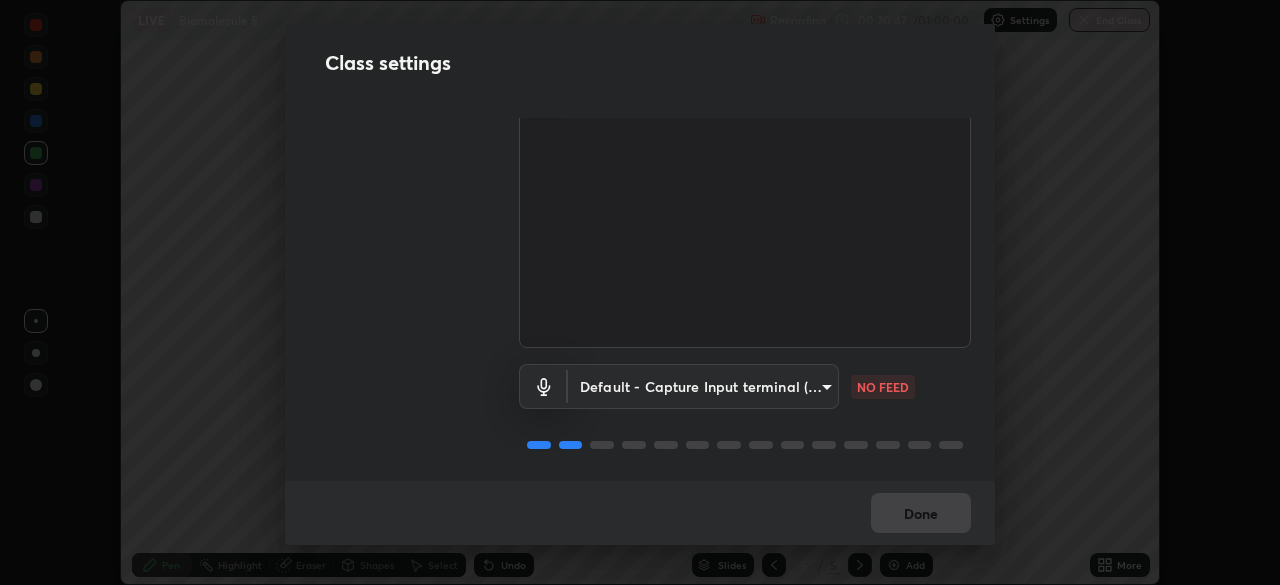 click on "Done" at bounding box center [640, 513] 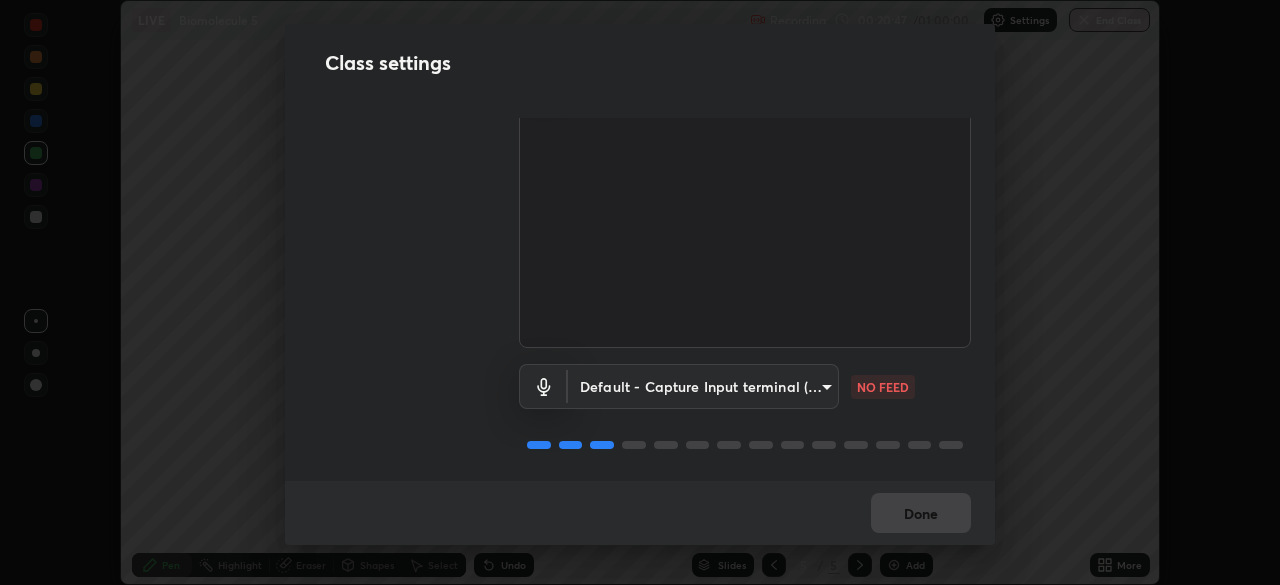 click on "Done" at bounding box center (640, 513) 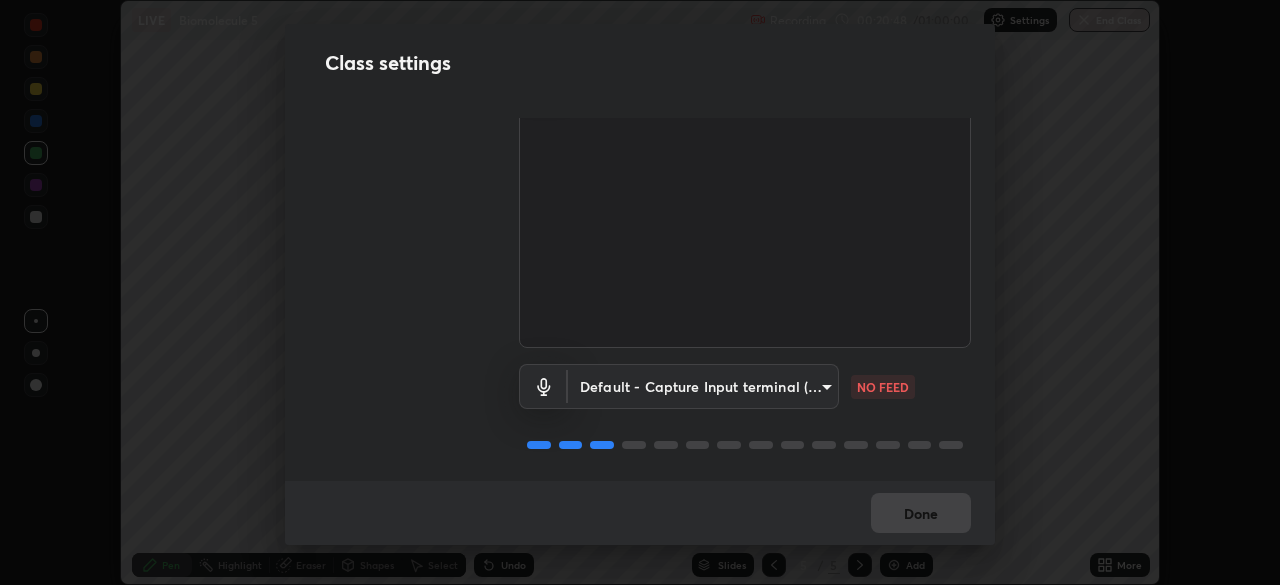 click on "Class settings Audio & Video Cam Link 4K (0fd9:007b) [HASH] WORKING Default - Capture Input terminal (Digital Array MIC) default NO FEED Done" at bounding box center (640, 292) 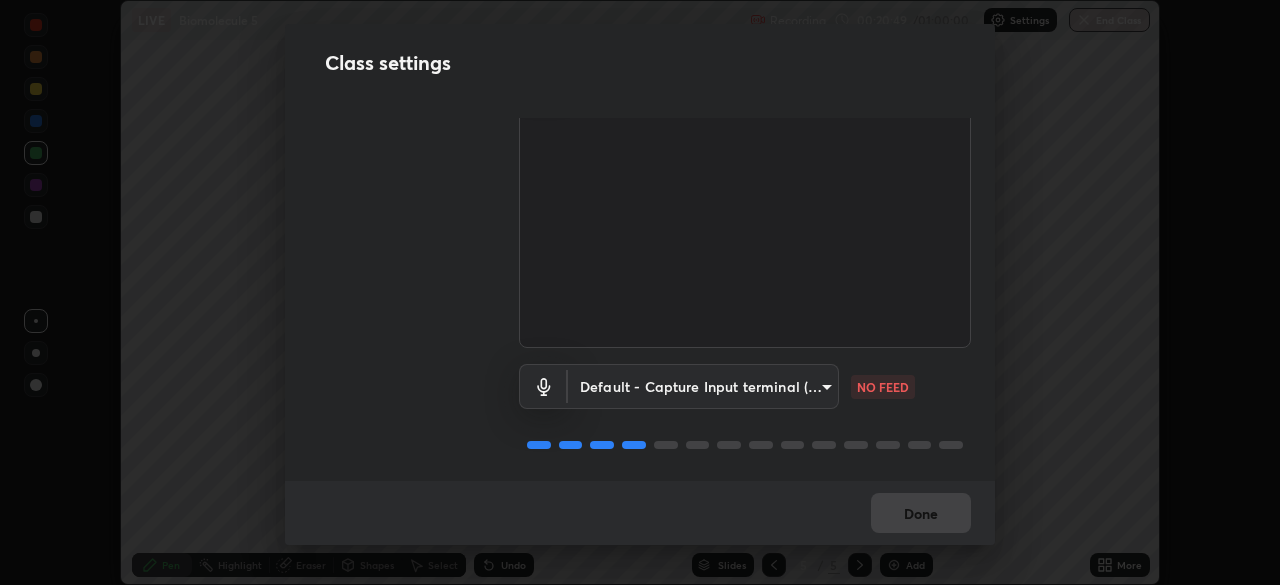 click on "Erase all LIVE Biomolecule 5 Recording 00:20:49 /  01:00:00 Settings End Class Setting up your live class Biomolecule 5 • L57 of Course On Zoology for NEET Conquer 1 2026 [FIRST] [LAST] Pen Highlight Eraser Shapes Select Undo Slides 5 / 5 Add More No doubts shared Encourage your learners to ask a doubt for better clarity Report an issue Reason for reporting Buffering Chat not working Audio - Video sync issue Educator video quality low ​ Attach an image Report Class settings Audio & Video Cam Link 4K (0fd9:007b) [HASH] WORKING Default - Capture Input terminal (Digital Array MIC) default NO FEED Done" at bounding box center [640, 292] 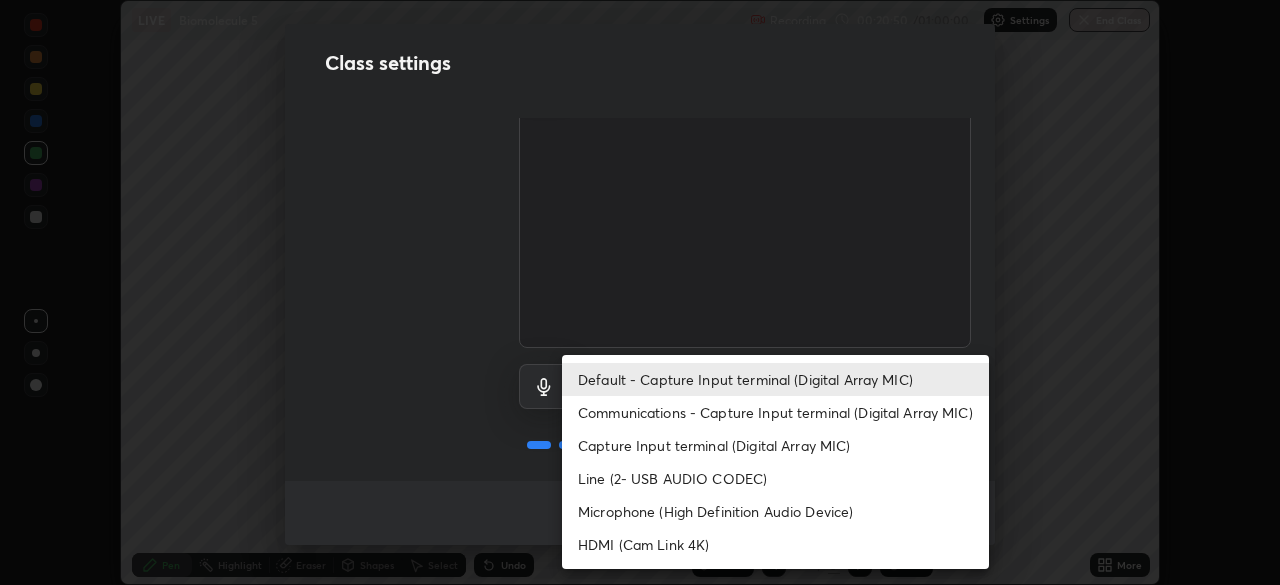 click on "Communications - Capture Input terminal (Digital Array MIC)" at bounding box center (775, 412) 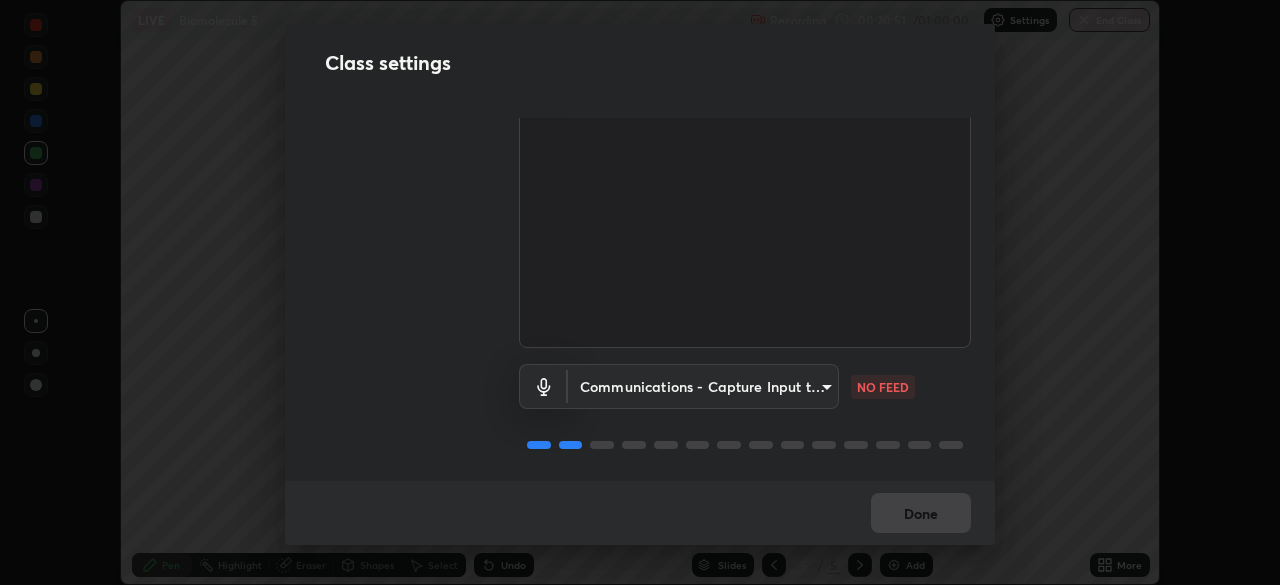 click on "Done" at bounding box center (640, 513) 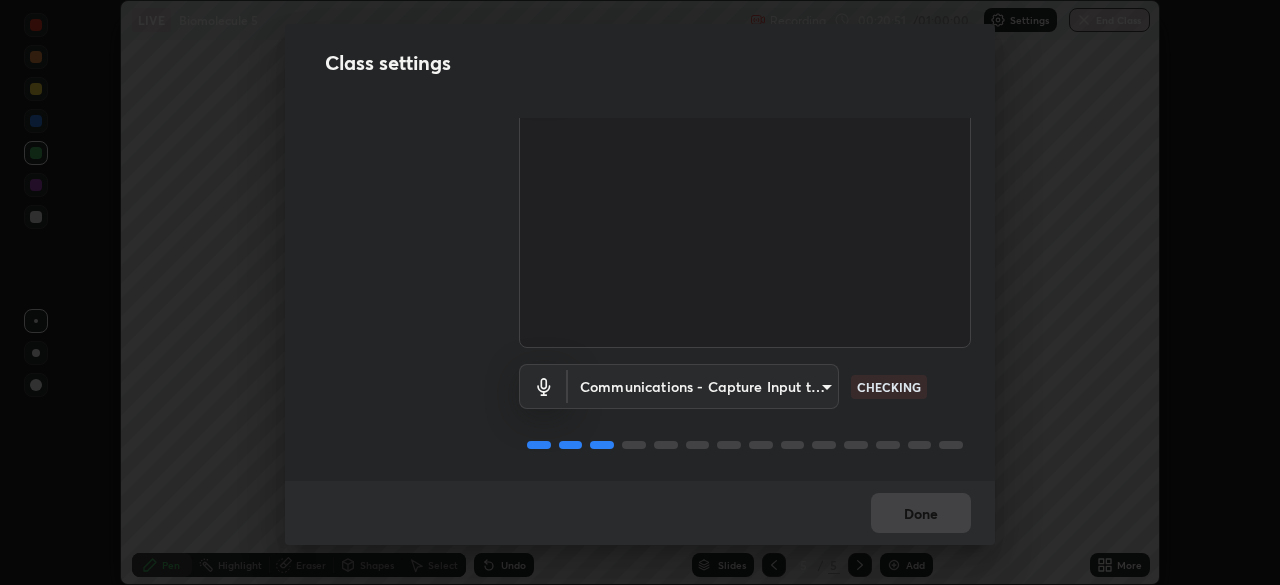 click on "Done" at bounding box center (640, 513) 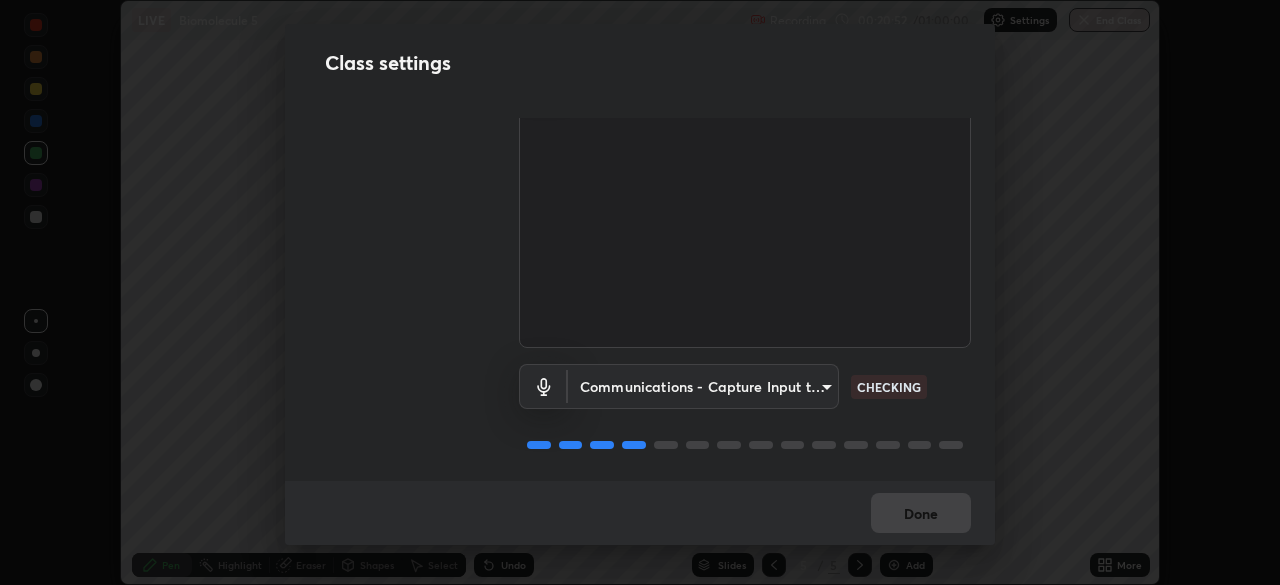 click on "Done" at bounding box center (640, 513) 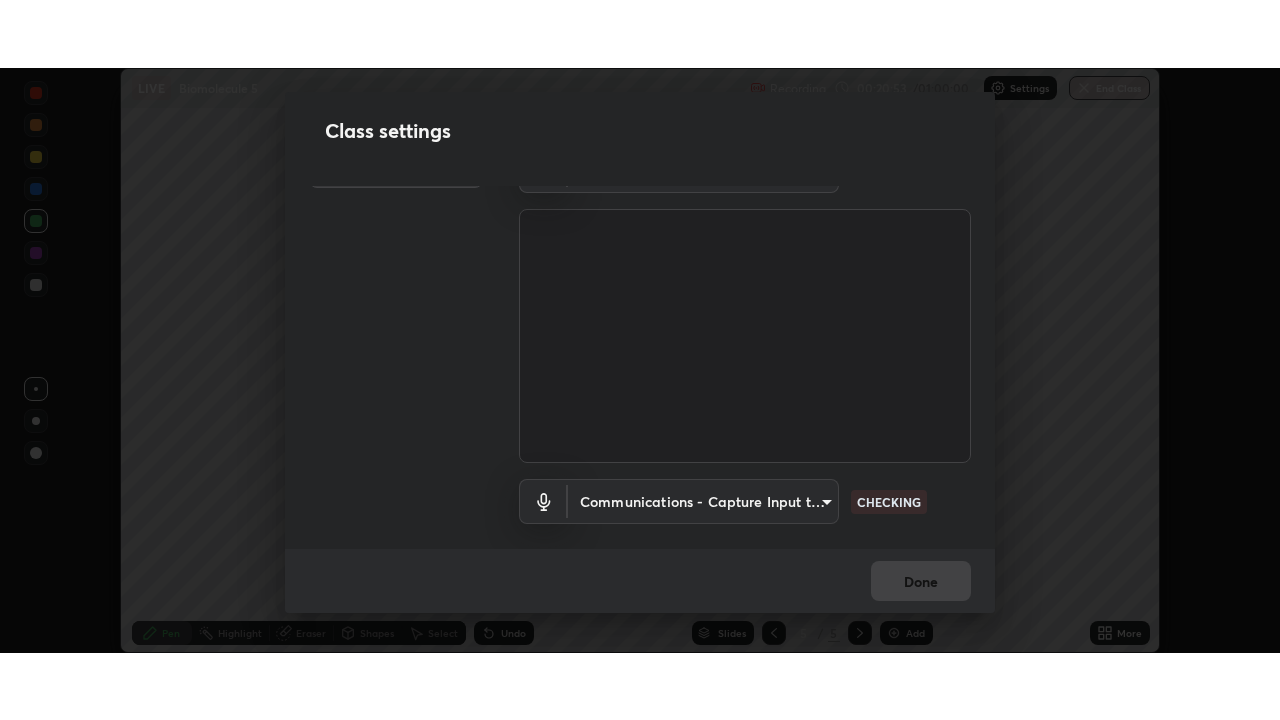scroll, scrollTop: 0, scrollLeft: 0, axis: both 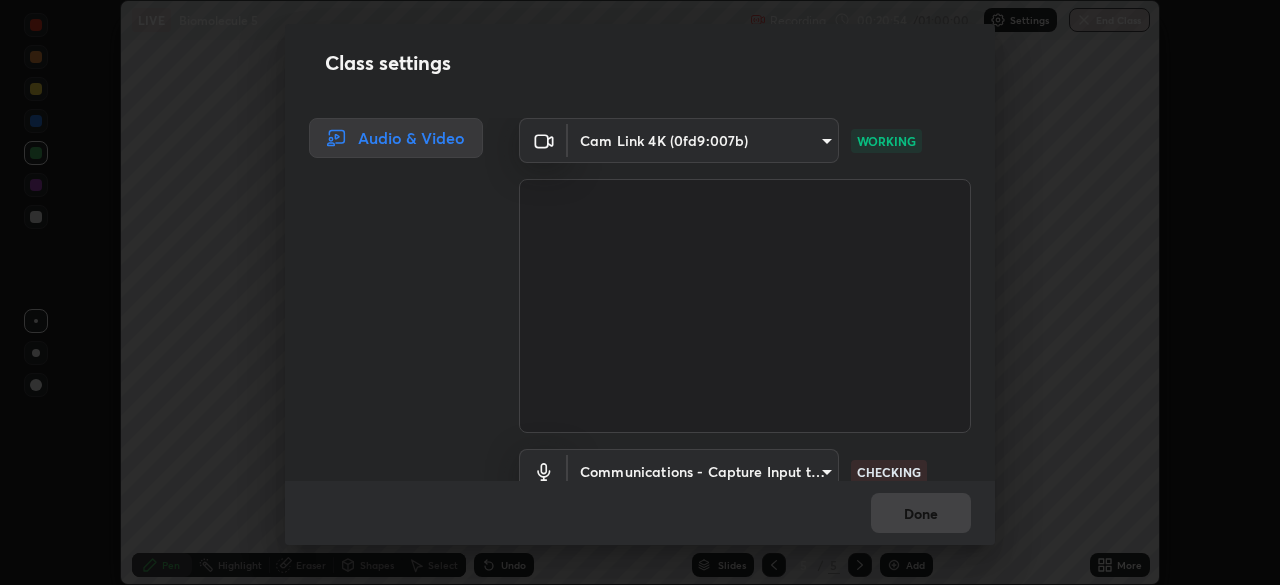 click on "Done" at bounding box center [640, 513] 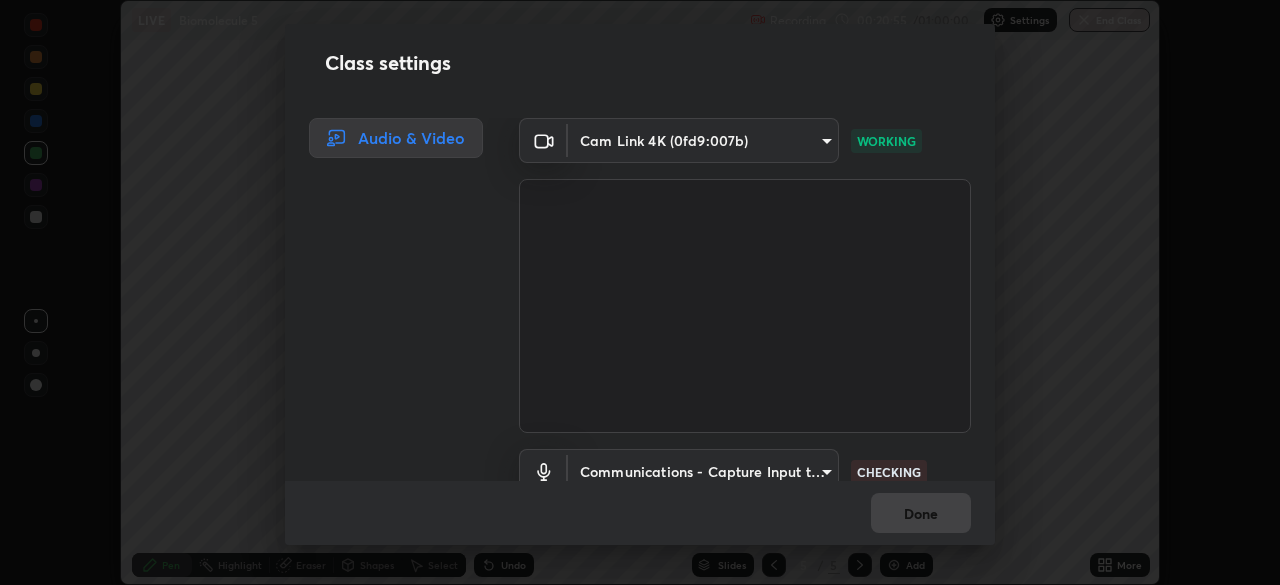 click on "Done" at bounding box center (640, 513) 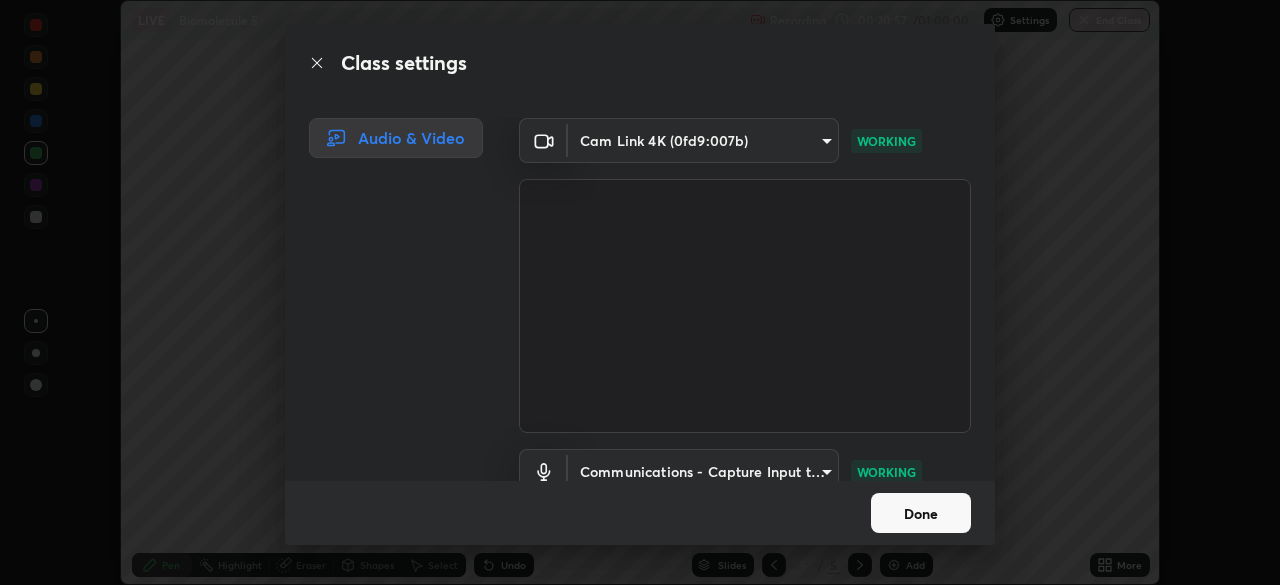 click on "Done" at bounding box center (921, 513) 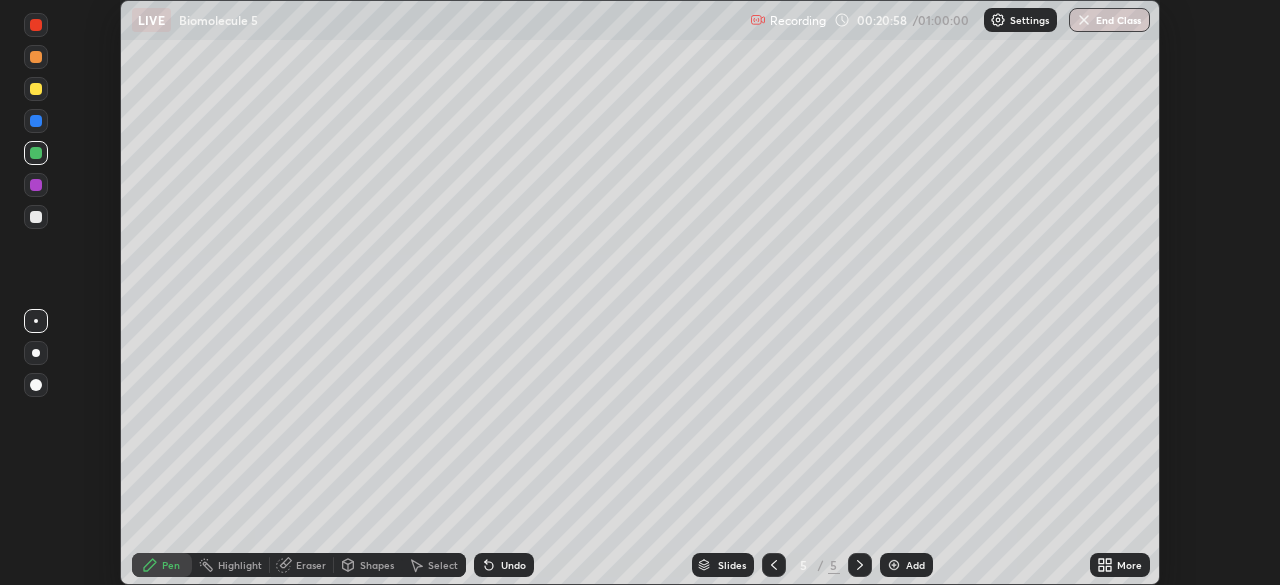 click 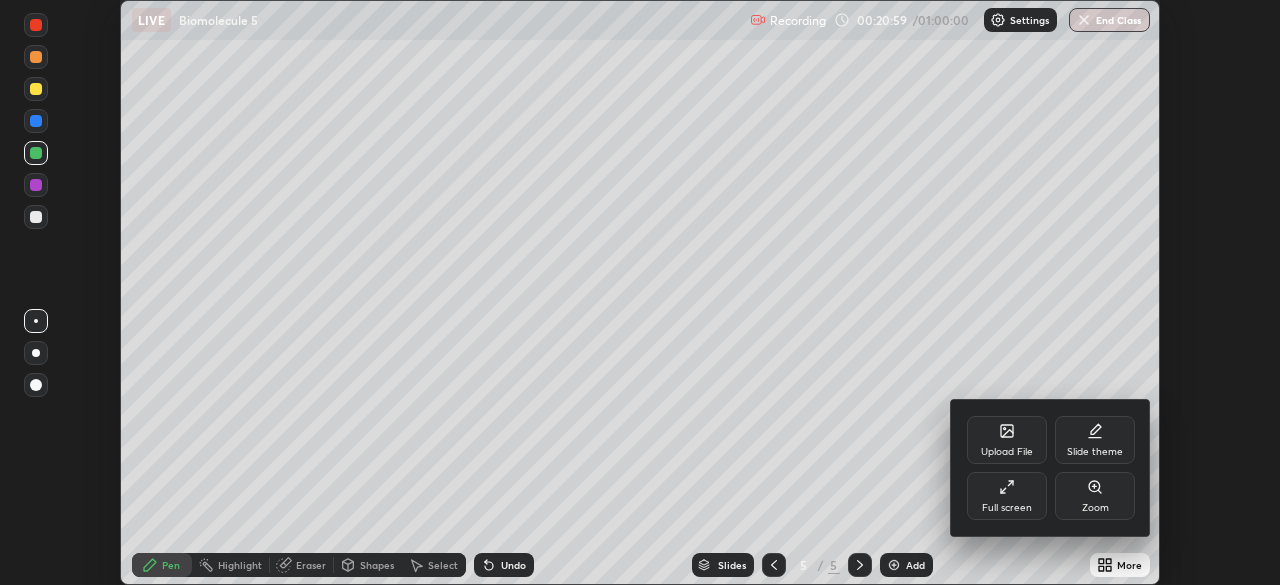 click on "Full screen" at bounding box center (1007, 496) 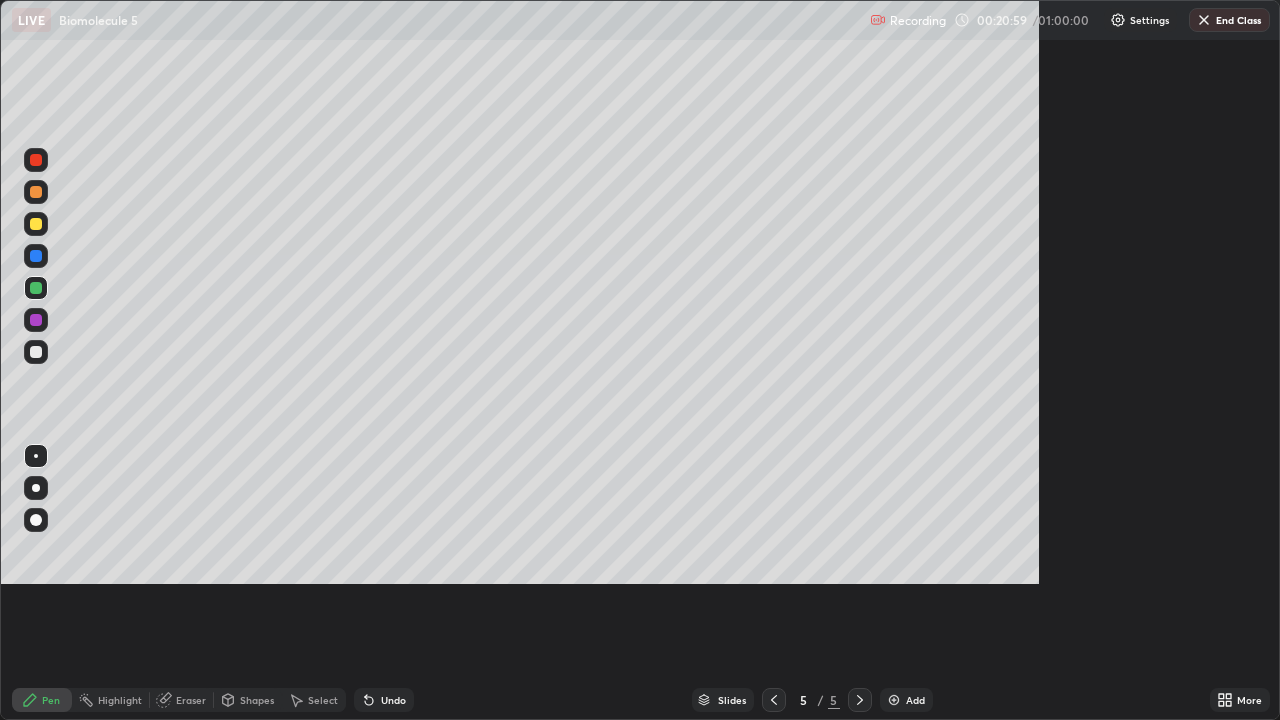 scroll, scrollTop: 99280, scrollLeft: 98720, axis: both 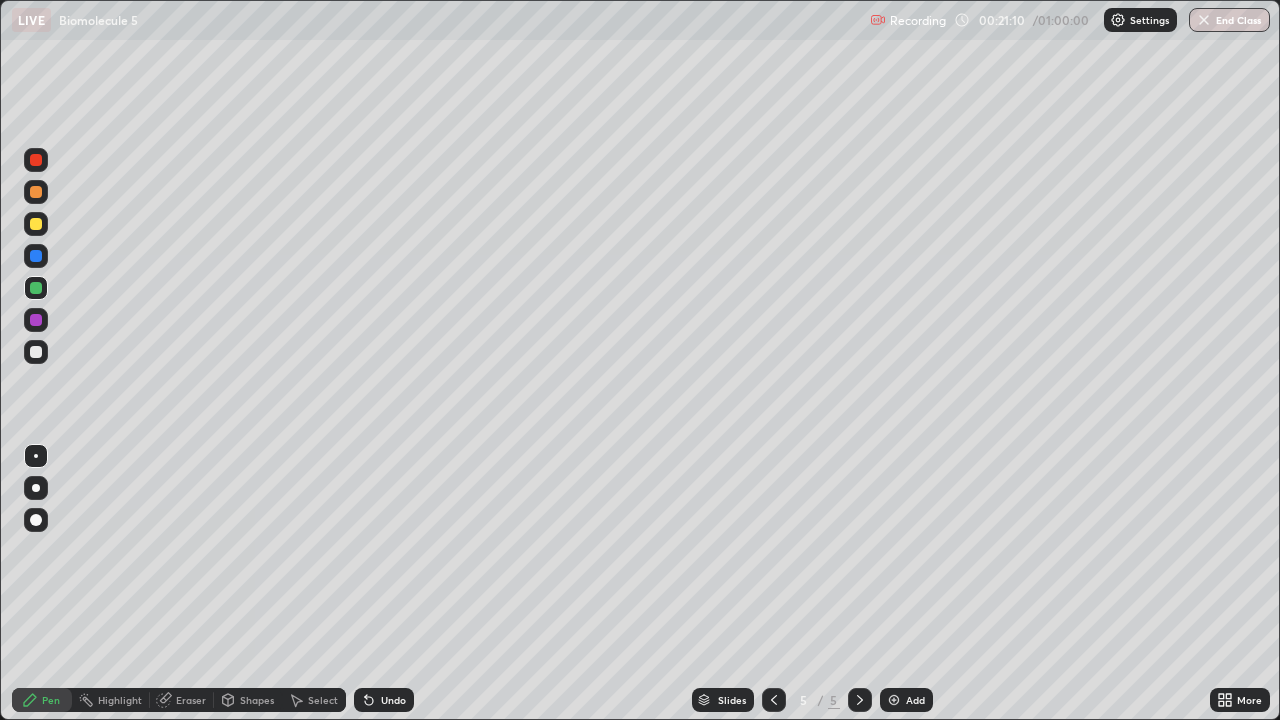 click on "Add" at bounding box center (906, 700) 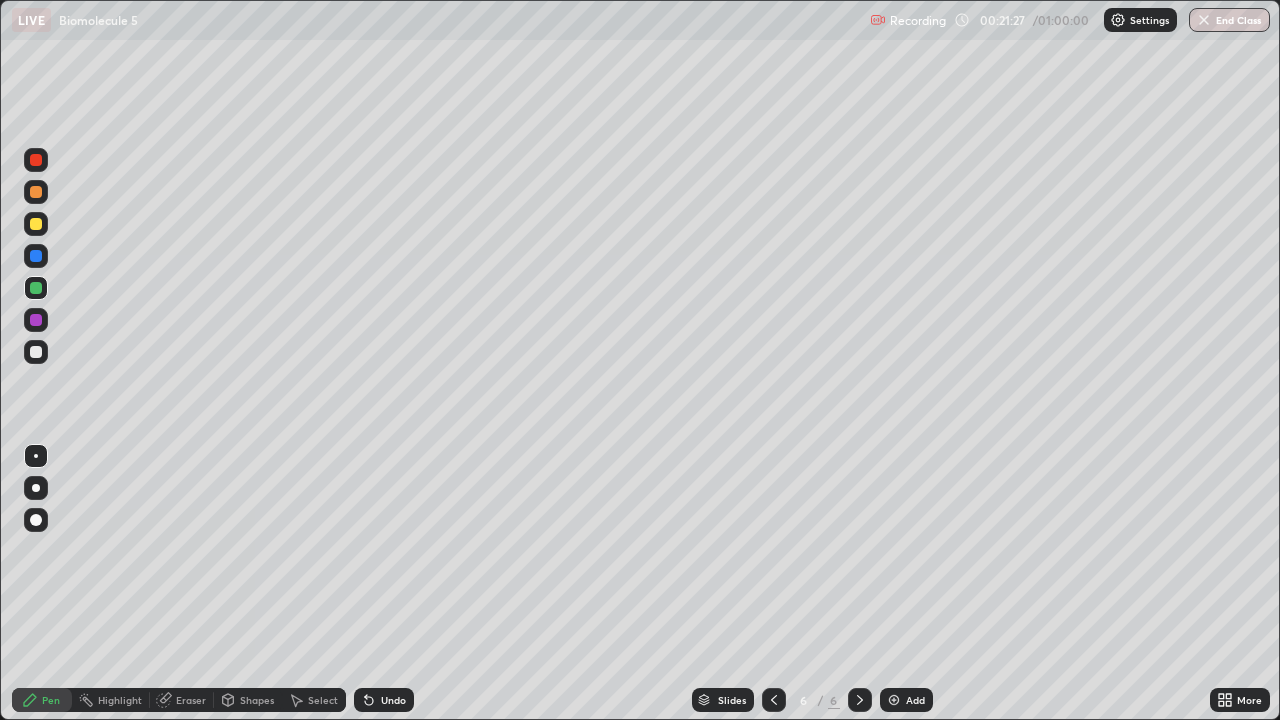 click at bounding box center (36, 352) 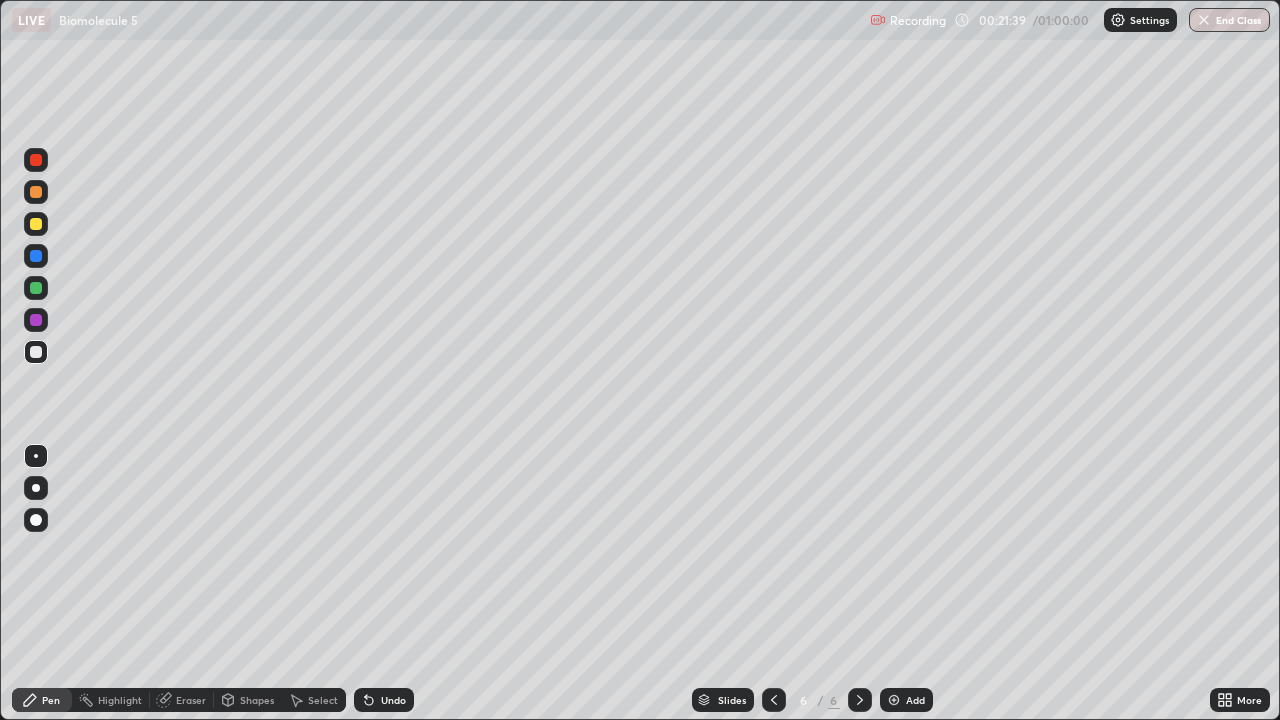 click on "Select" at bounding box center [323, 700] 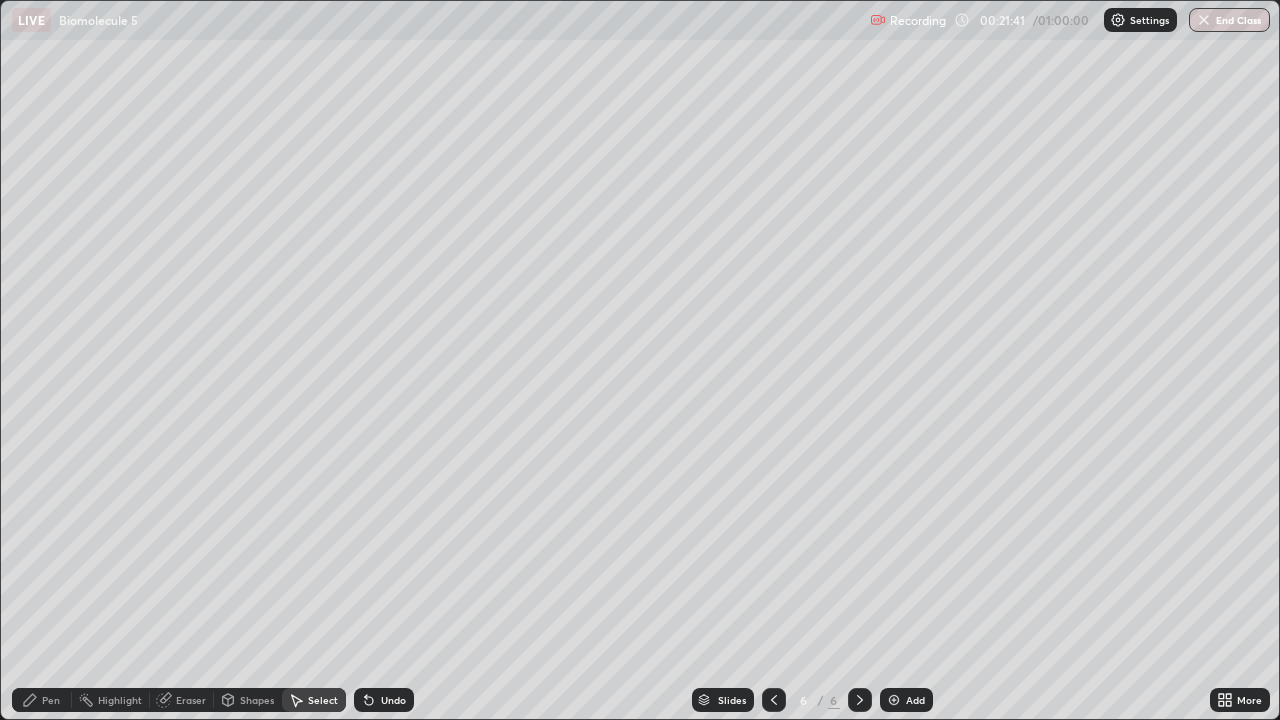 click 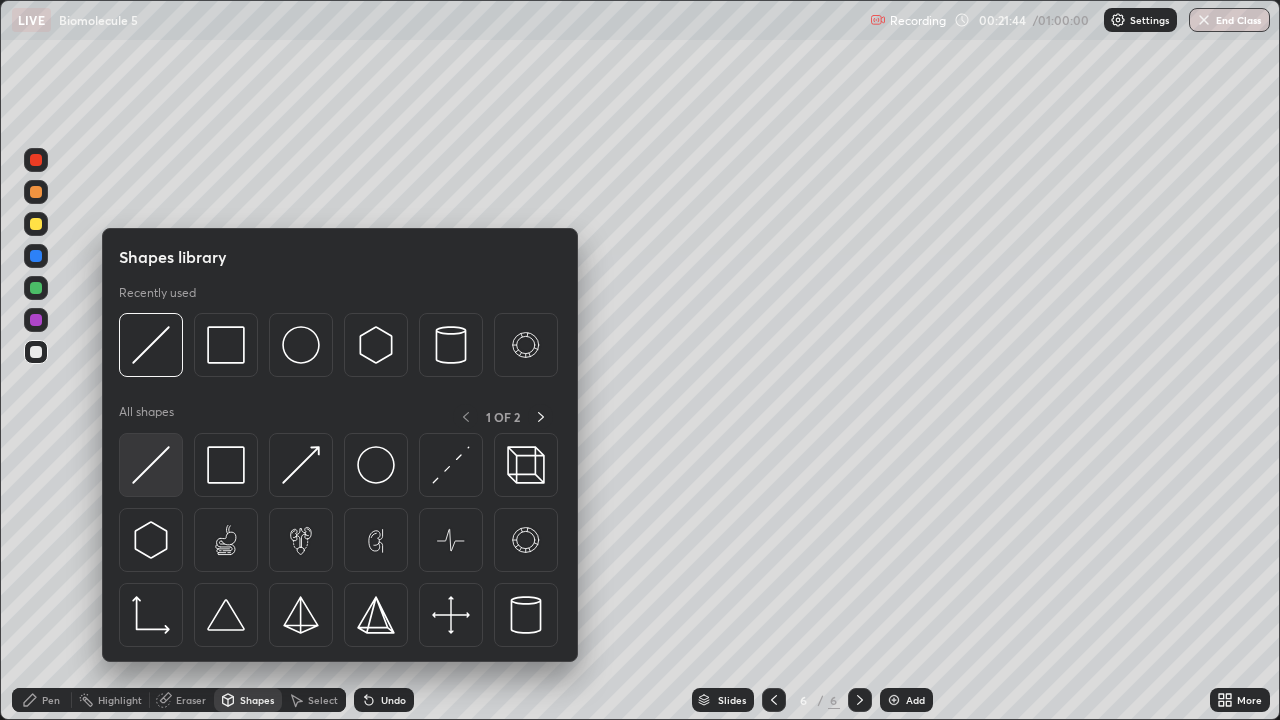 click at bounding box center (151, 465) 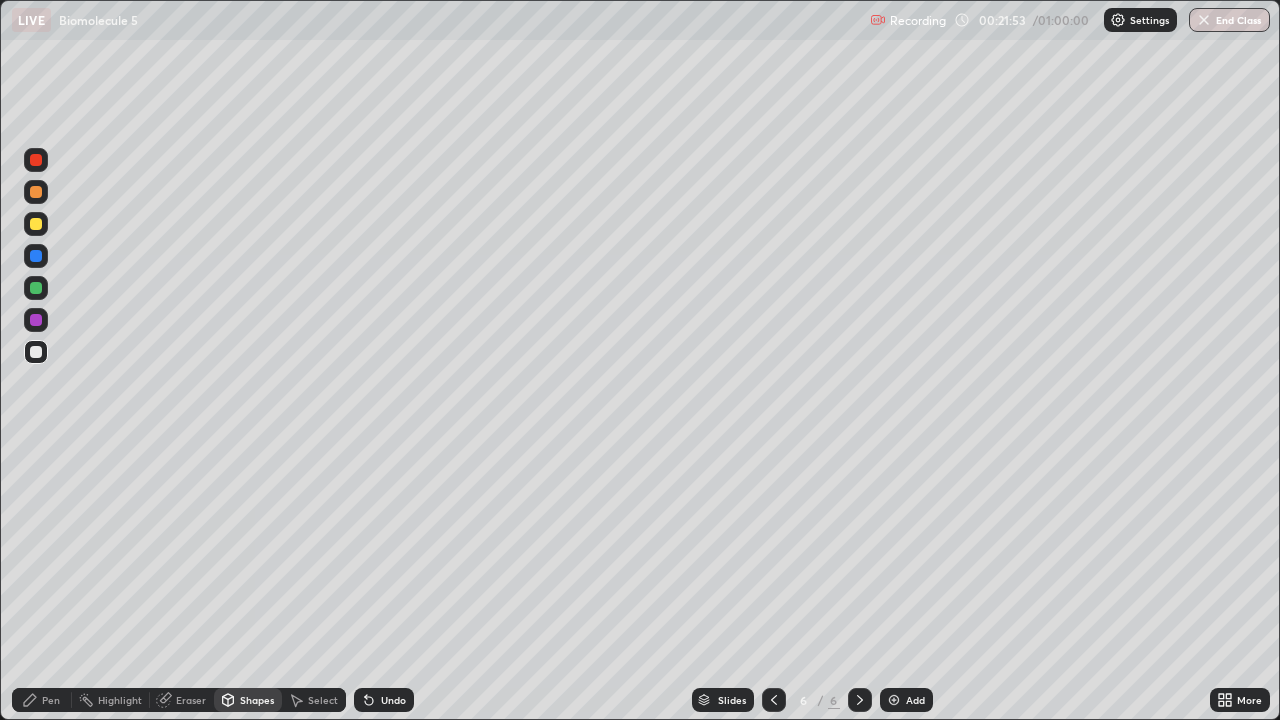 click on "Undo" at bounding box center [393, 700] 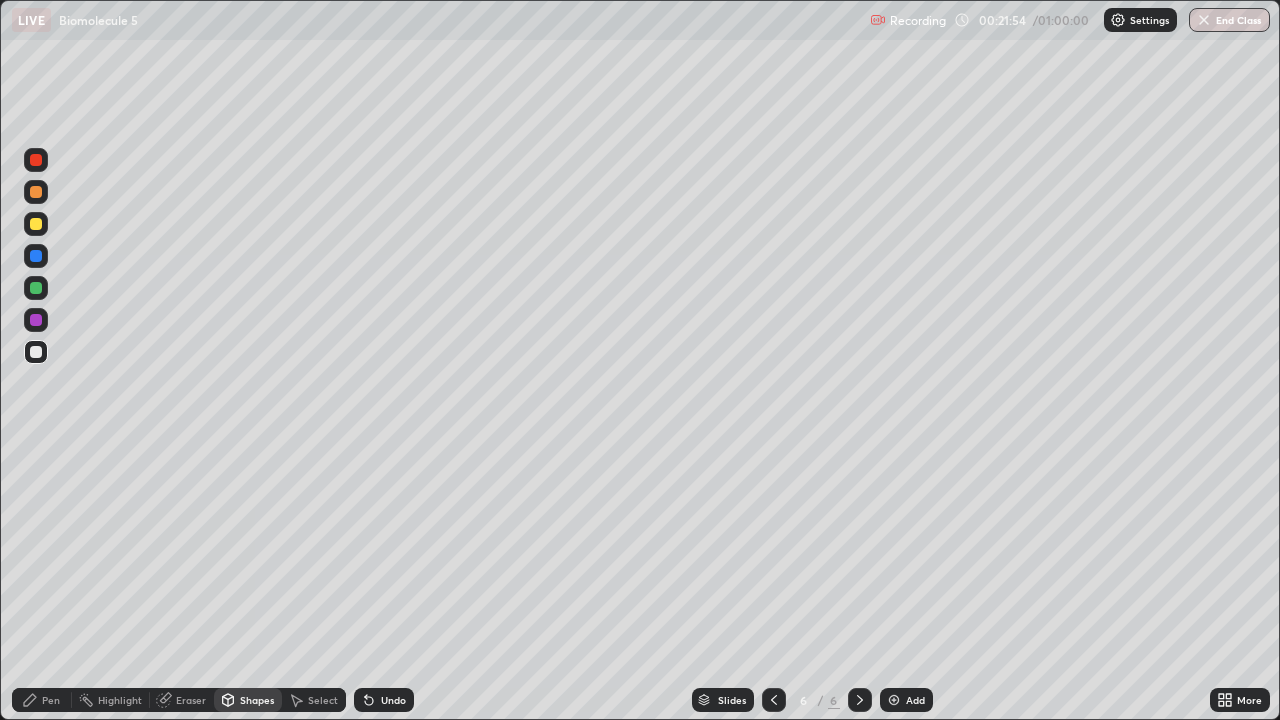 click on "Eraser" at bounding box center [191, 700] 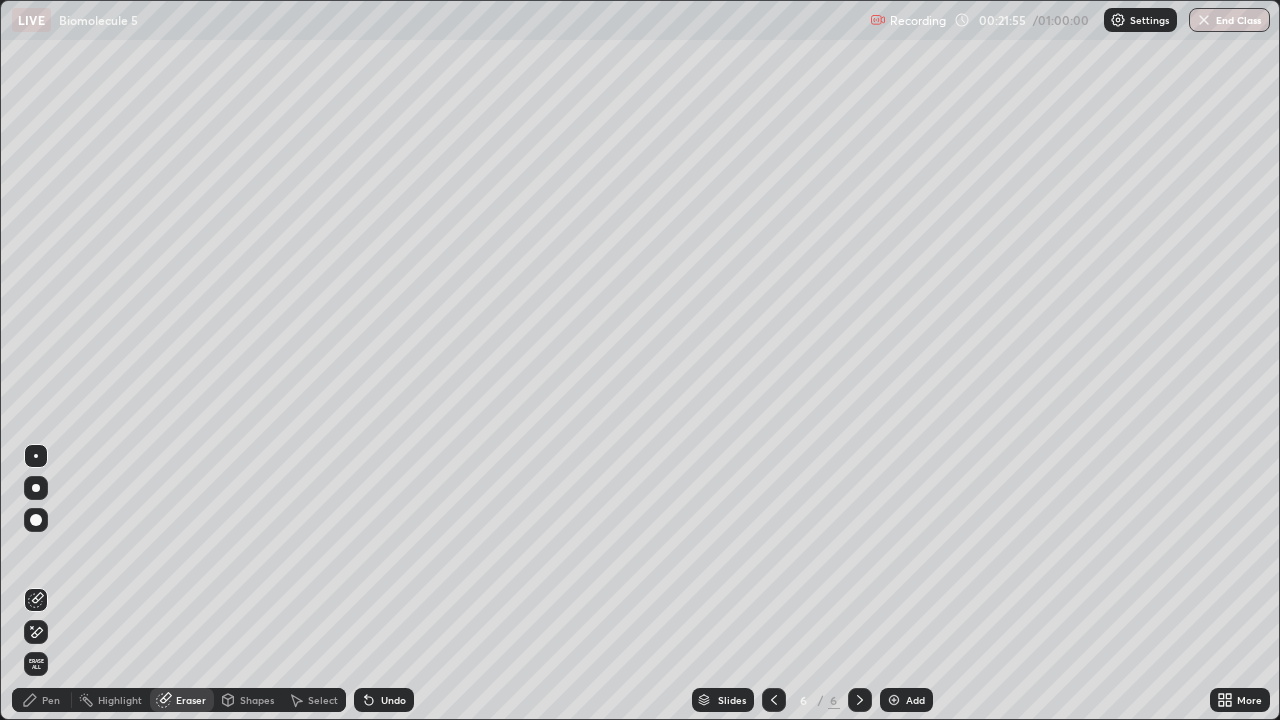 click on "Shapes" at bounding box center (257, 700) 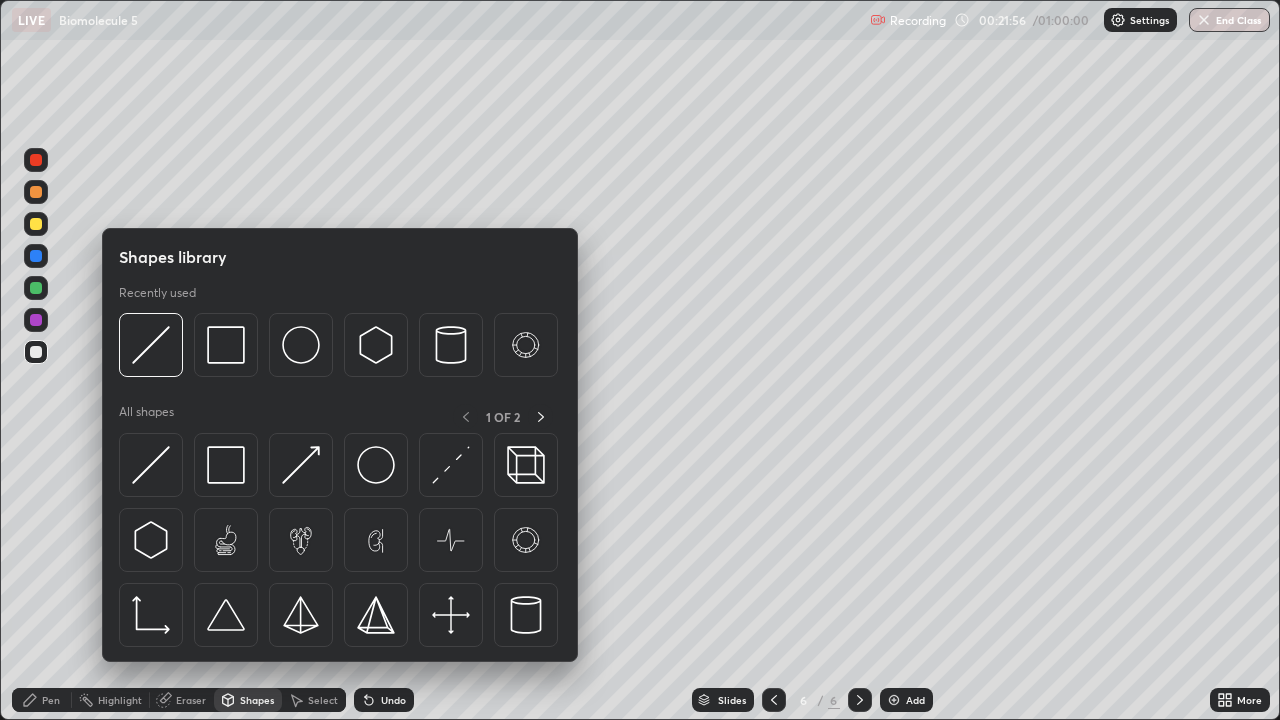 click on "Select" at bounding box center (323, 700) 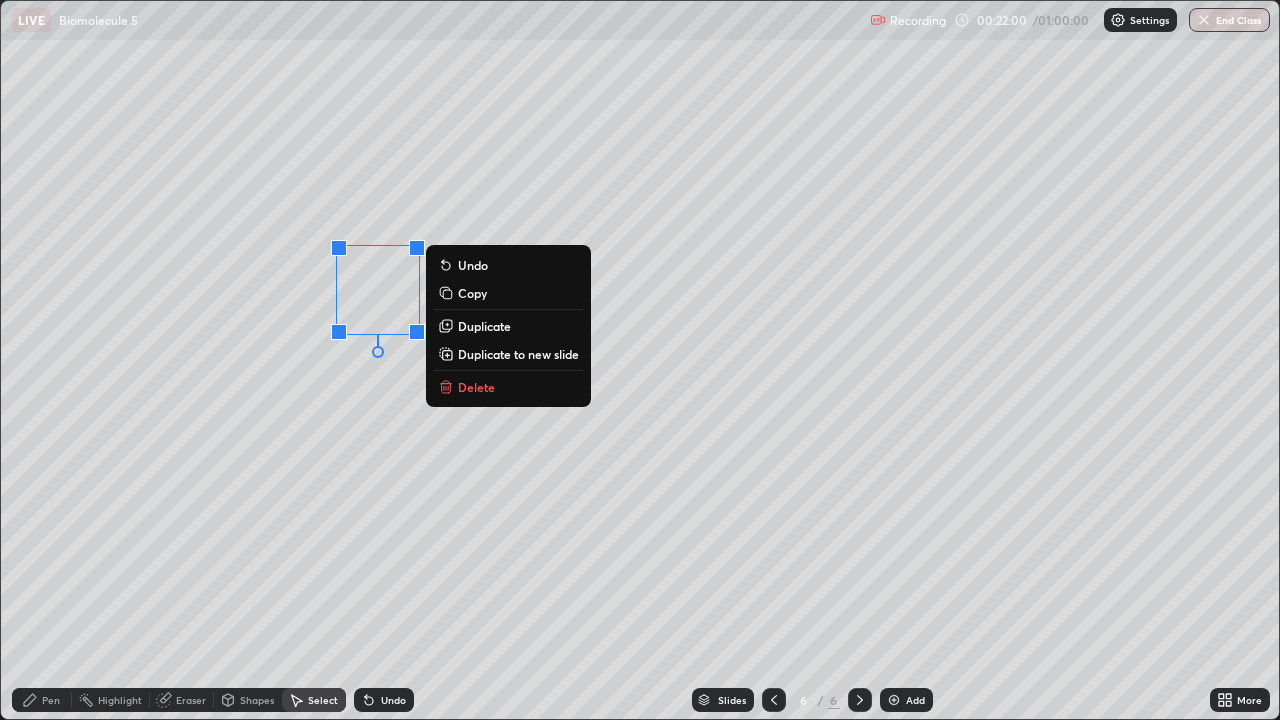 click on "Copy" at bounding box center [472, 293] 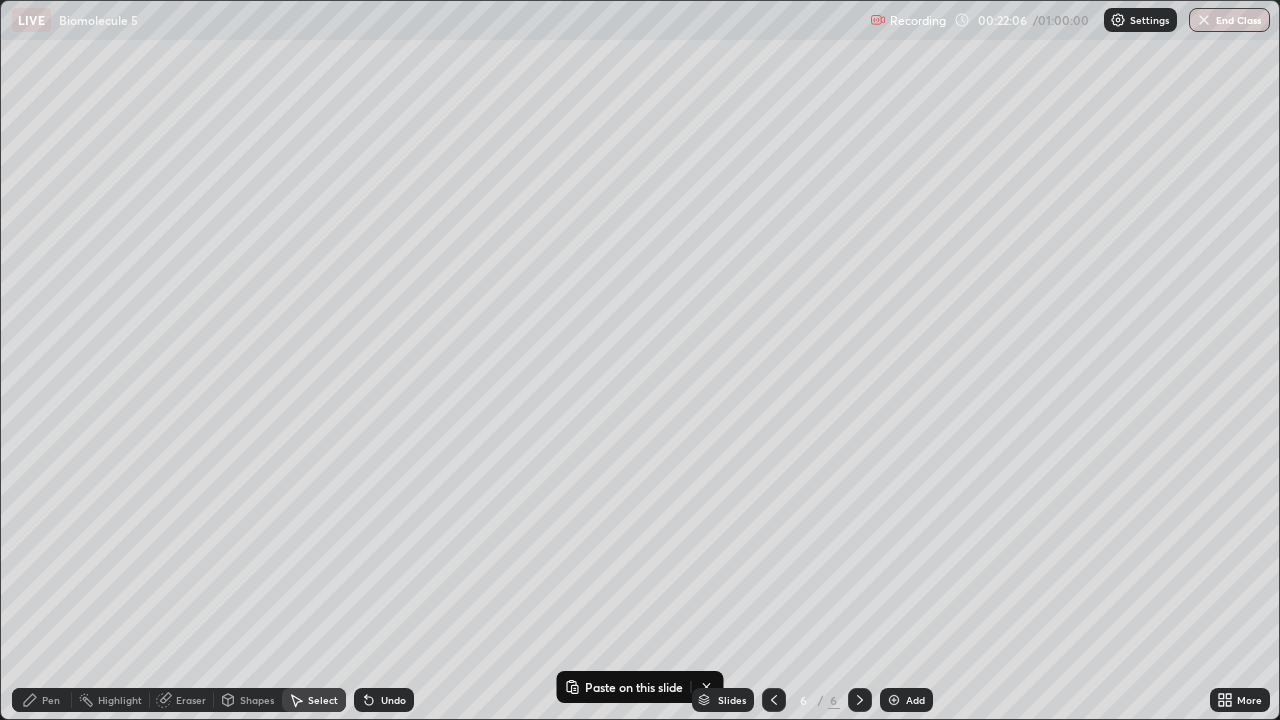 click on "0 ° Undo Copy Paste here Duplicate Duplicate to new slide Delete" at bounding box center [640, 360] 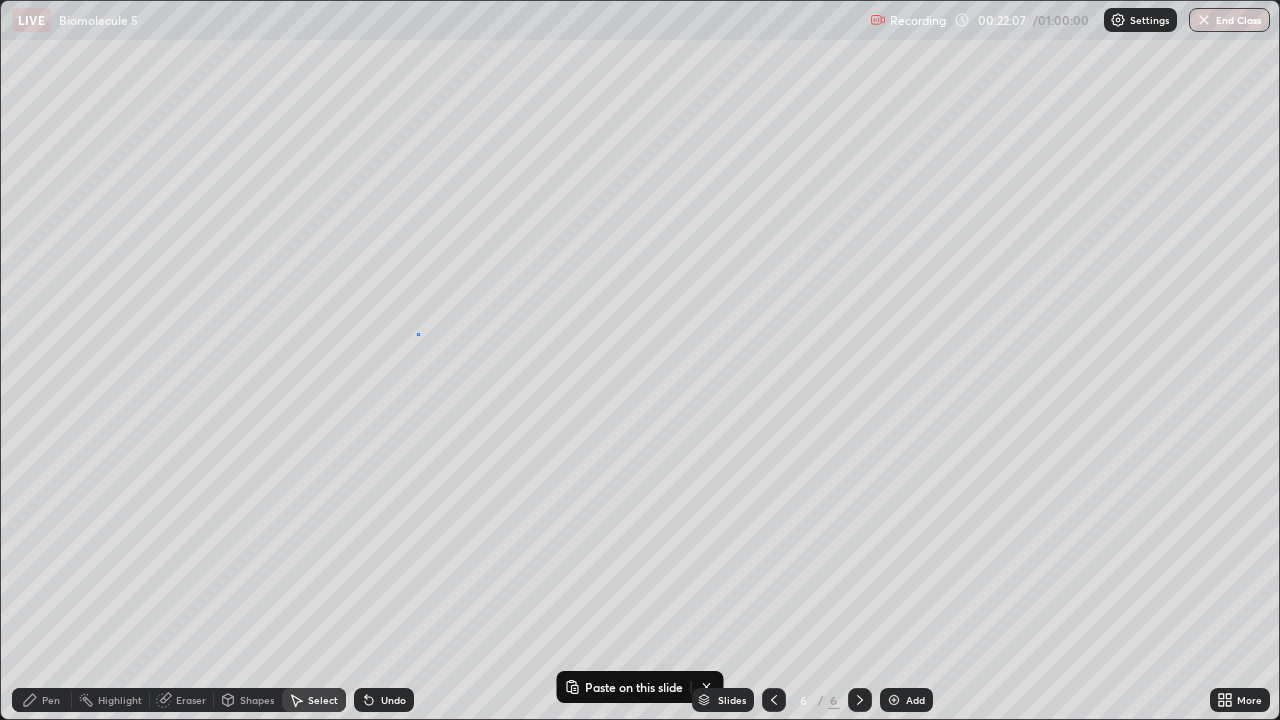 click on "0 ° Undo Copy Paste here Duplicate Duplicate to new slide Delete" at bounding box center (640, 360) 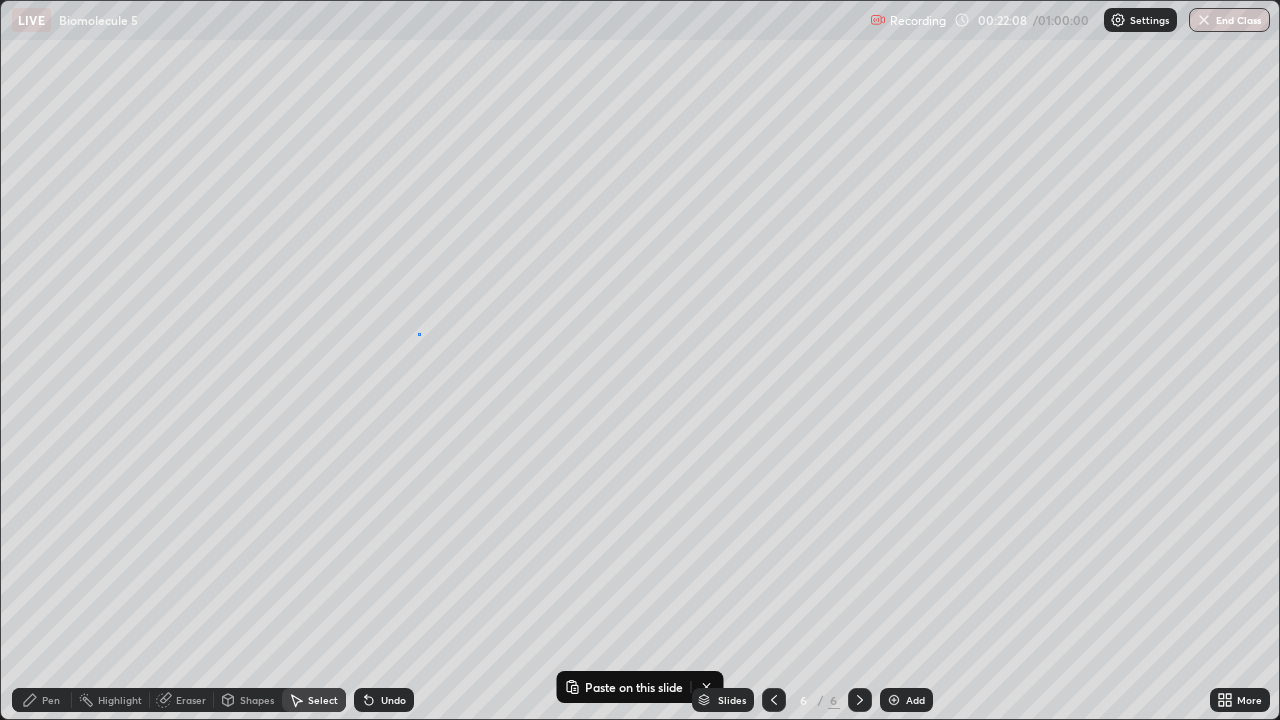 click on "0 ° Undo Copy Paste here Duplicate Duplicate to new slide Delete" at bounding box center [640, 360] 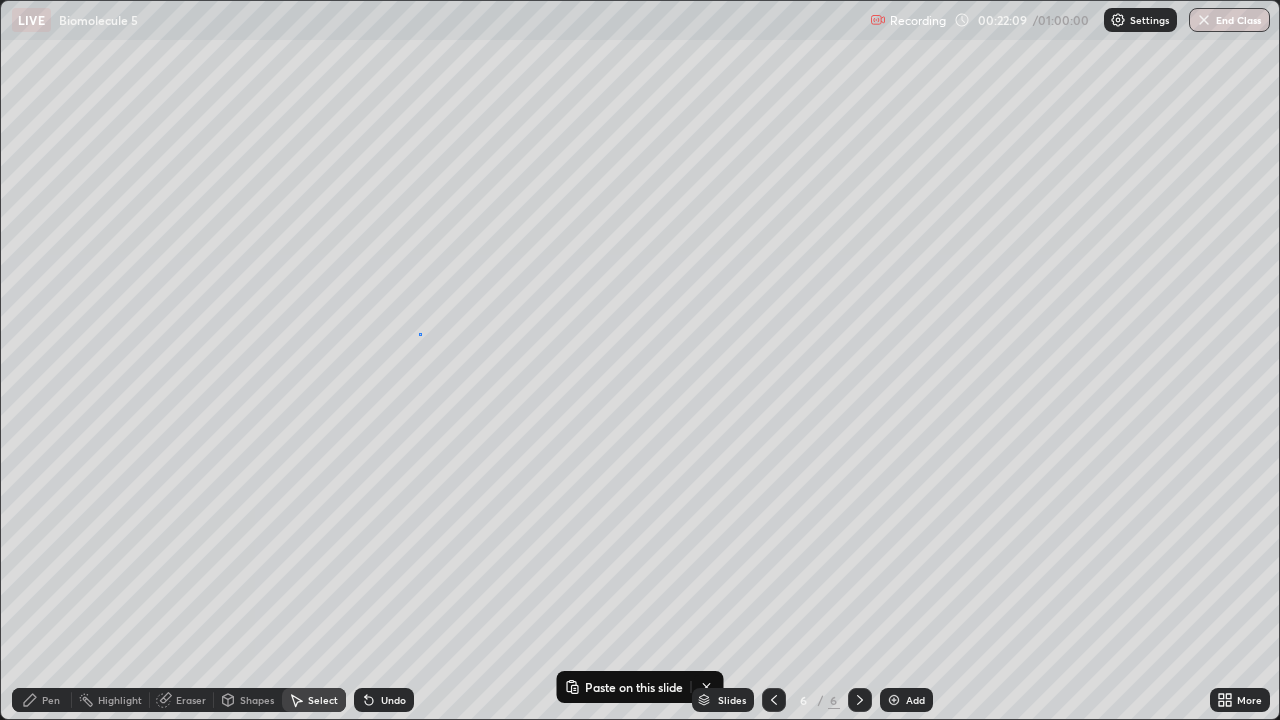 click on "0 ° Undo Copy Paste here Duplicate Duplicate to new slide Delete" at bounding box center [640, 360] 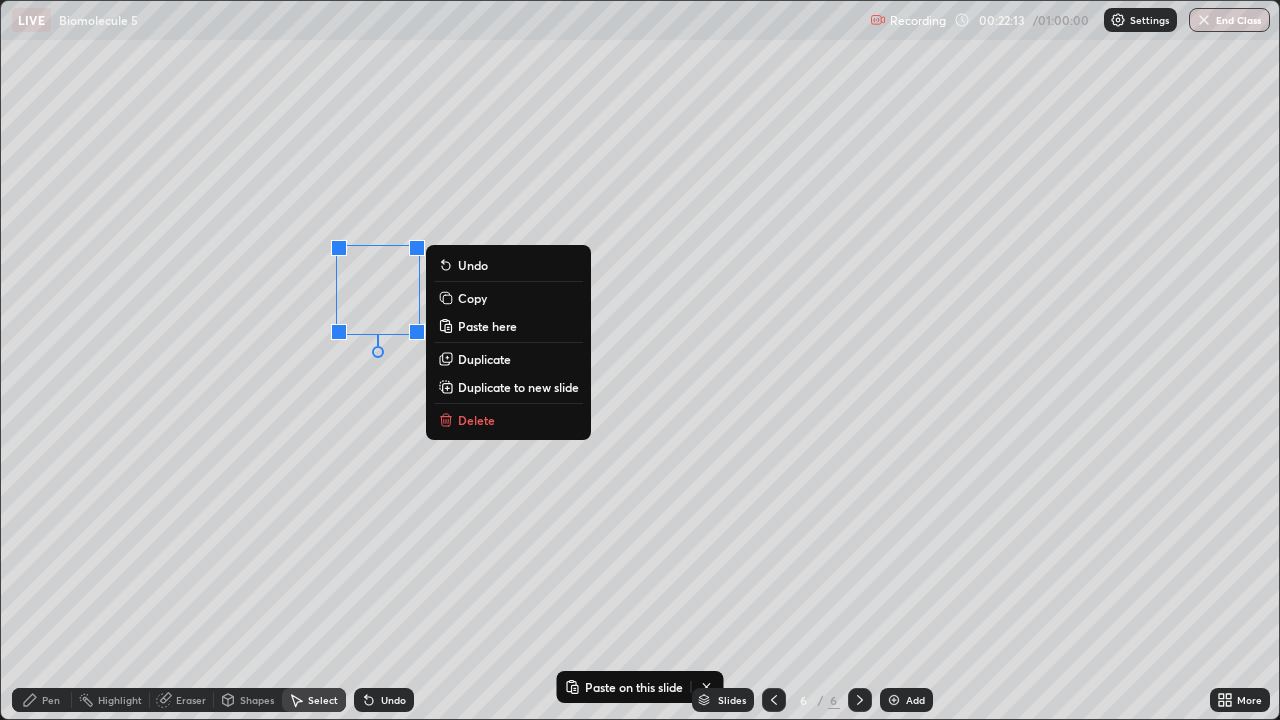 click on "Paste here" at bounding box center [487, 326] 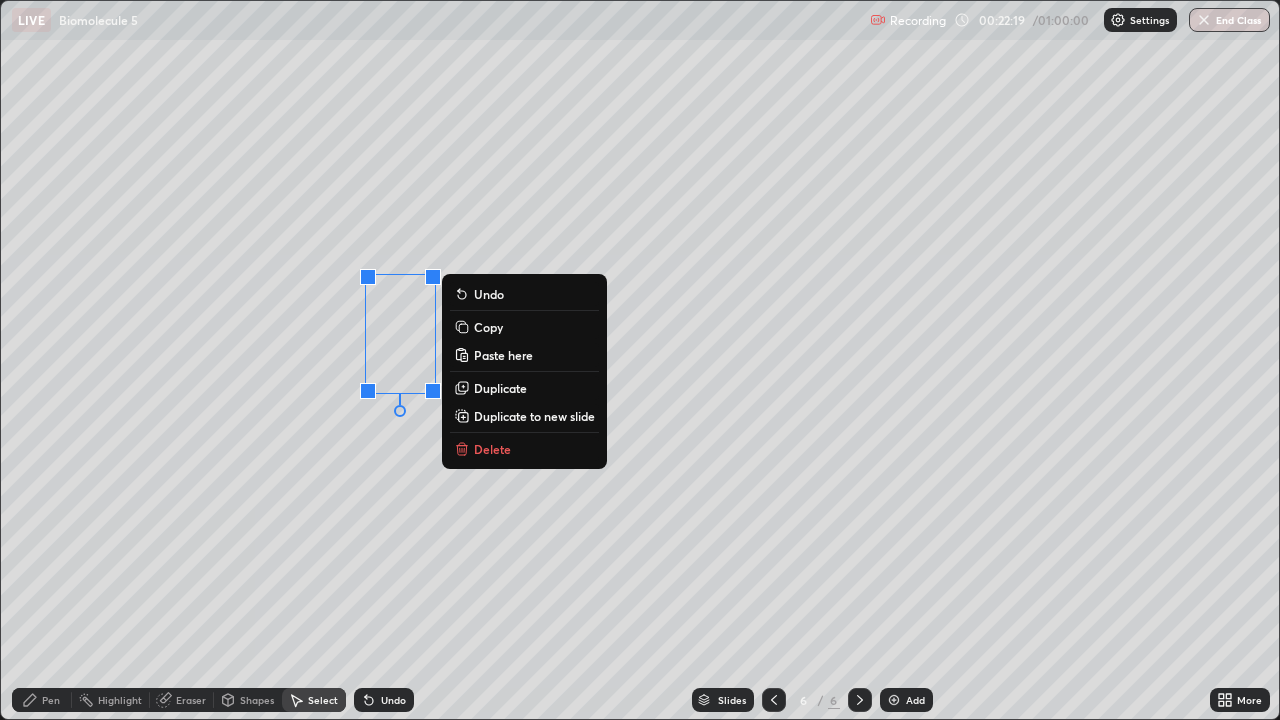 click on "Undo" at bounding box center (384, 700) 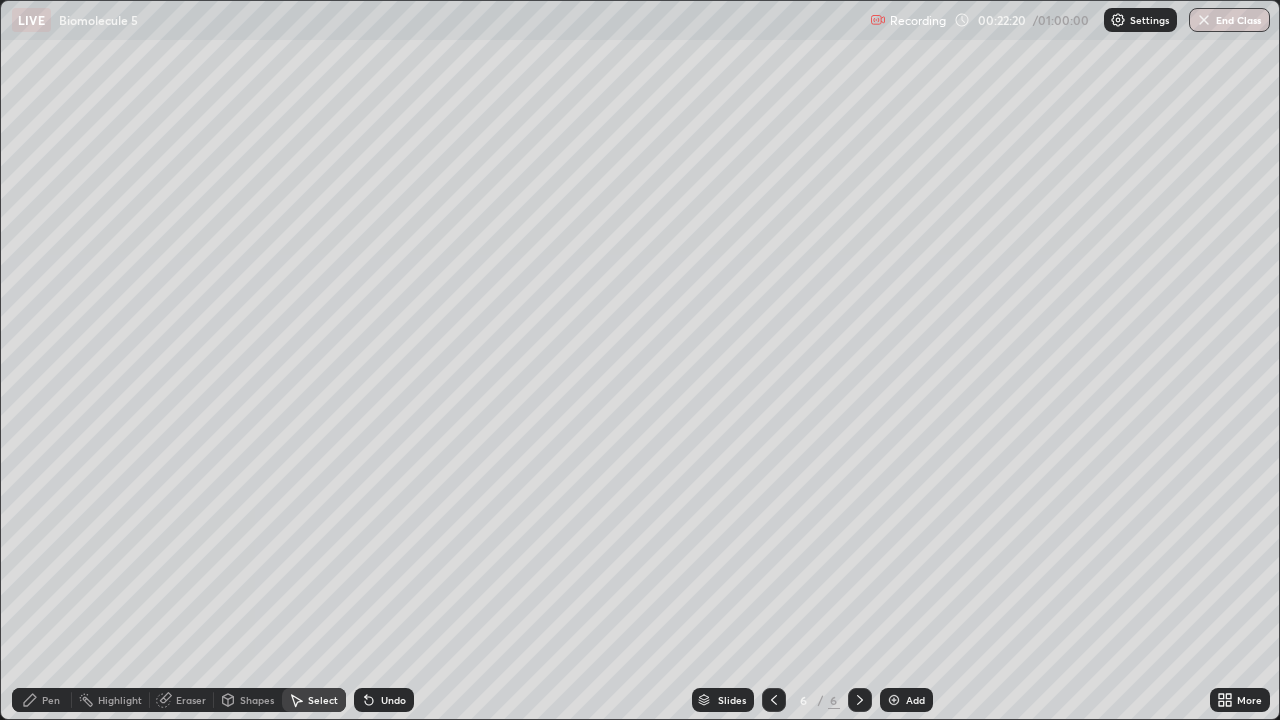 click on "Undo" at bounding box center [384, 700] 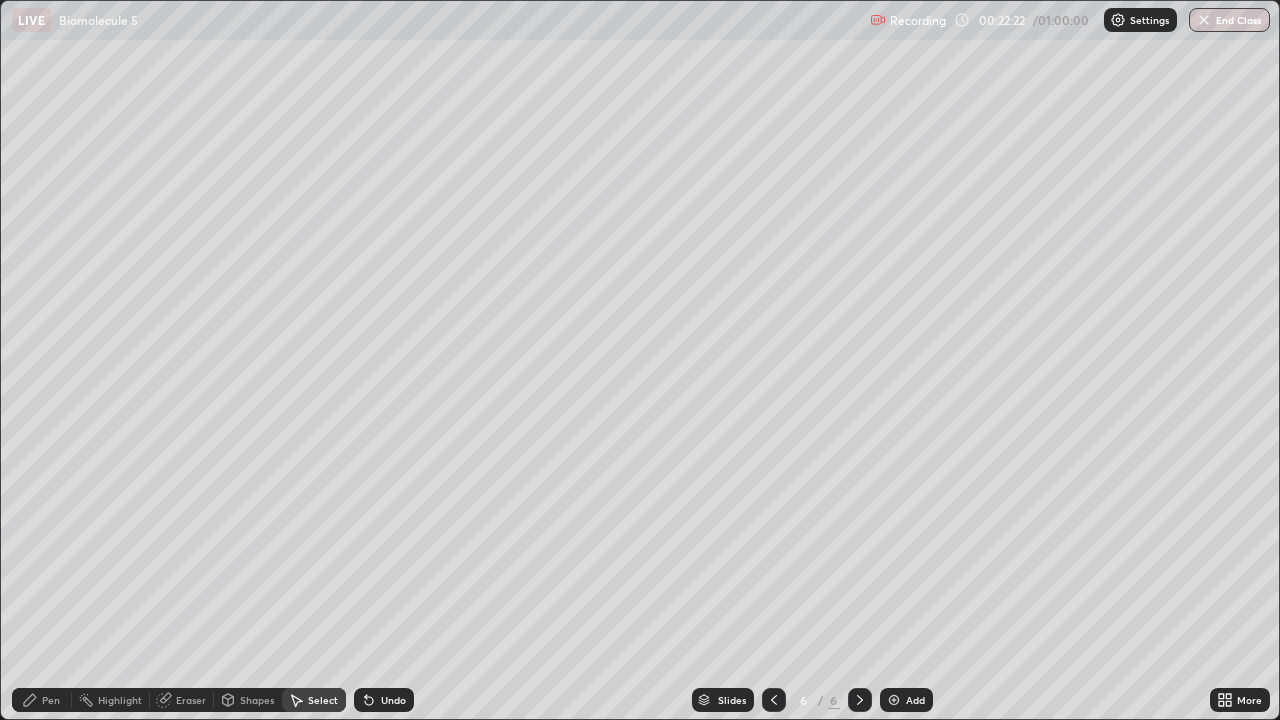 click on "Pen" at bounding box center (51, 700) 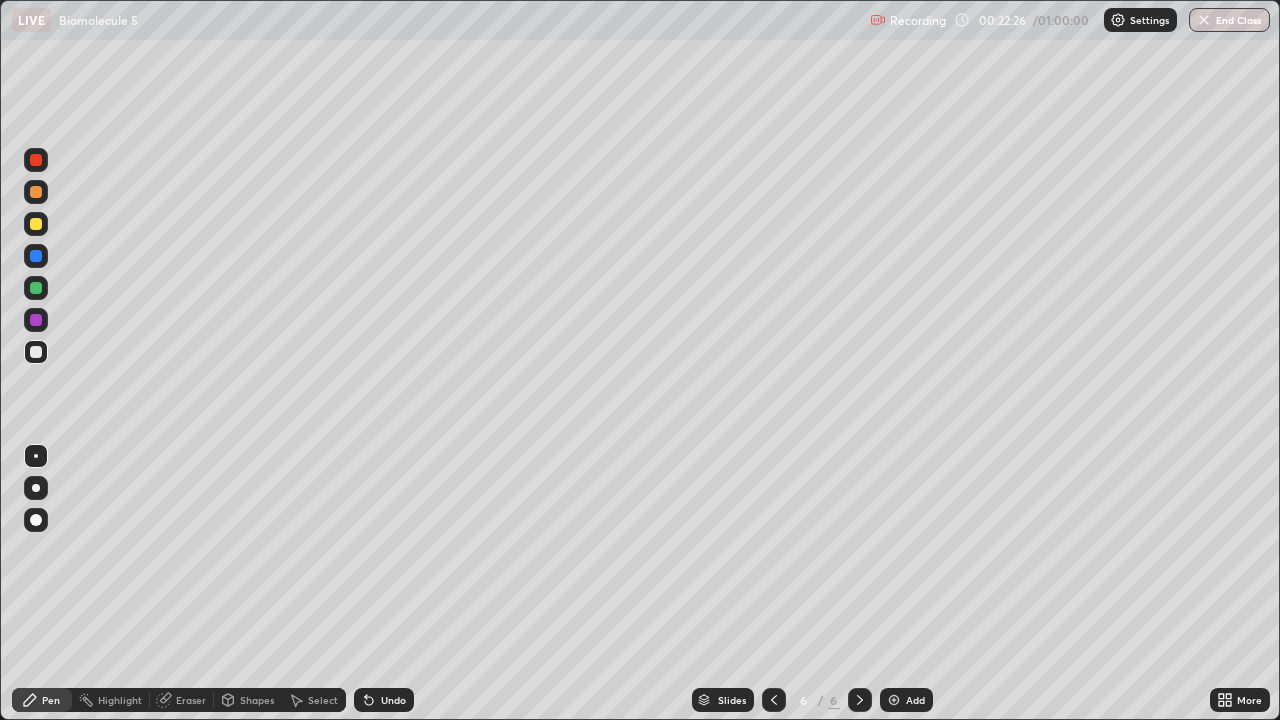 click on "Undo" at bounding box center [393, 700] 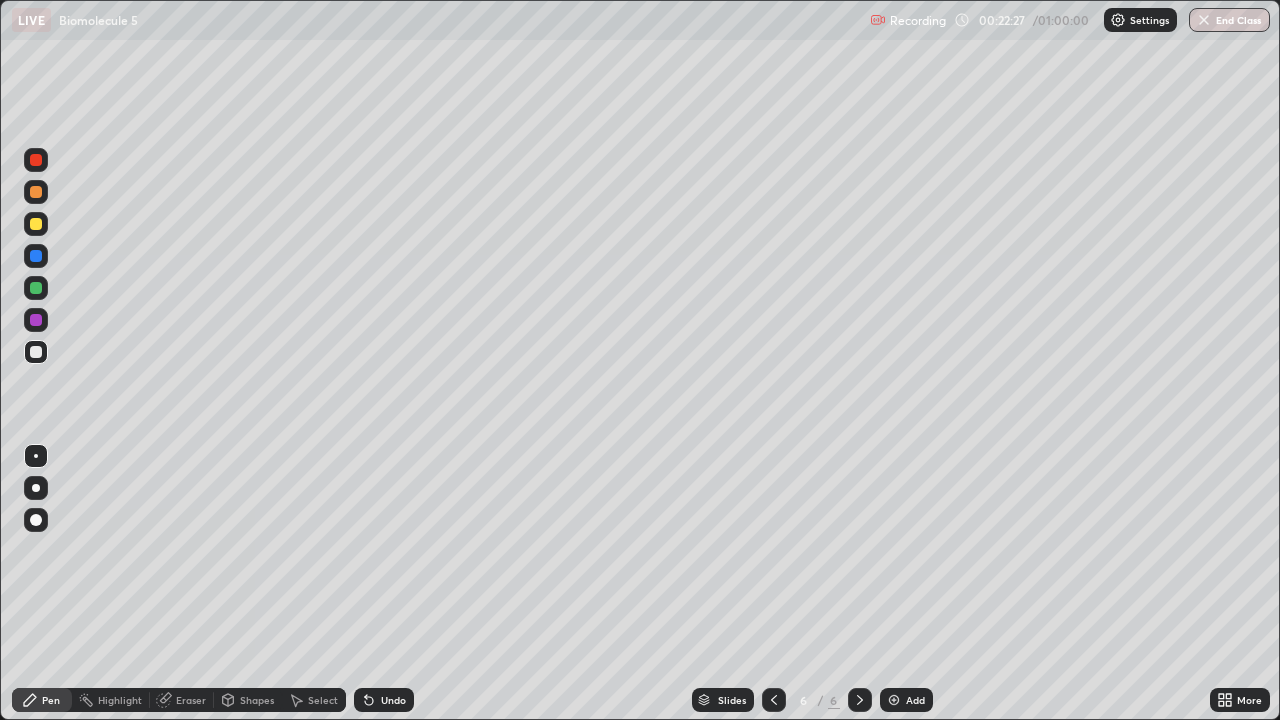 click on "Shapes" at bounding box center [257, 700] 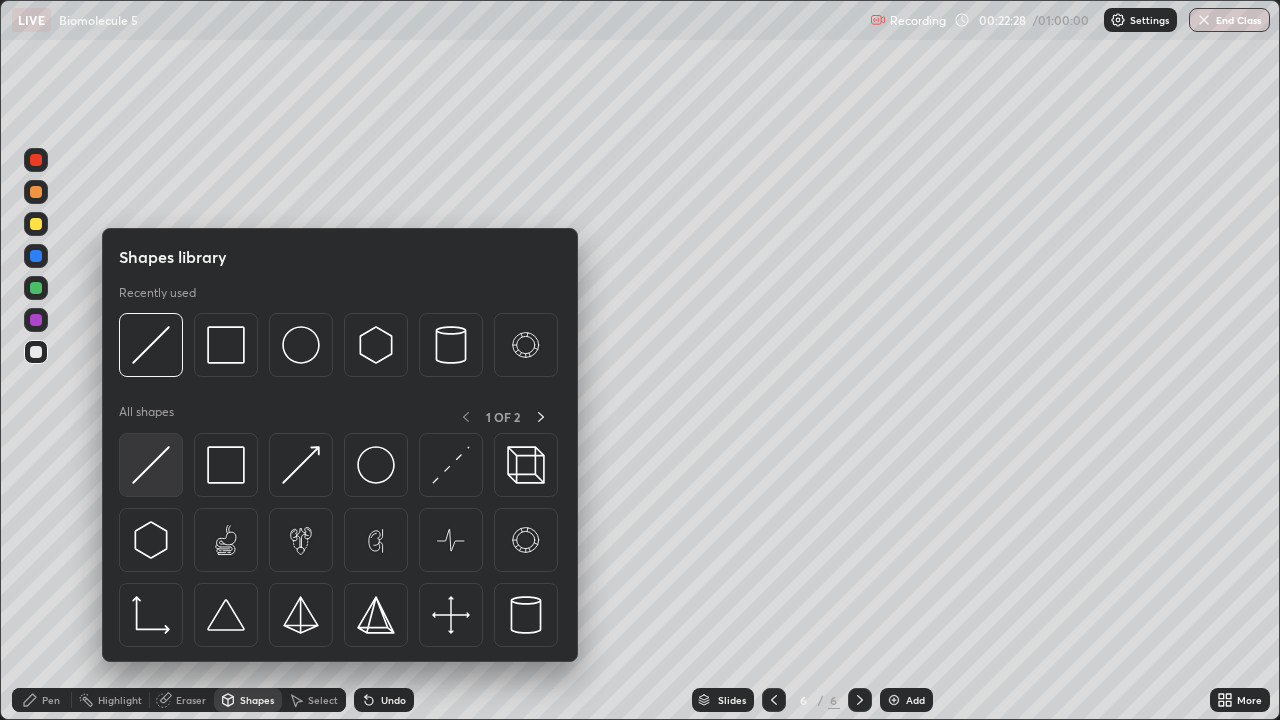 click at bounding box center (151, 465) 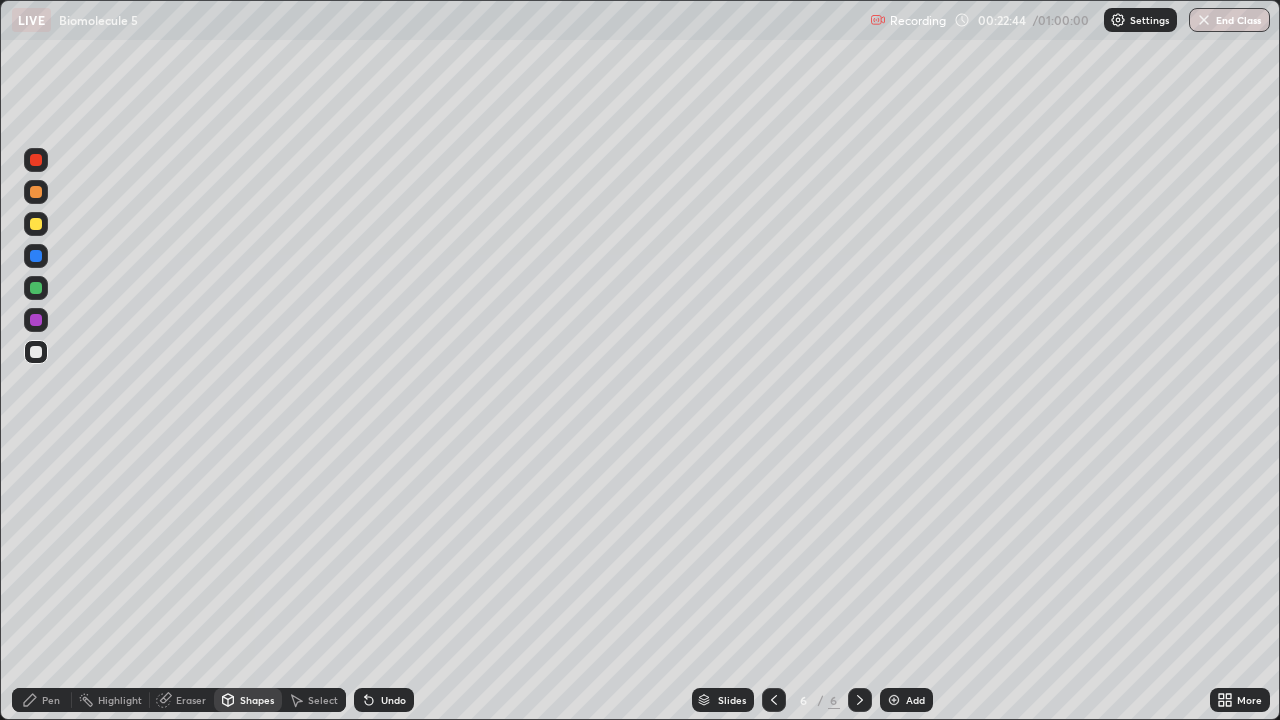 click on "Undo" at bounding box center (384, 700) 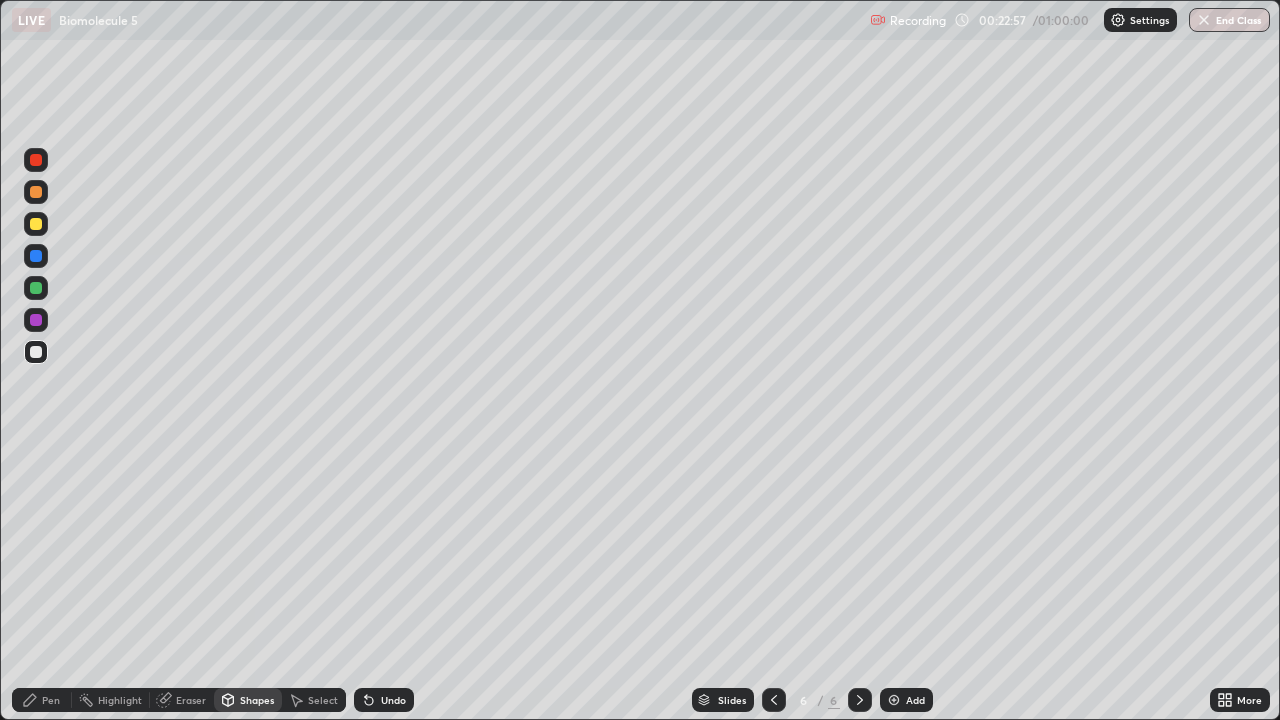 click on "Undo" at bounding box center (384, 700) 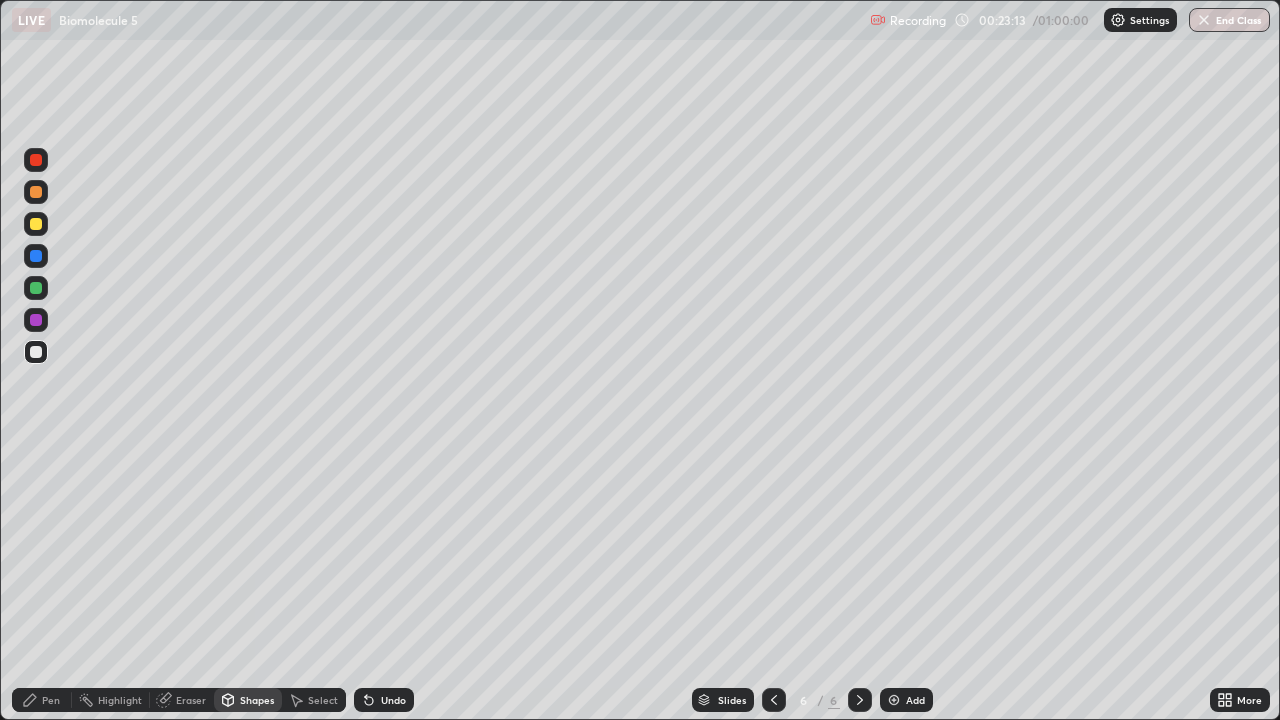 click on "Undo" at bounding box center (393, 700) 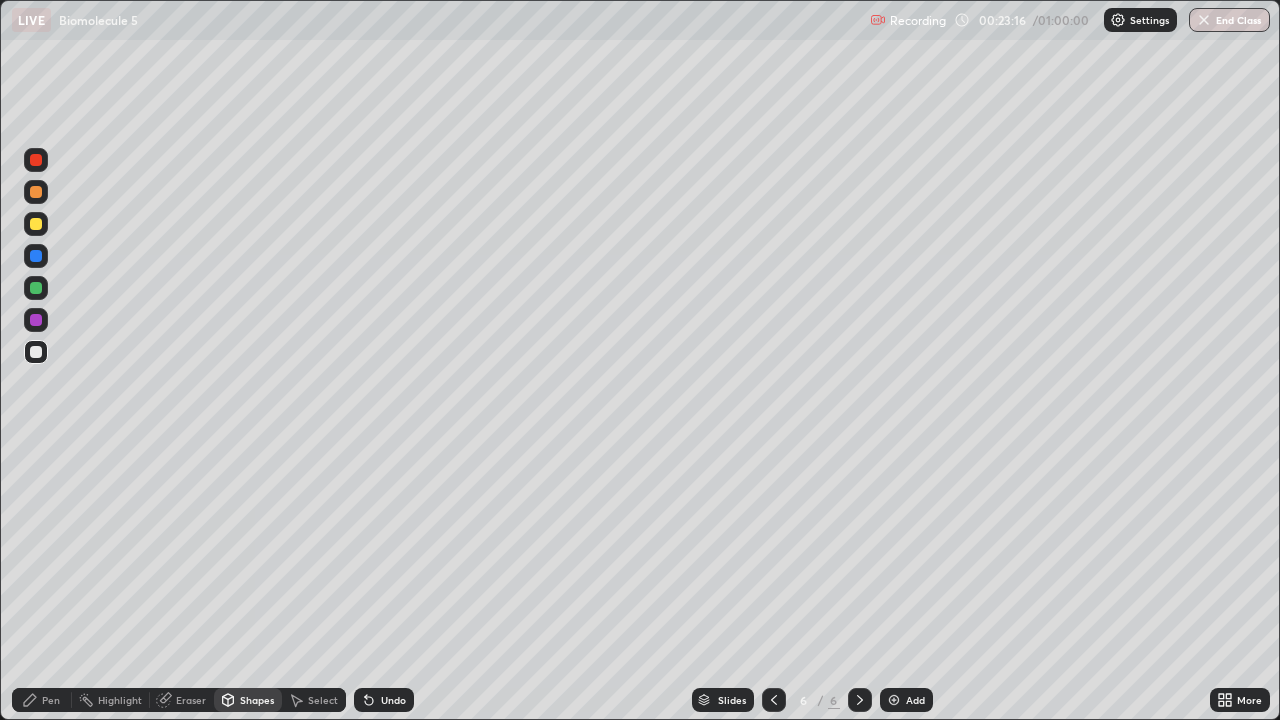 click on "Eraser" at bounding box center (191, 700) 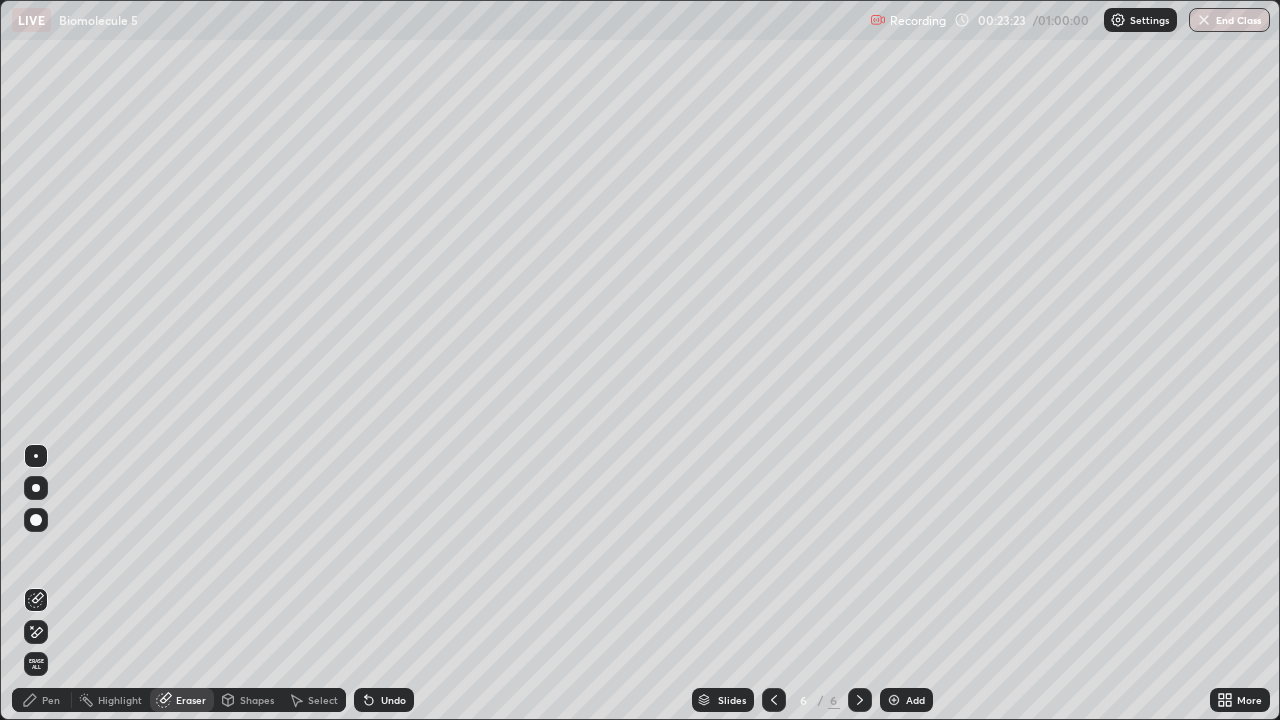 click on "Pen" at bounding box center [51, 700] 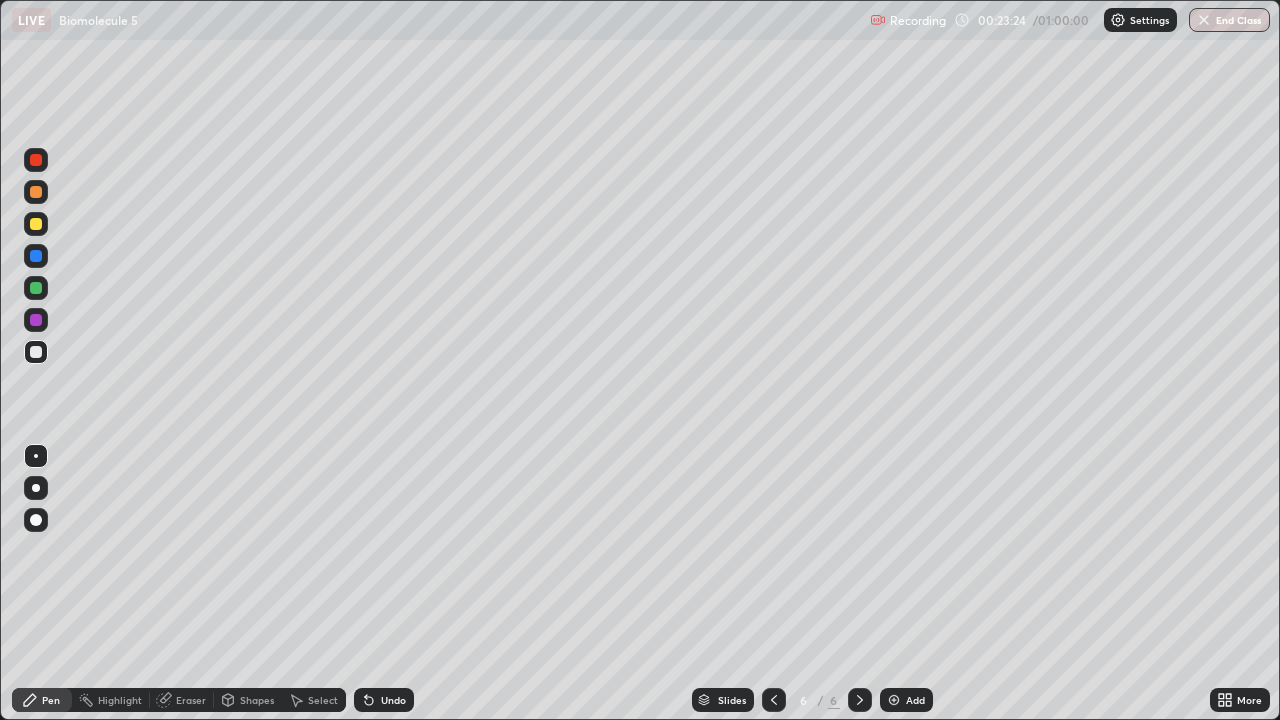 click on "Pen" at bounding box center (51, 700) 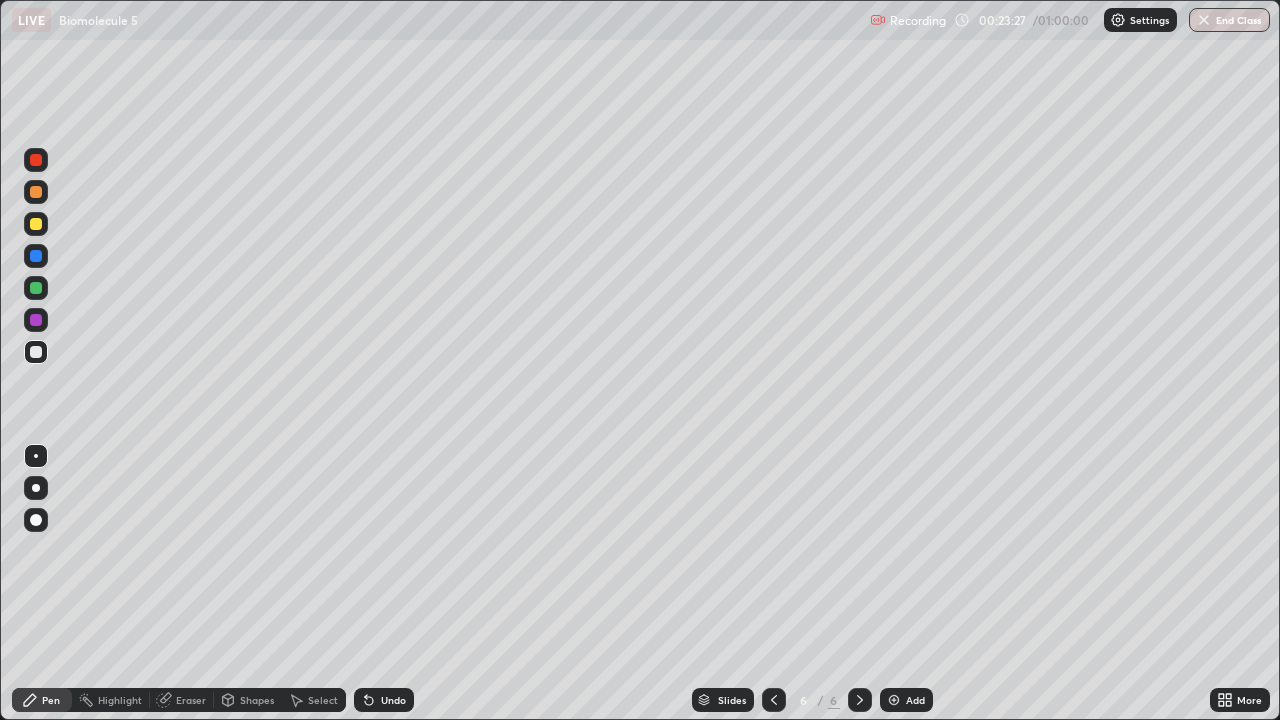 click on "Select" at bounding box center (323, 700) 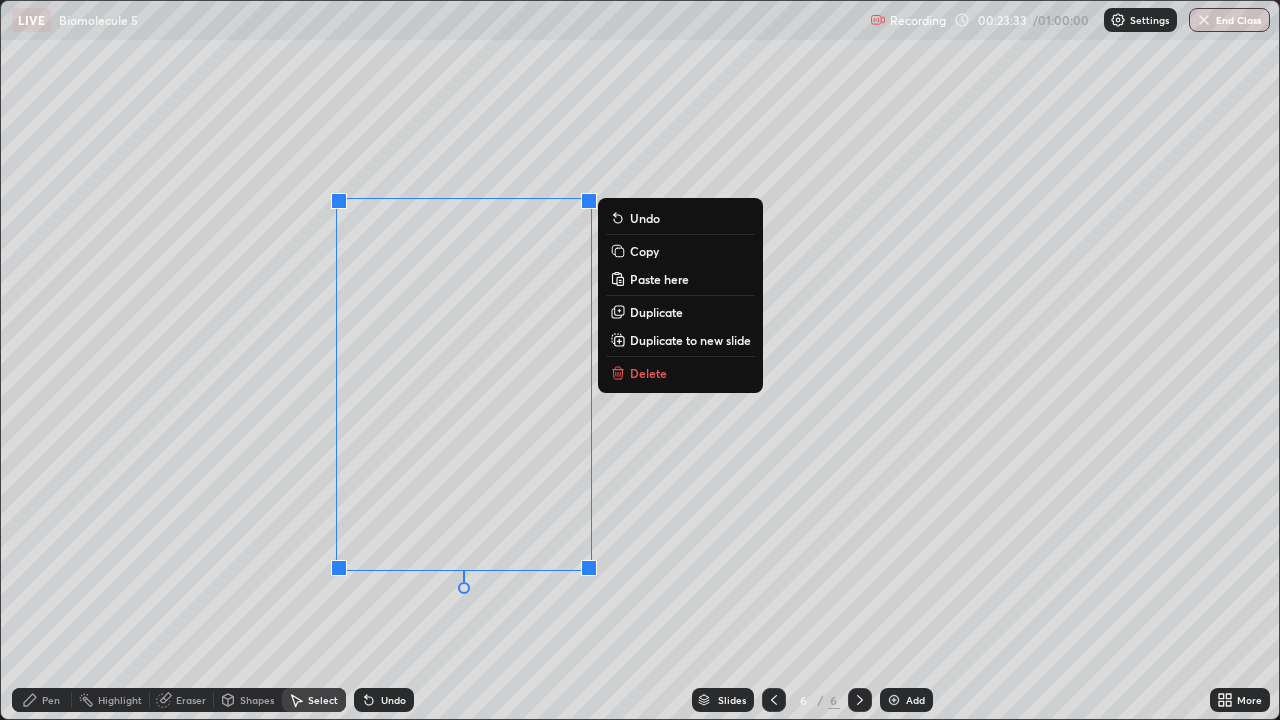 click on "Duplicate" at bounding box center [656, 312] 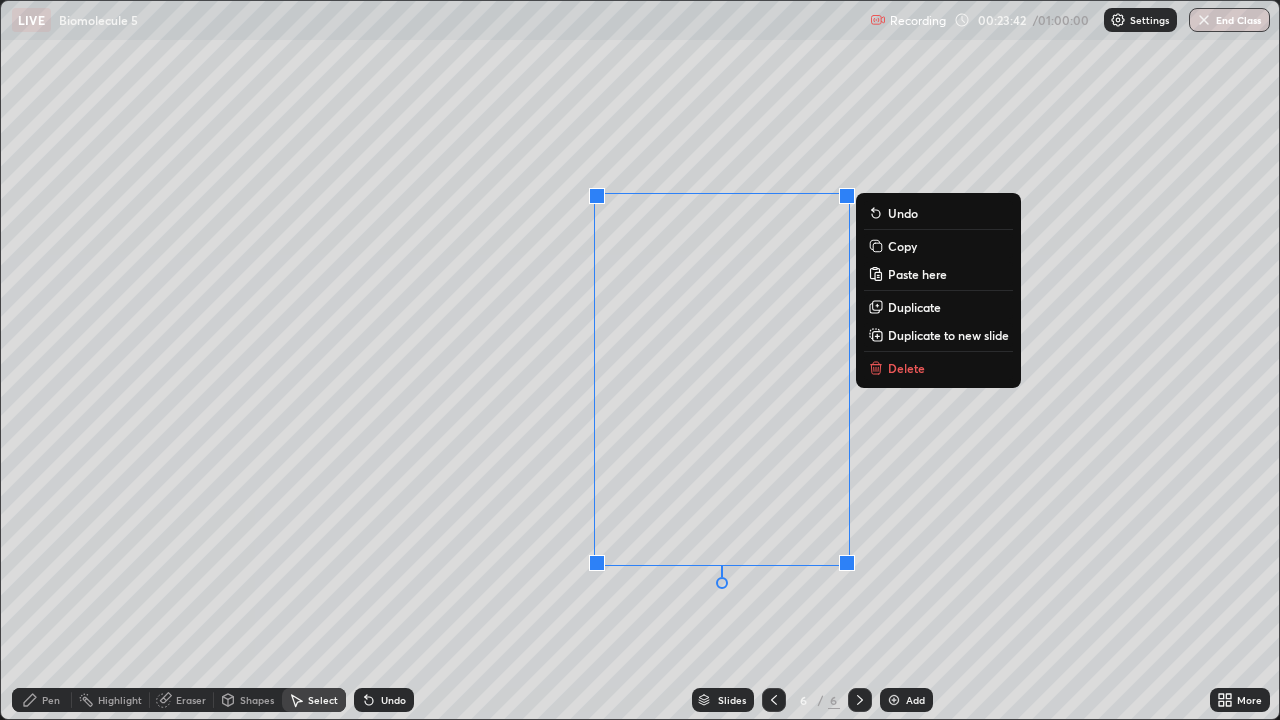 click on "0 ° Undo Copy Paste here Duplicate Duplicate to new slide Delete" at bounding box center [640, 360] 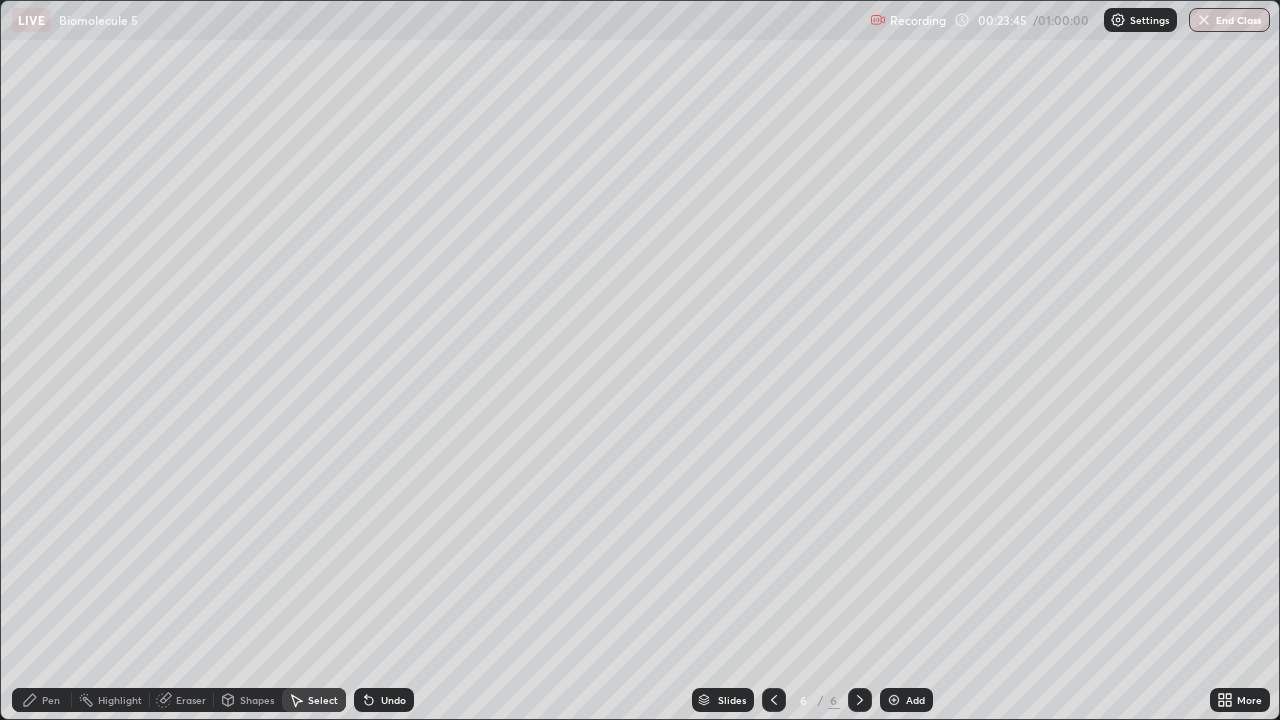 click on "Eraser" at bounding box center [191, 700] 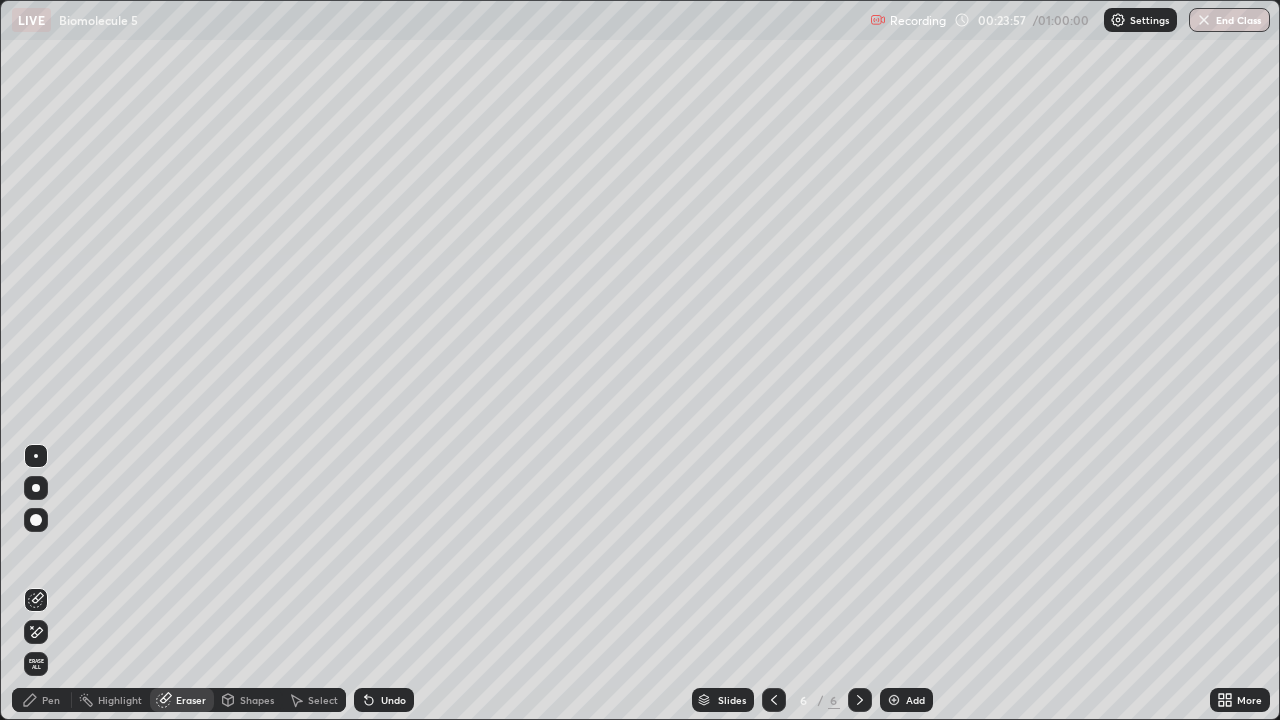 click on "Pen" at bounding box center (51, 700) 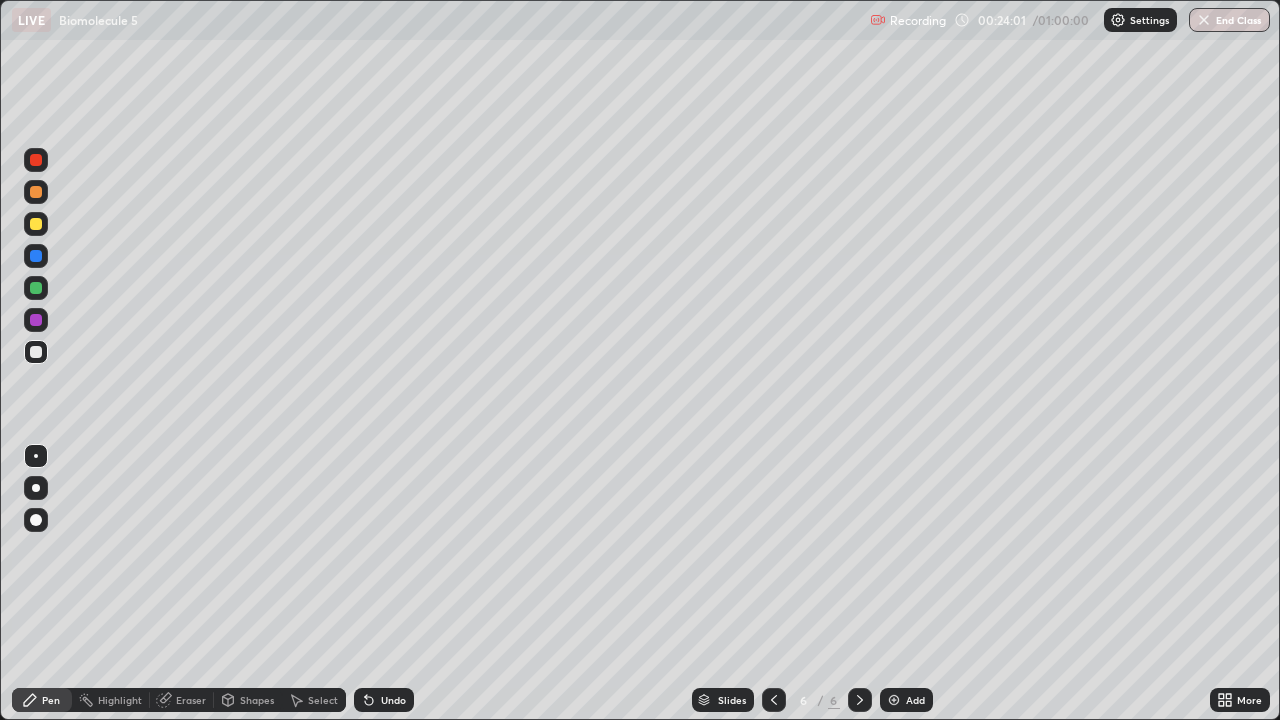 click on "Undo" at bounding box center [393, 700] 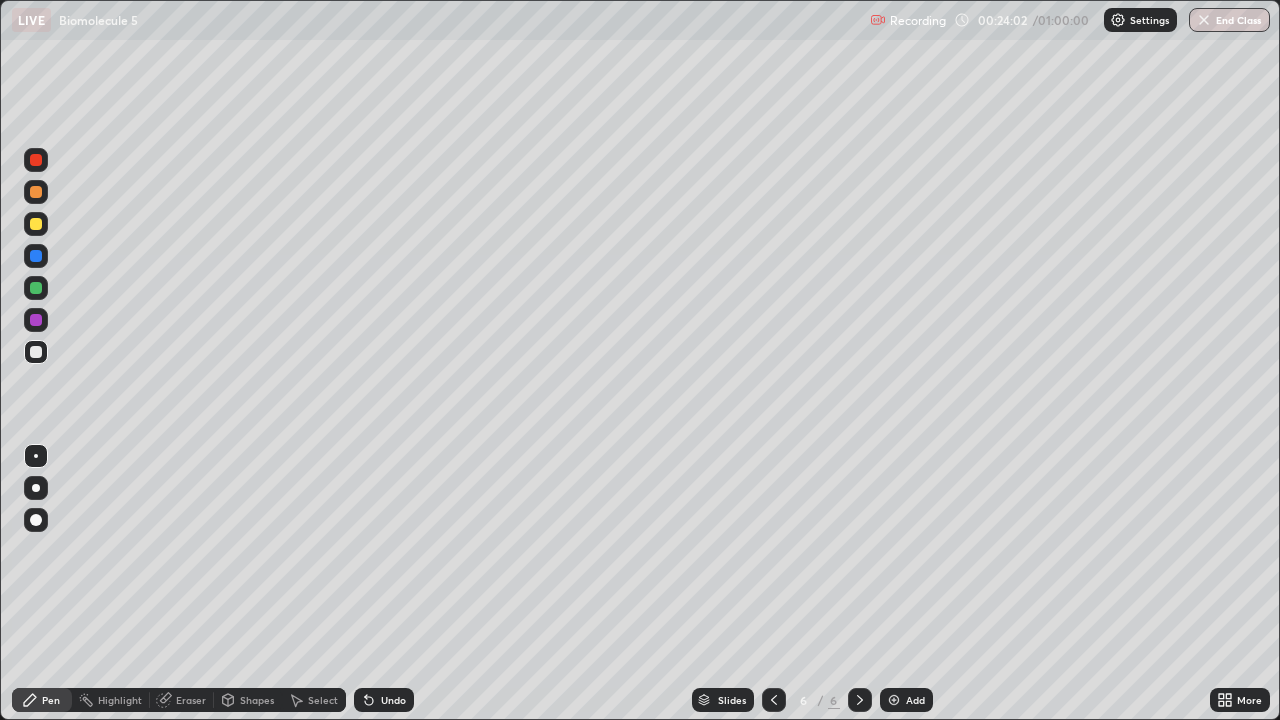 click on "Shapes" at bounding box center [248, 700] 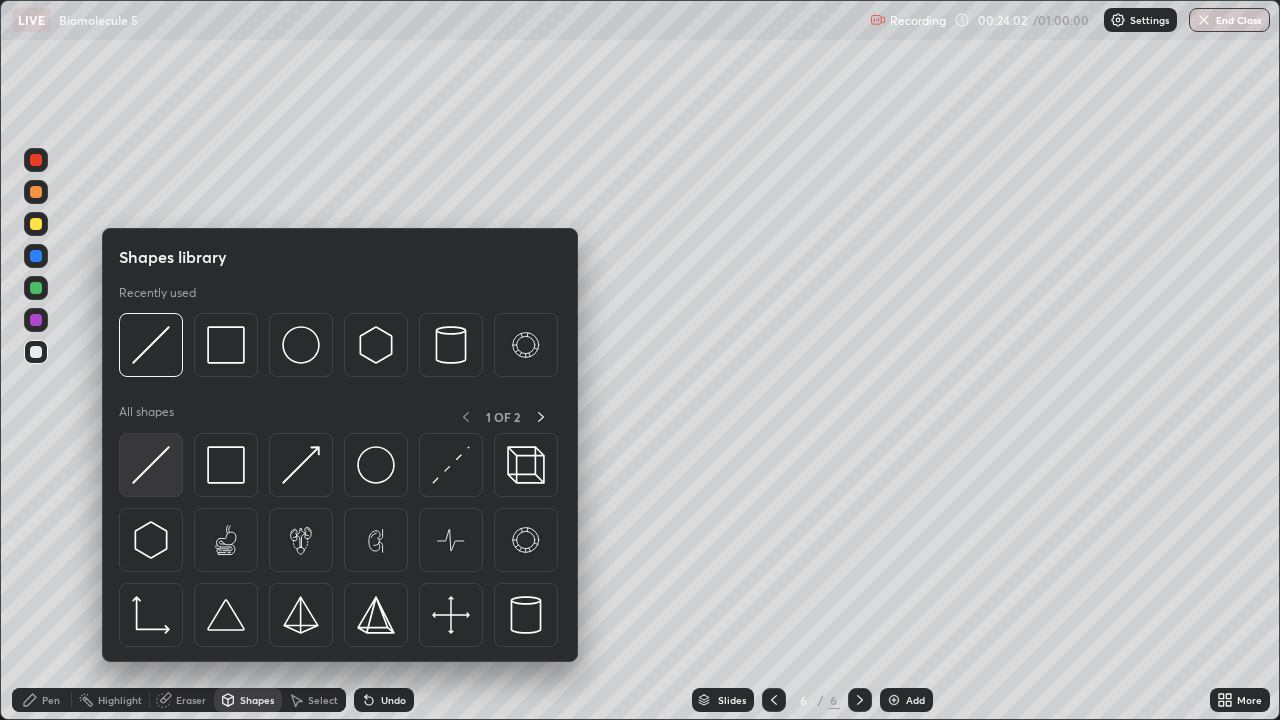 click at bounding box center [151, 465] 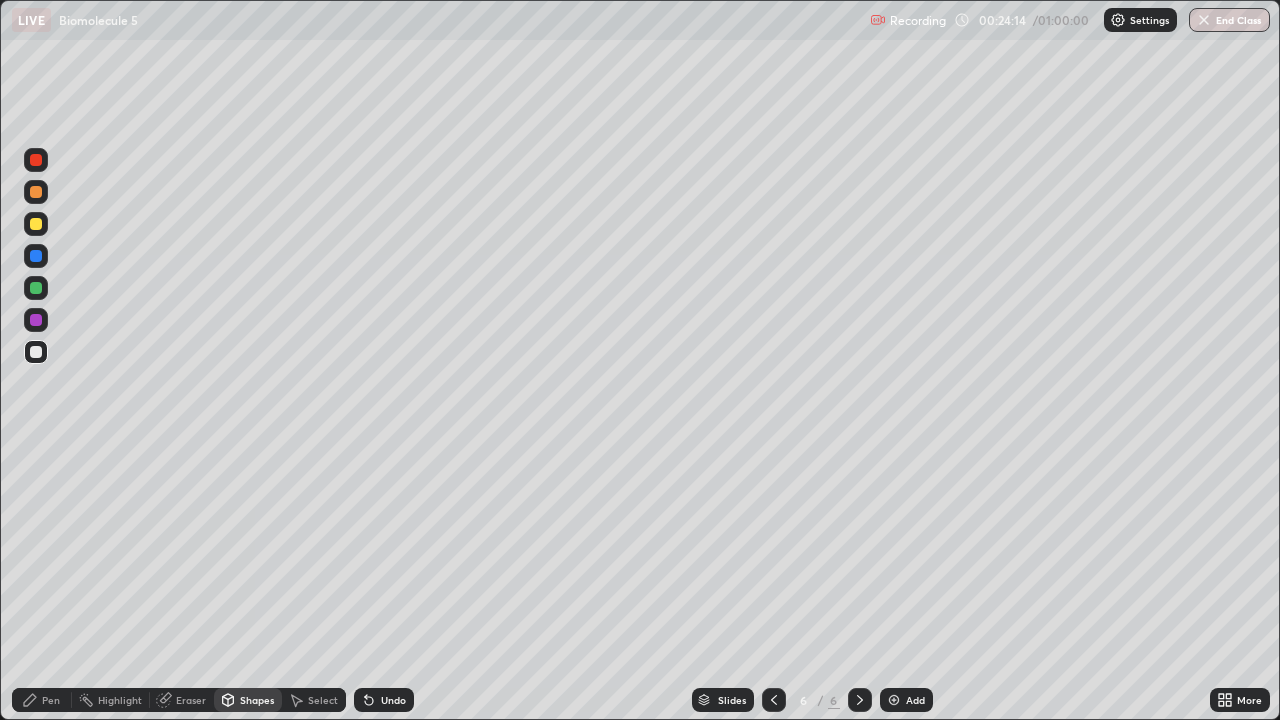 click on "Eraser" at bounding box center [191, 700] 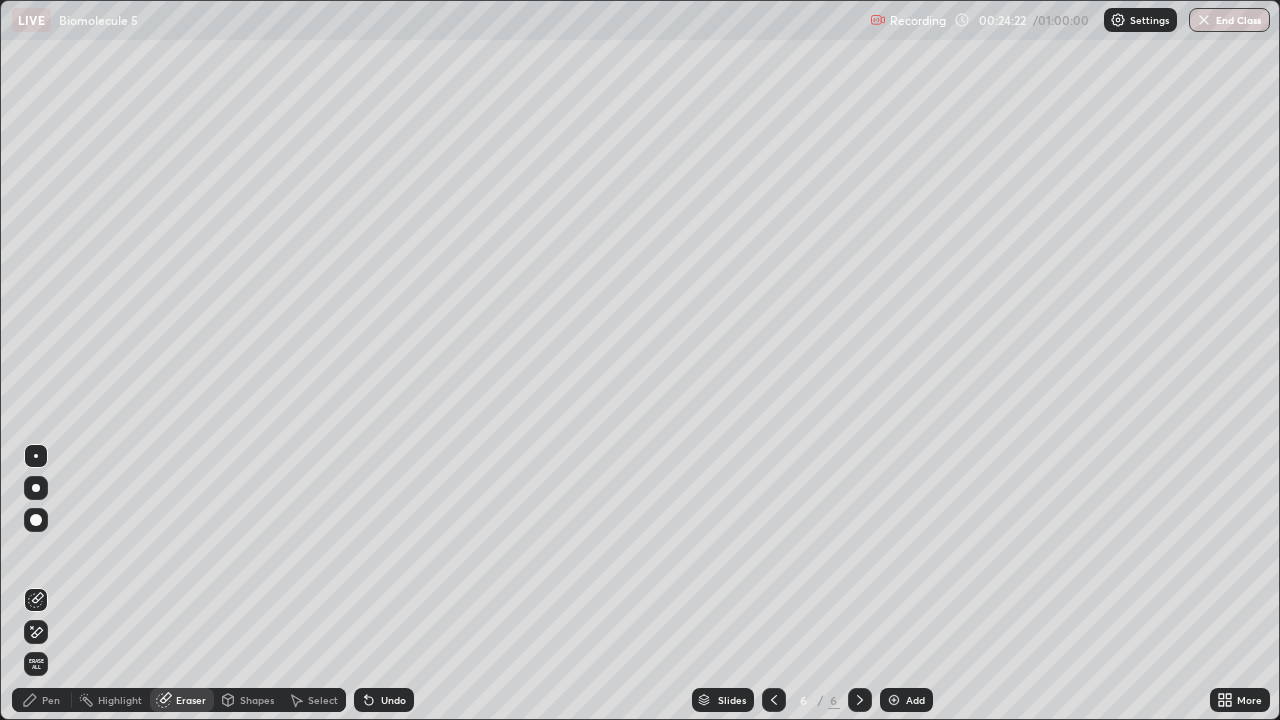 click on "Pen" at bounding box center (51, 700) 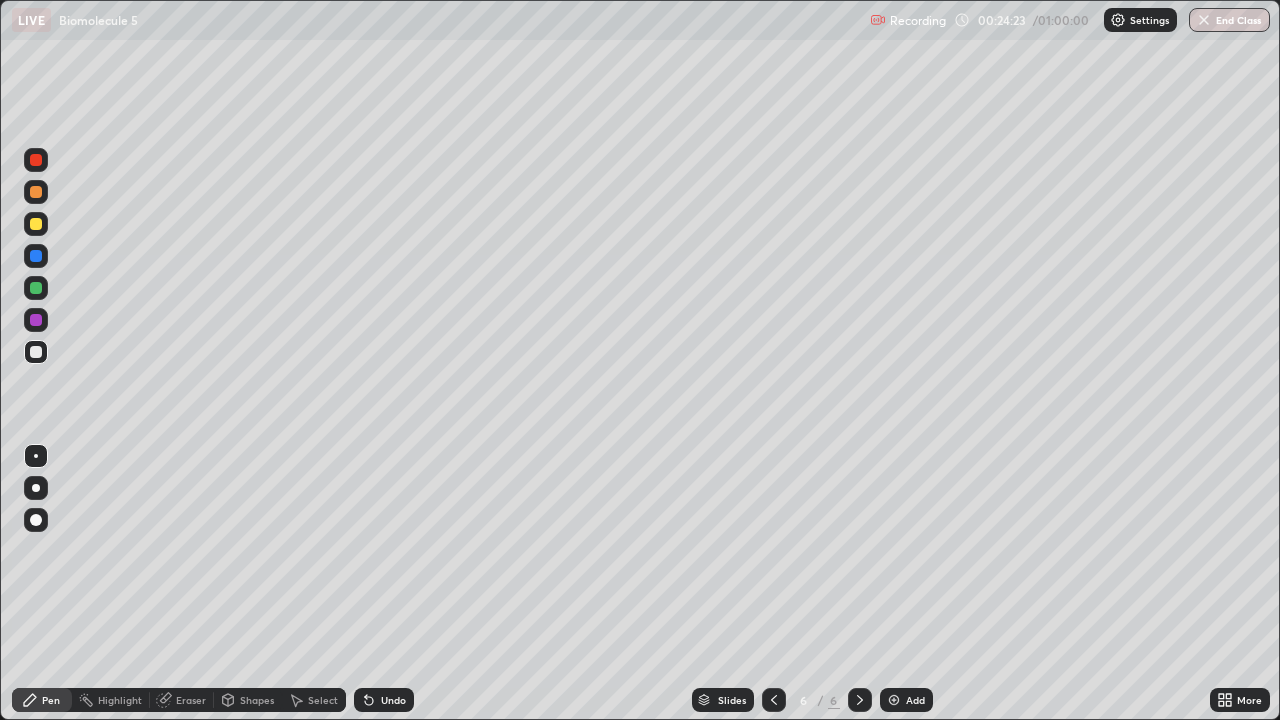 click at bounding box center (36, 160) 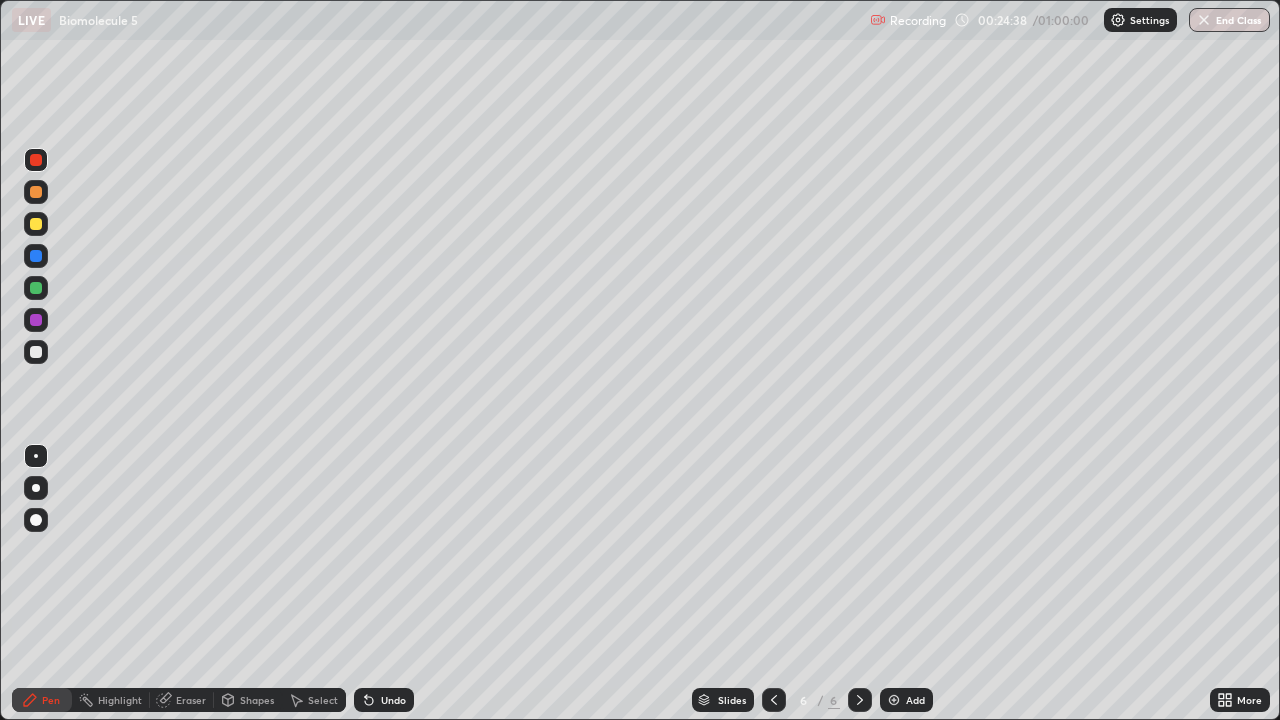 click on "Undo" at bounding box center [393, 700] 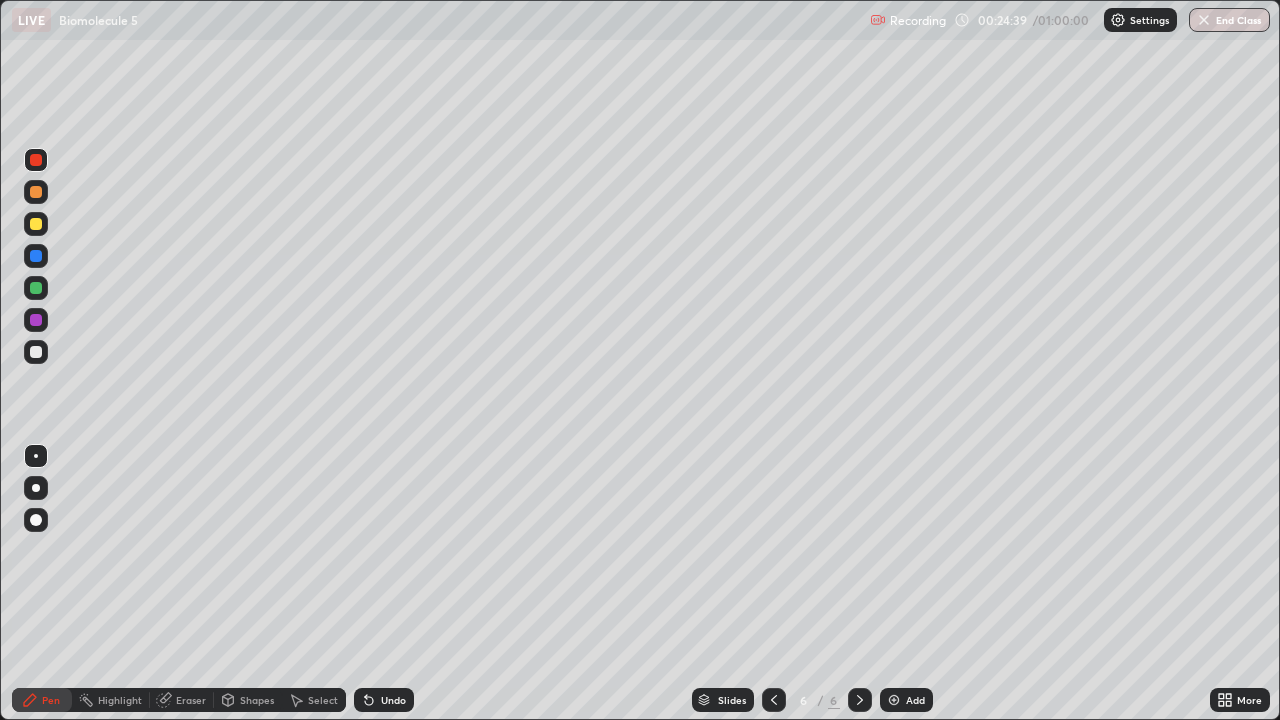 click on "Undo" at bounding box center (393, 700) 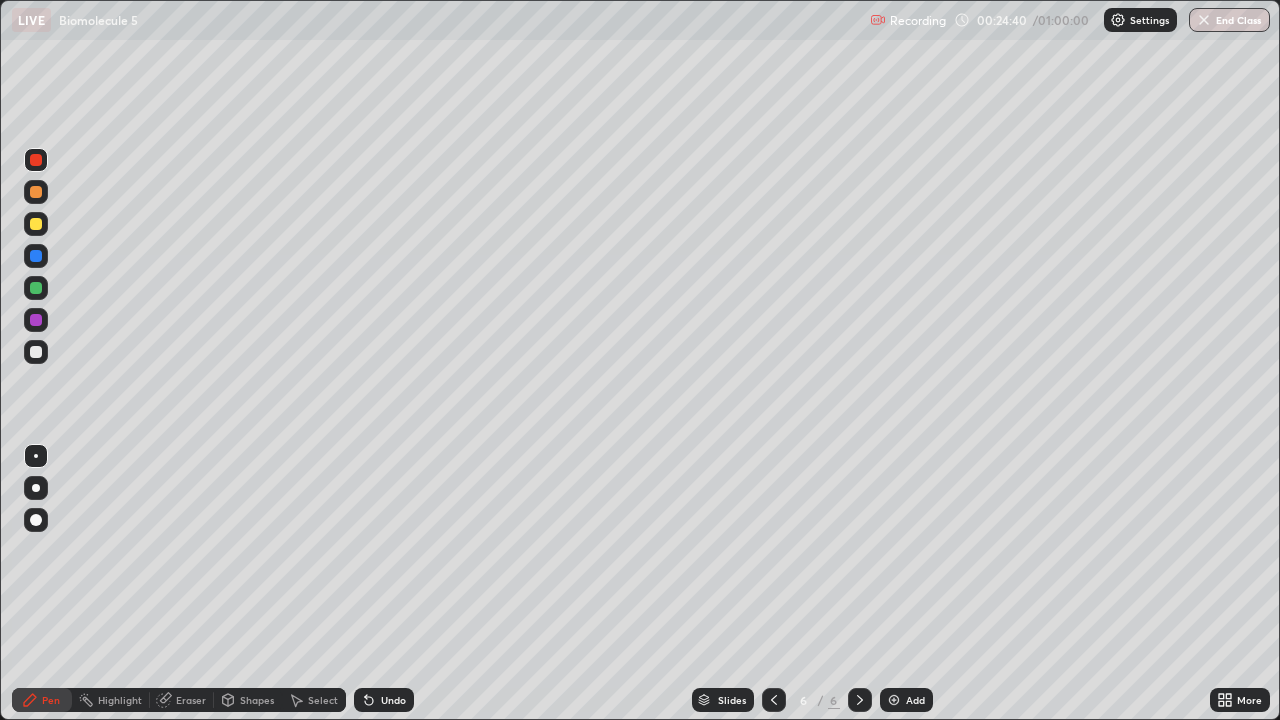 click on "Undo" at bounding box center [384, 700] 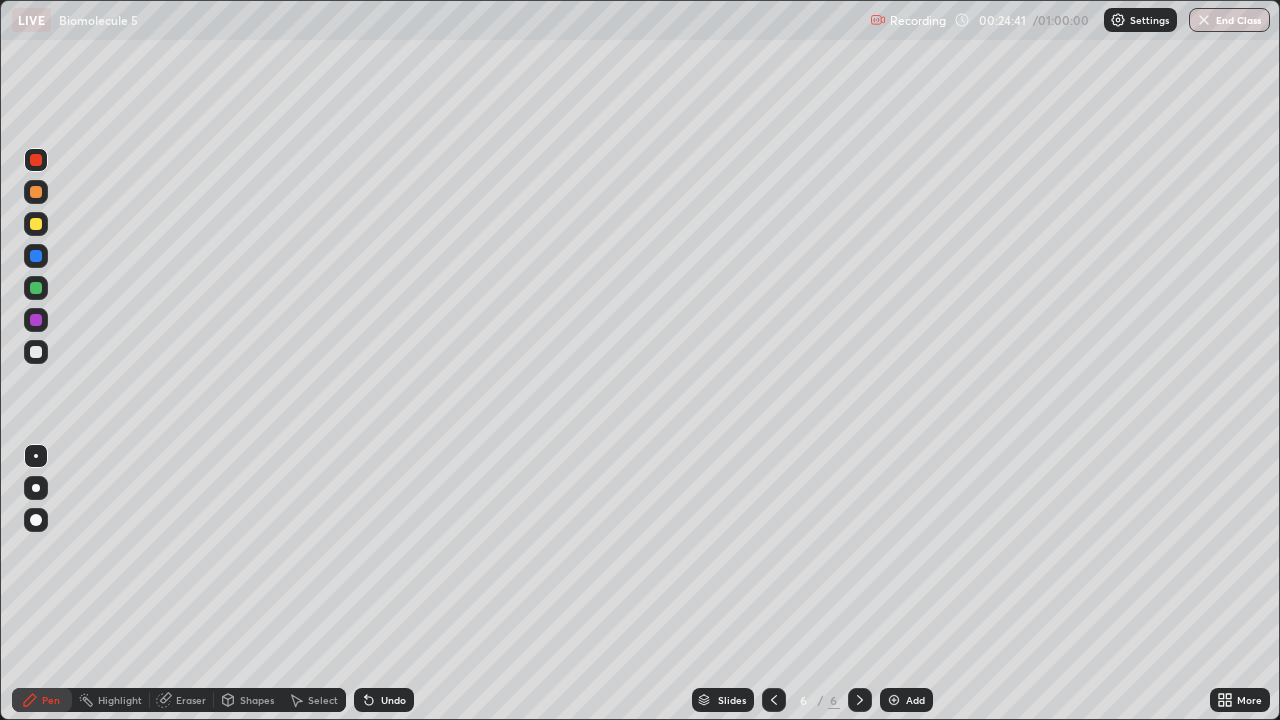 click on "Undo" at bounding box center [384, 700] 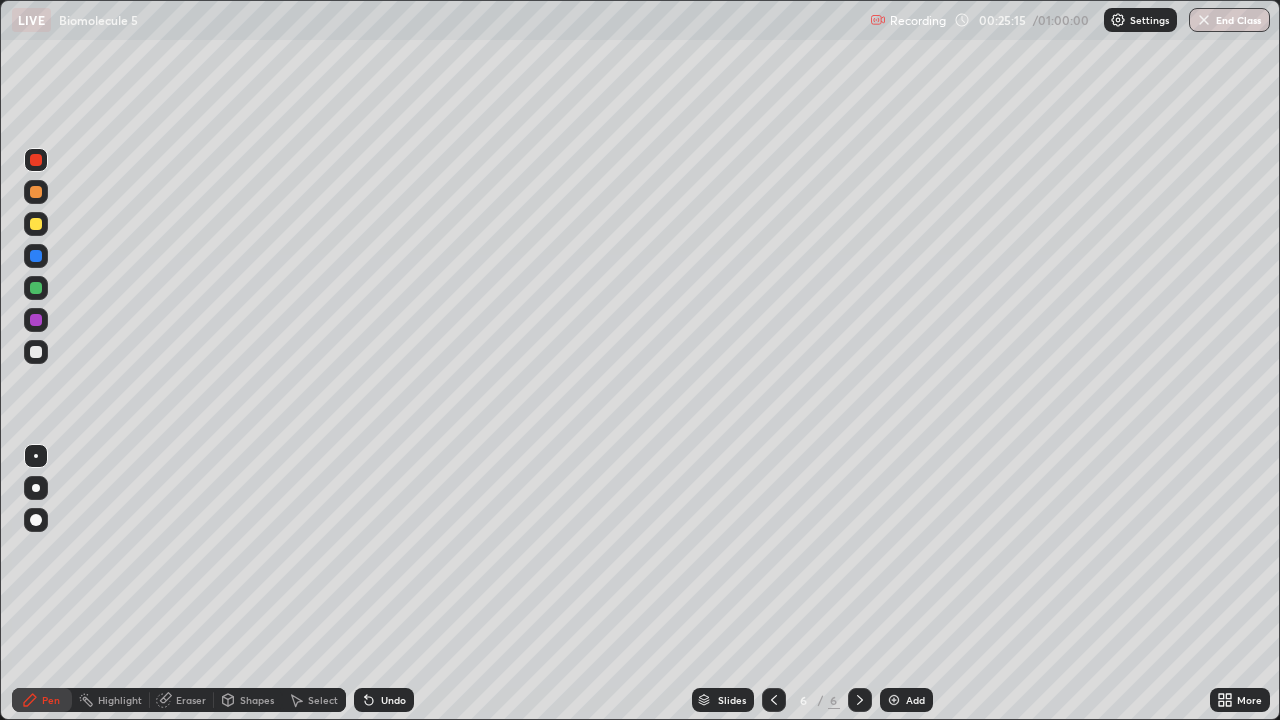 click at bounding box center (36, 352) 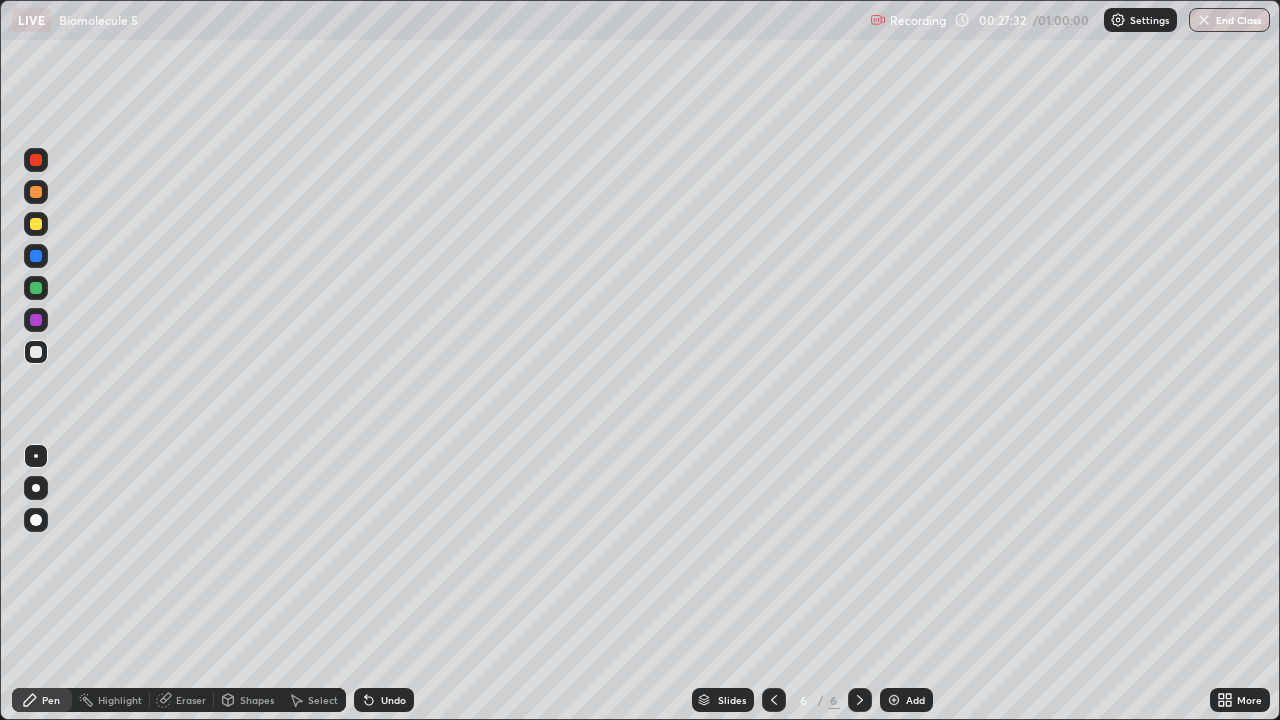 click on "Eraser" at bounding box center [191, 700] 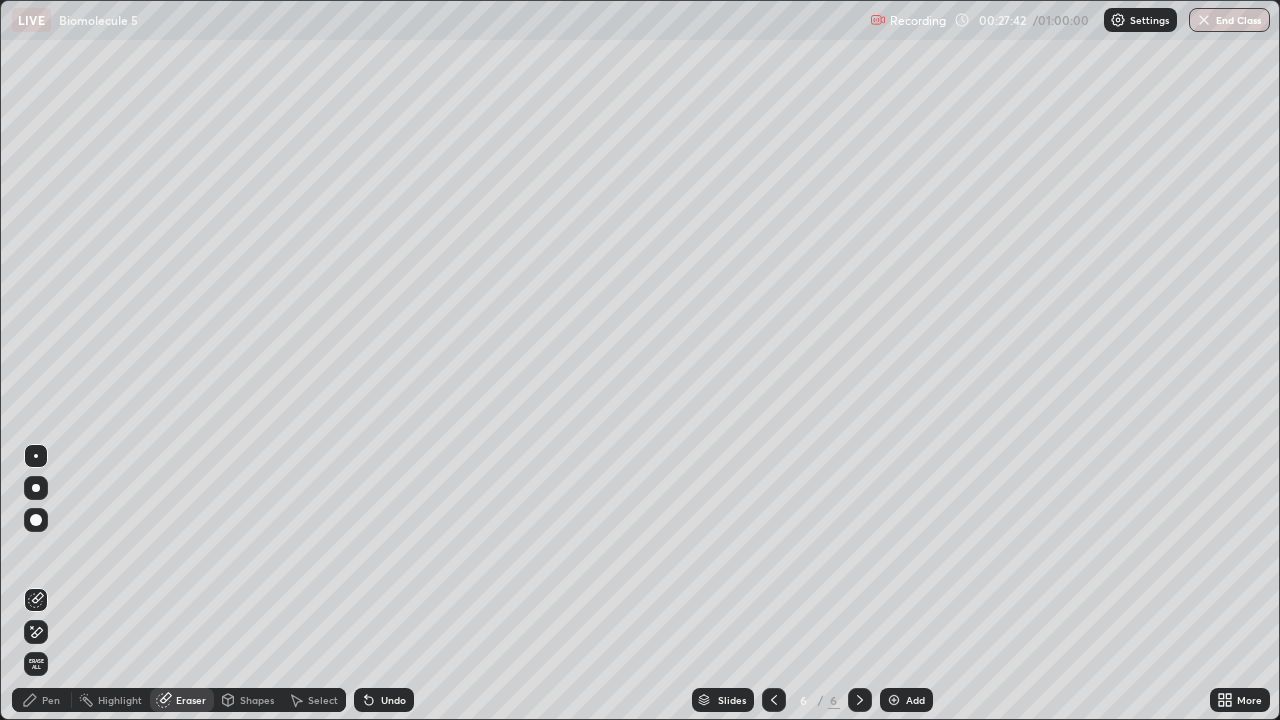 click on "Pen" at bounding box center [42, 700] 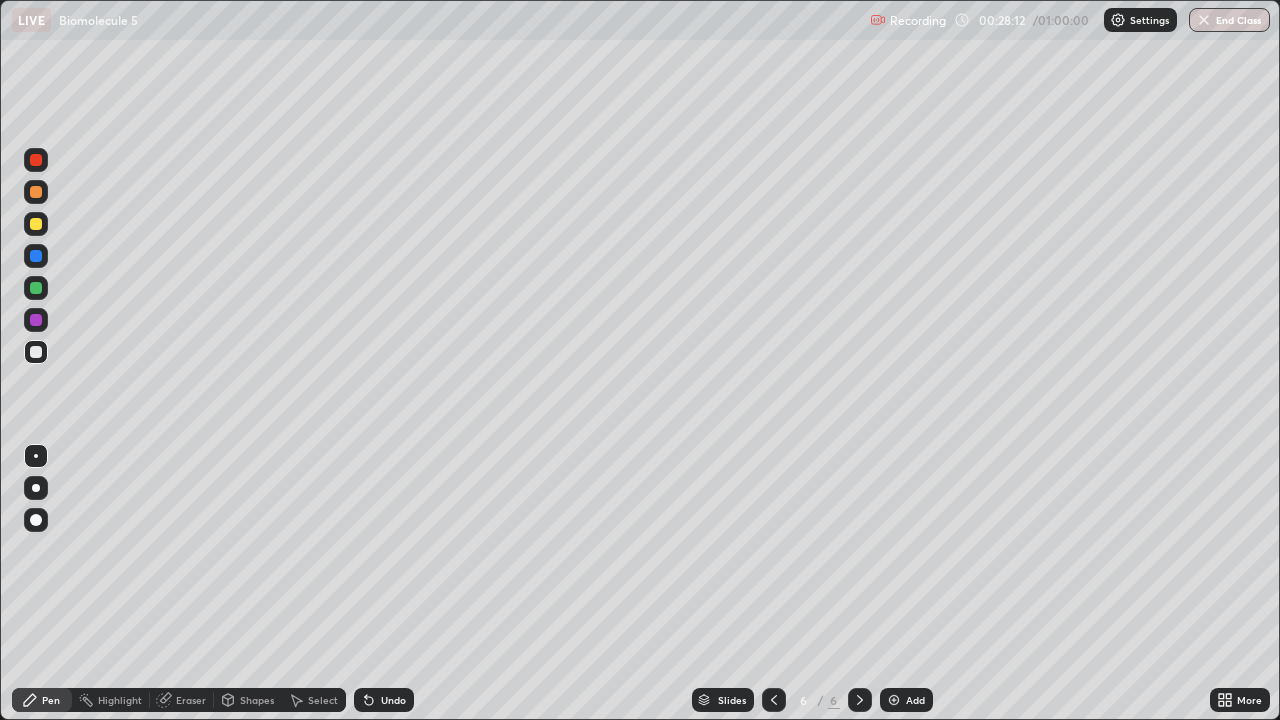 click on "Undo" at bounding box center [393, 700] 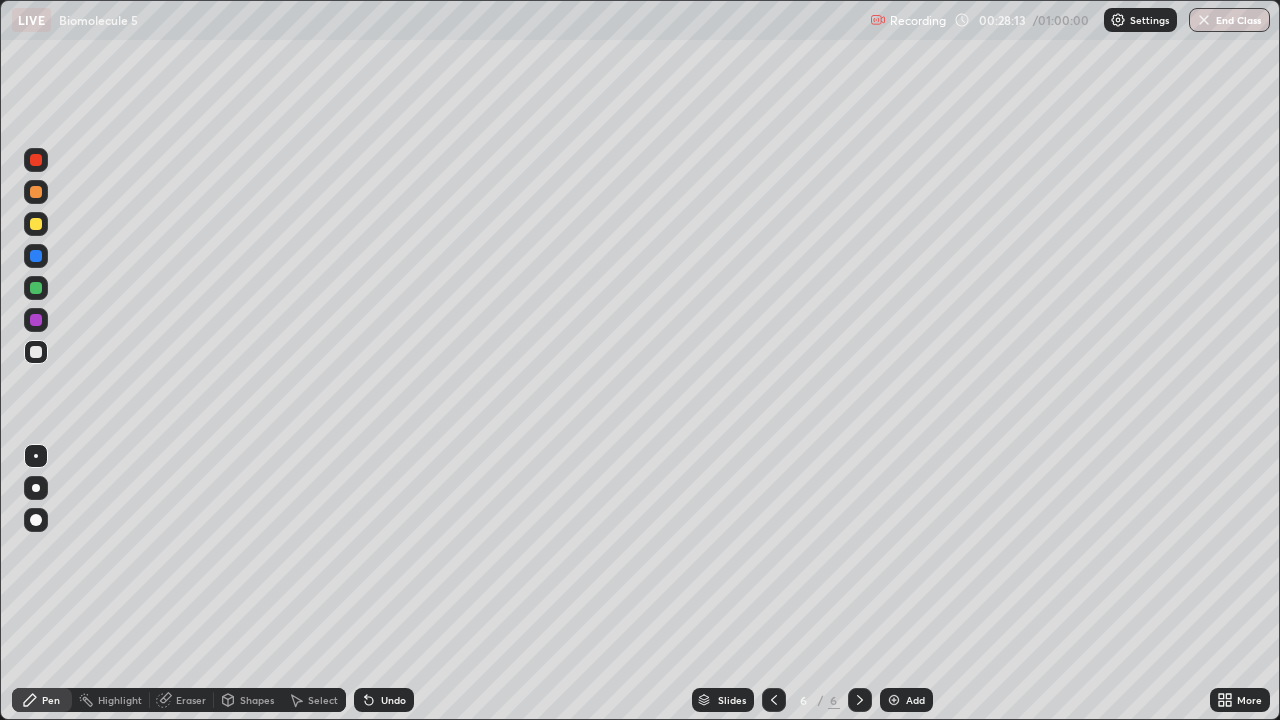 click on "Undo" at bounding box center [393, 700] 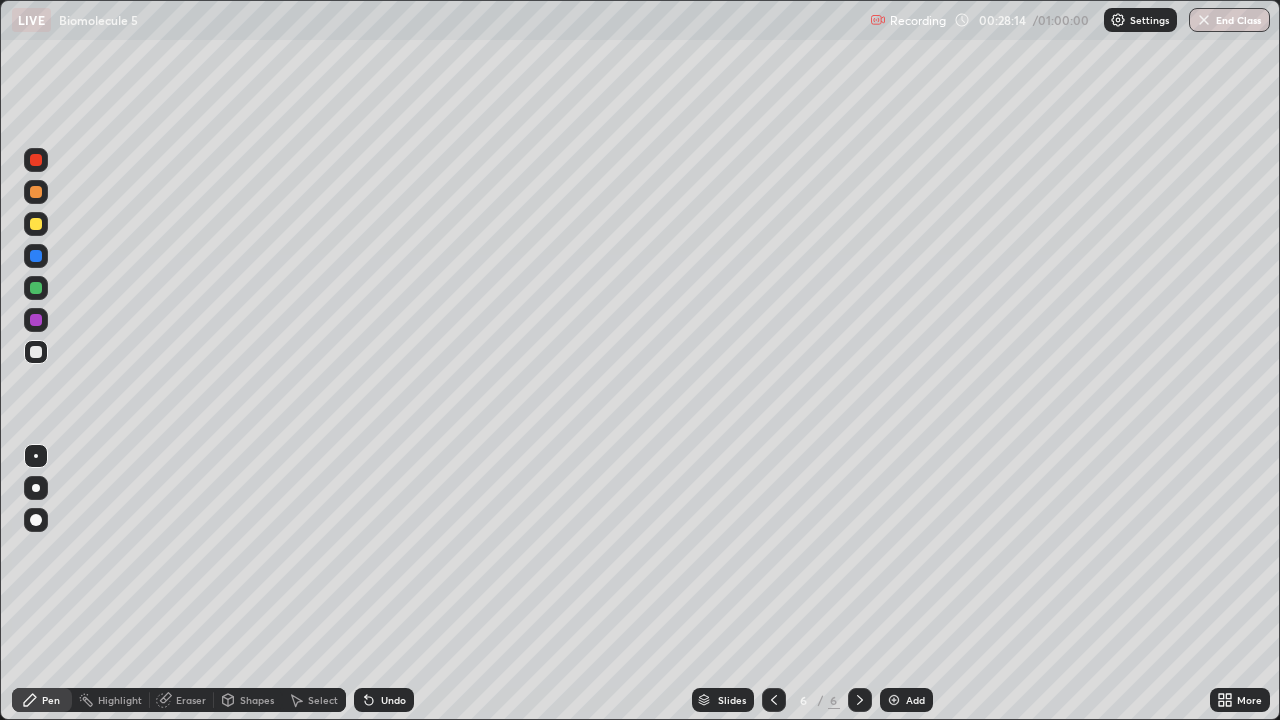 click on "Undo" at bounding box center (393, 700) 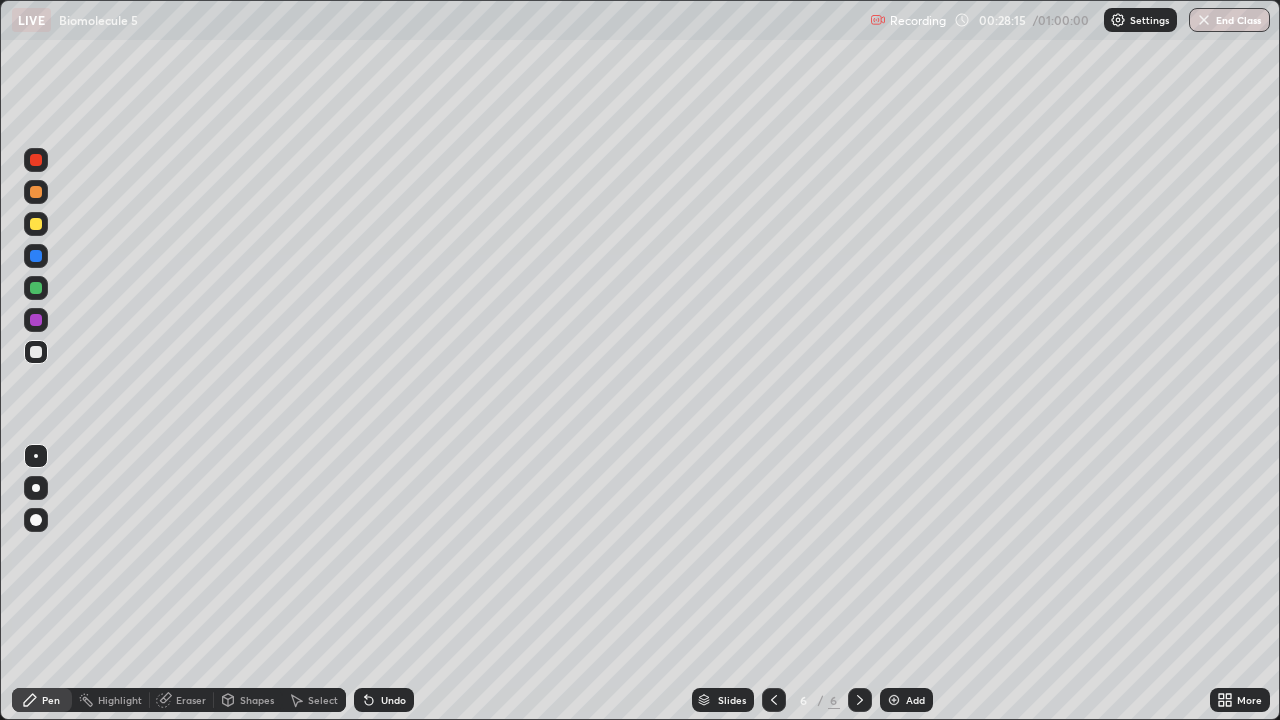 click on "Undo" at bounding box center (393, 700) 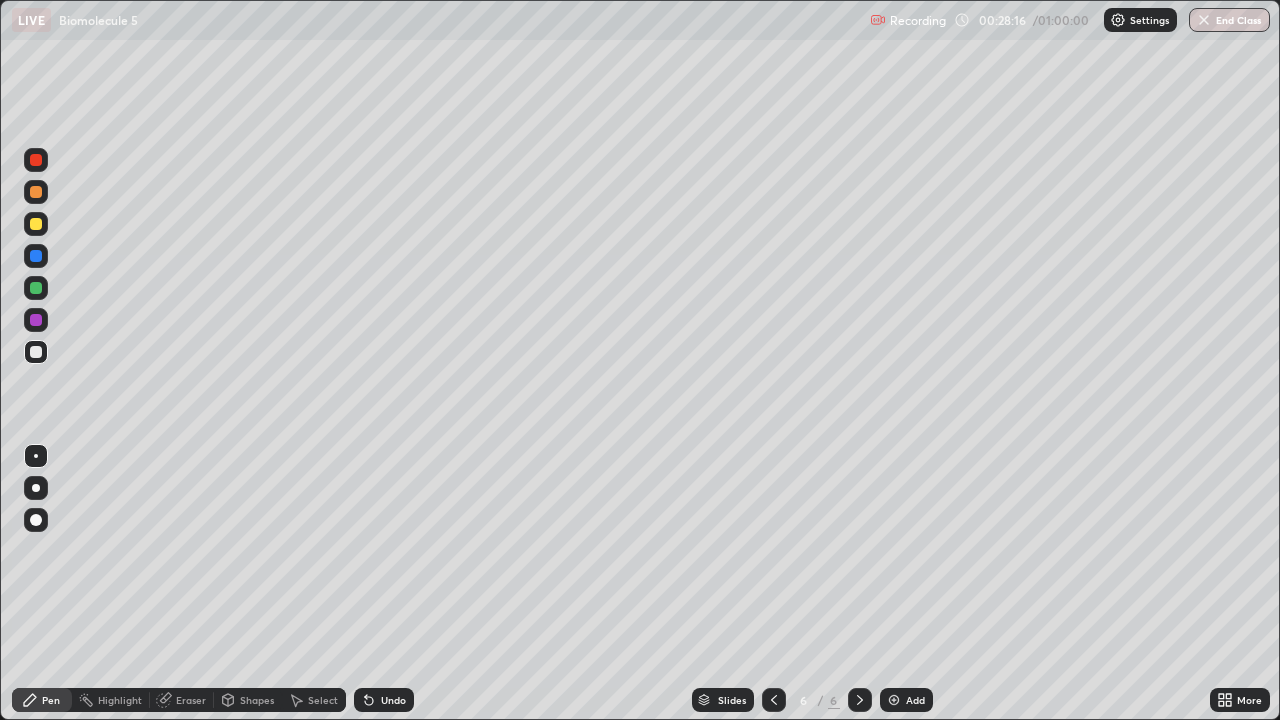 click on "Undo" at bounding box center (393, 700) 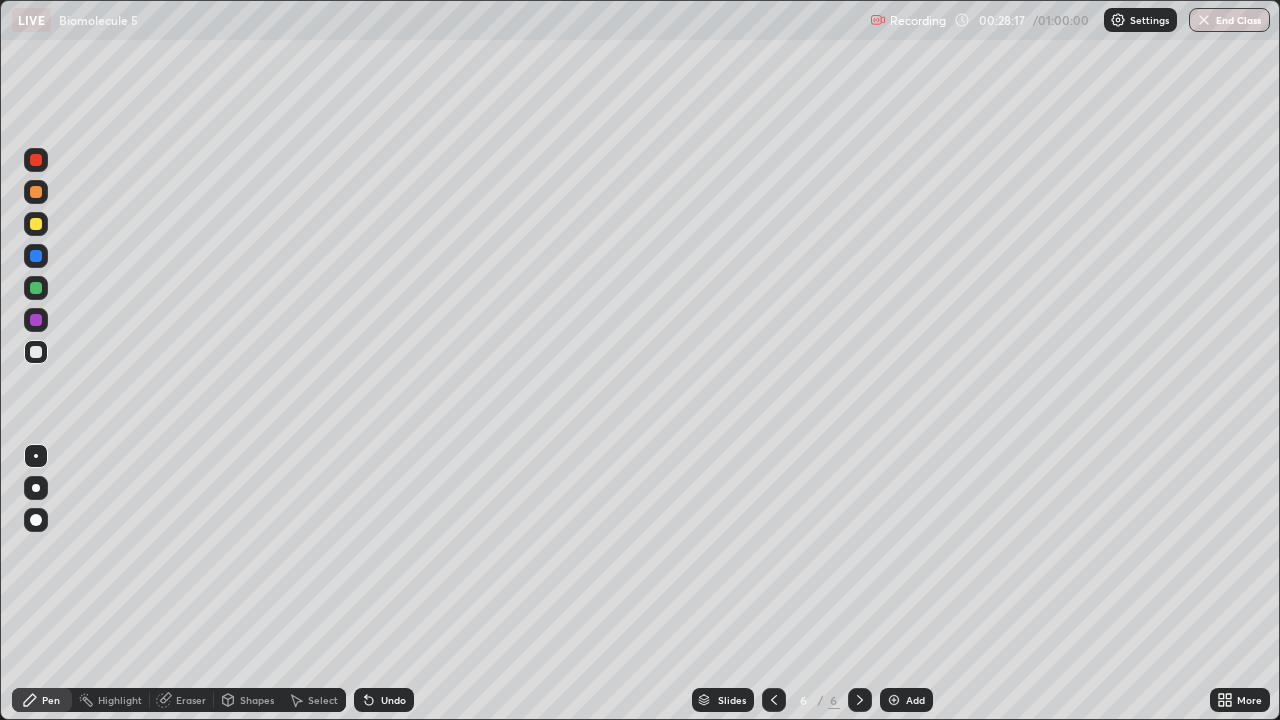 click on "Undo" at bounding box center (393, 700) 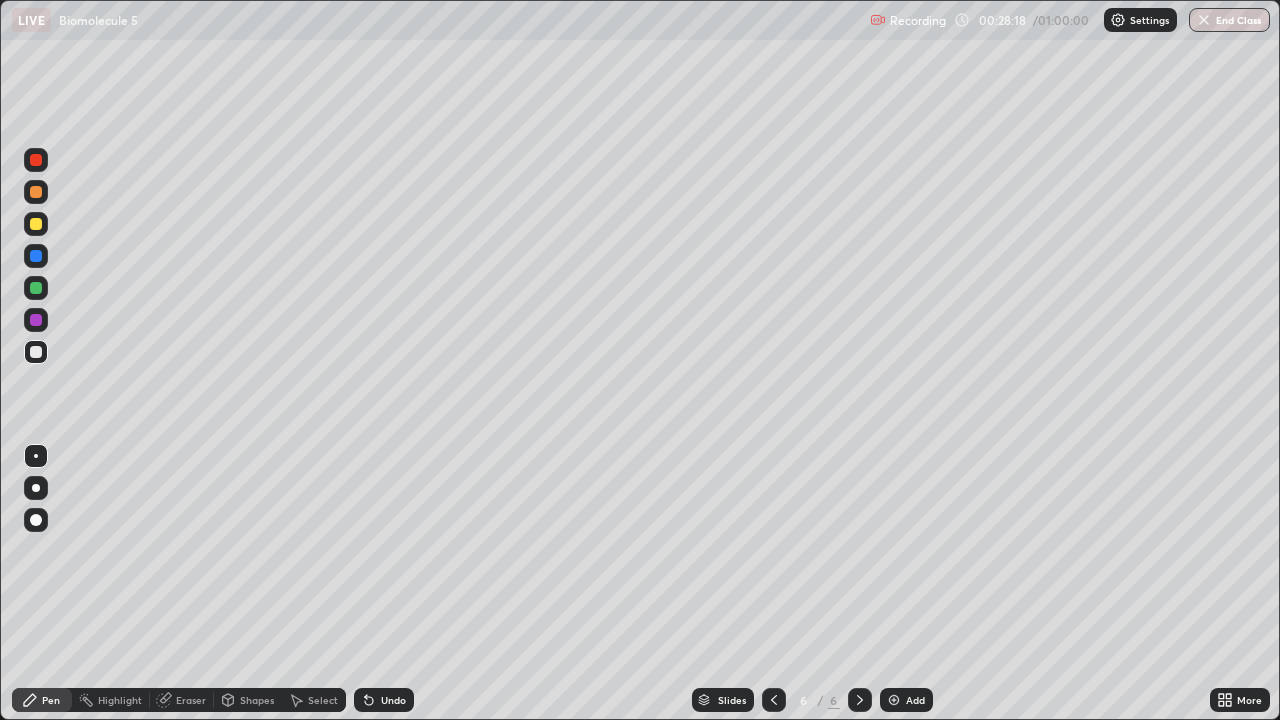 click on "Undo" at bounding box center (393, 700) 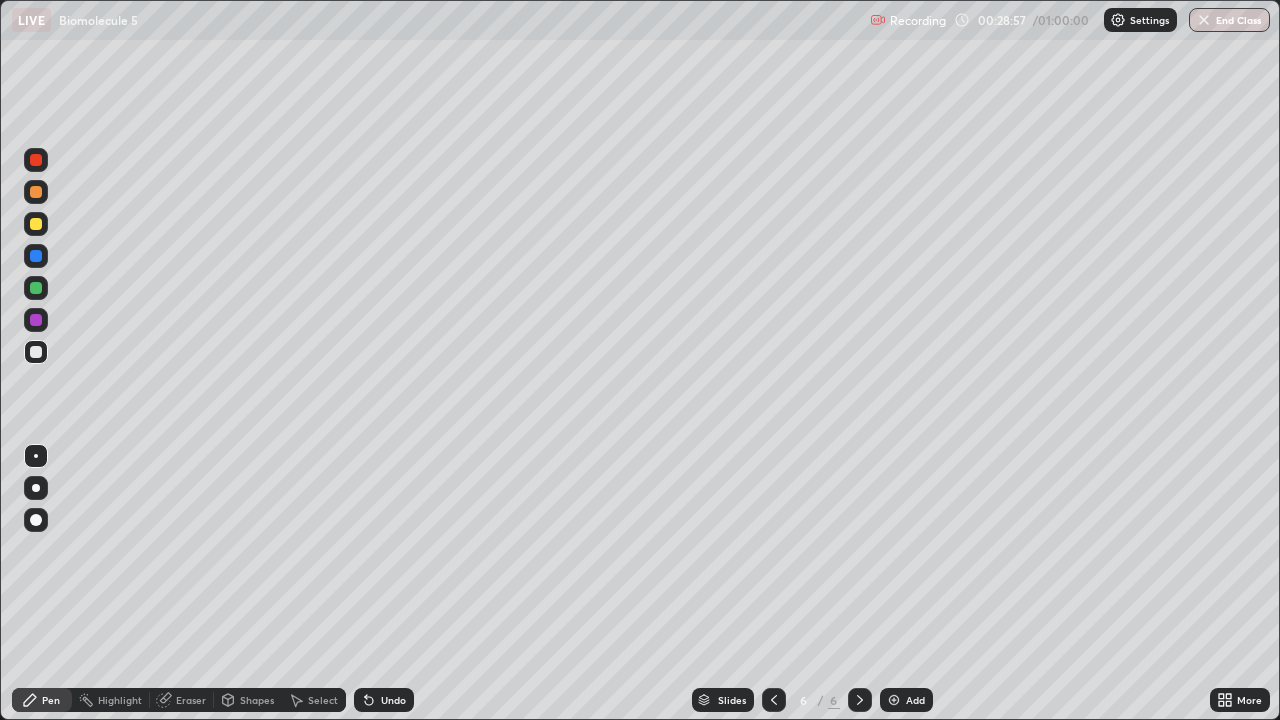 click 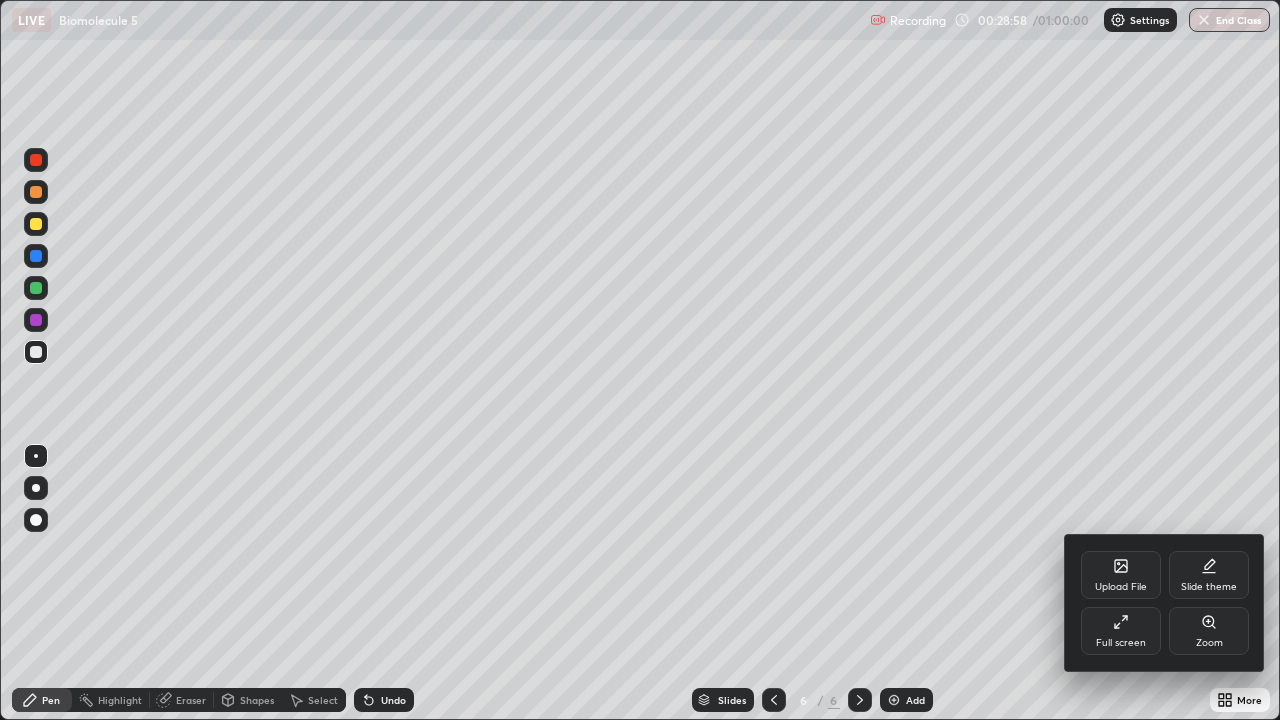 click 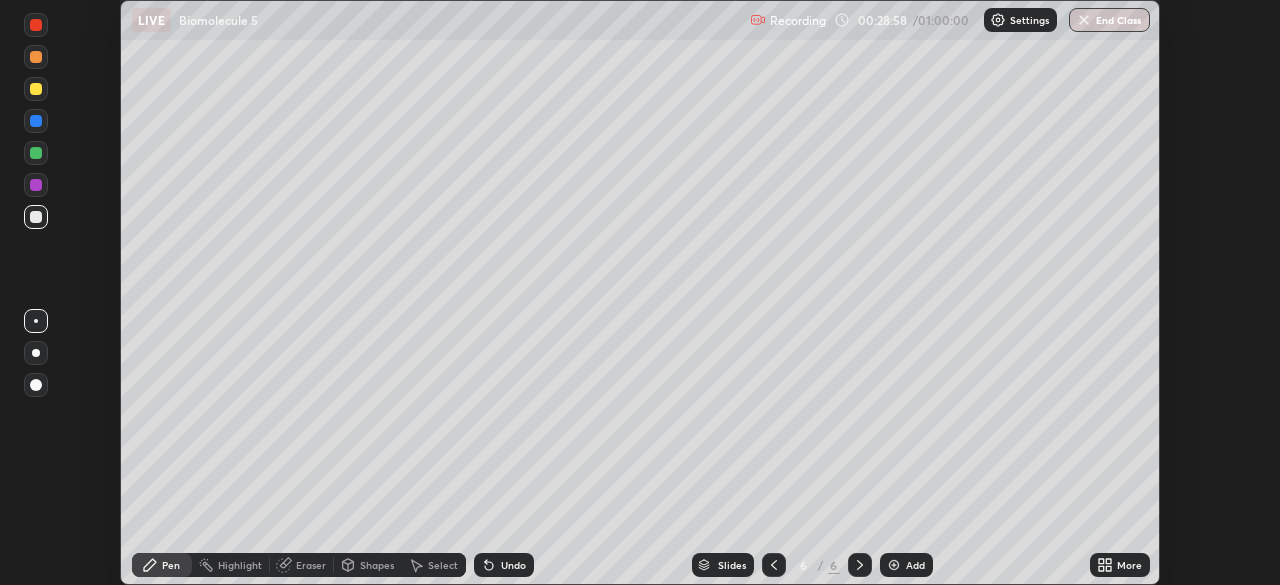 scroll, scrollTop: 585, scrollLeft: 1280, axis: both 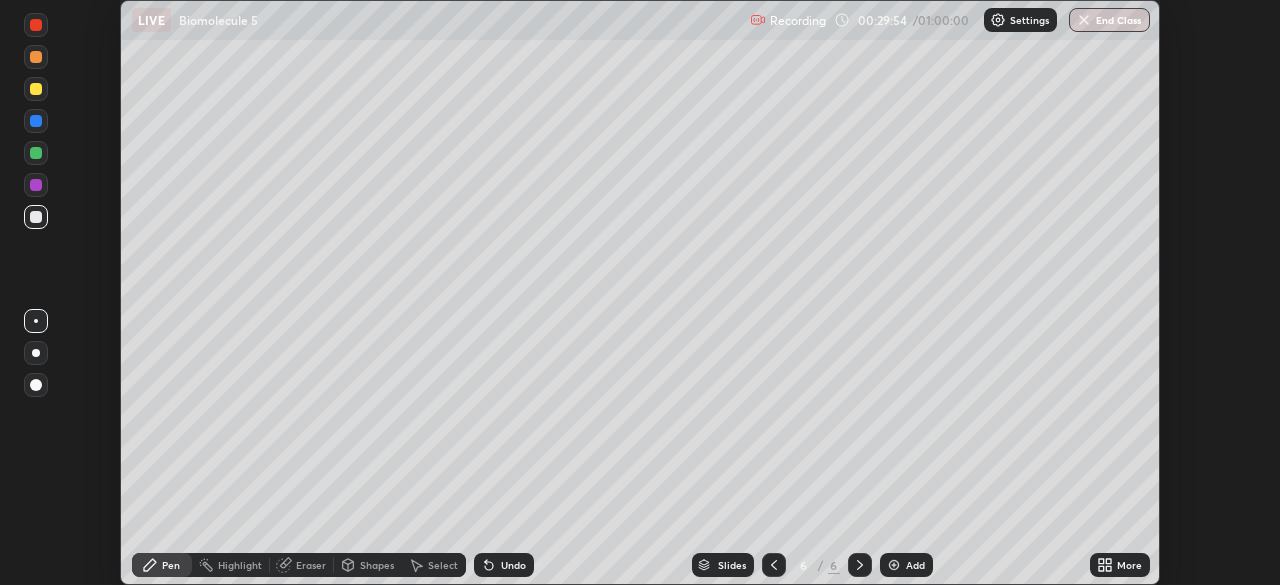 click 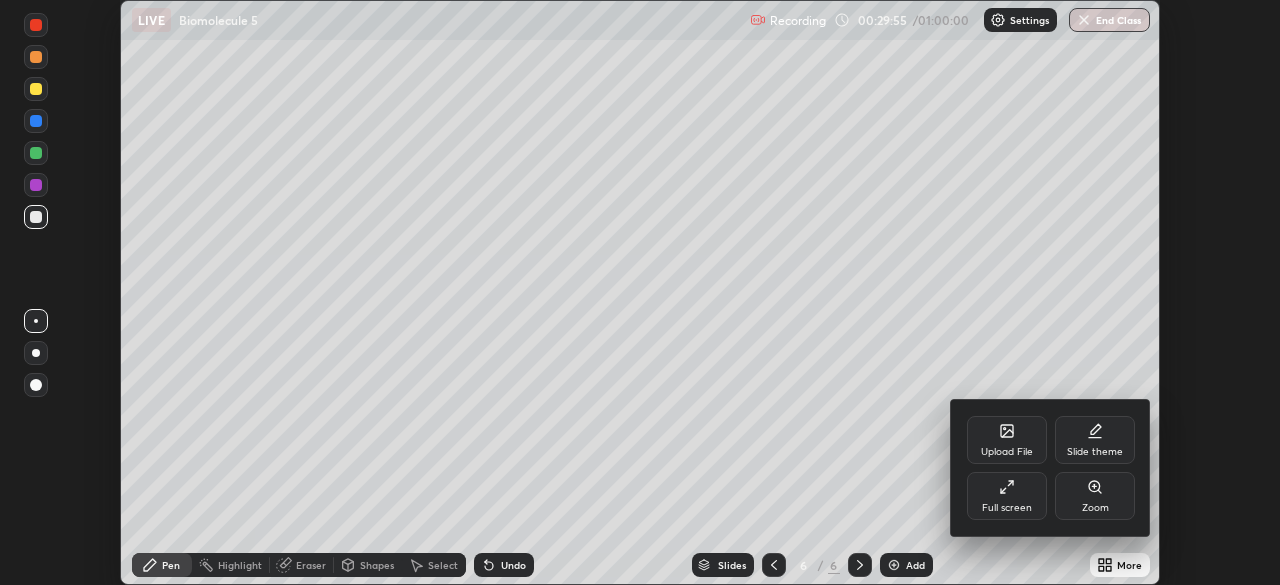 click on "Full screen" at bounding box center (1007, 496) 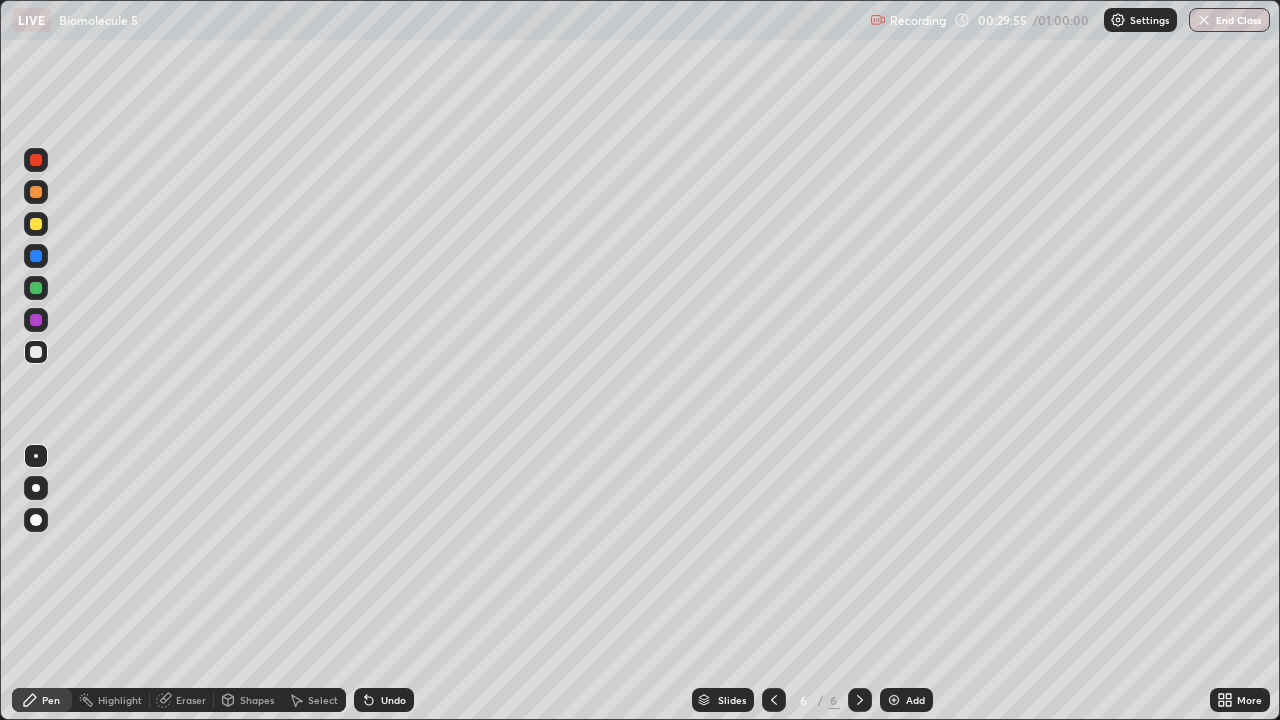 scroll, scrollTop: 99280, scrollLeft: 98720, axis: both 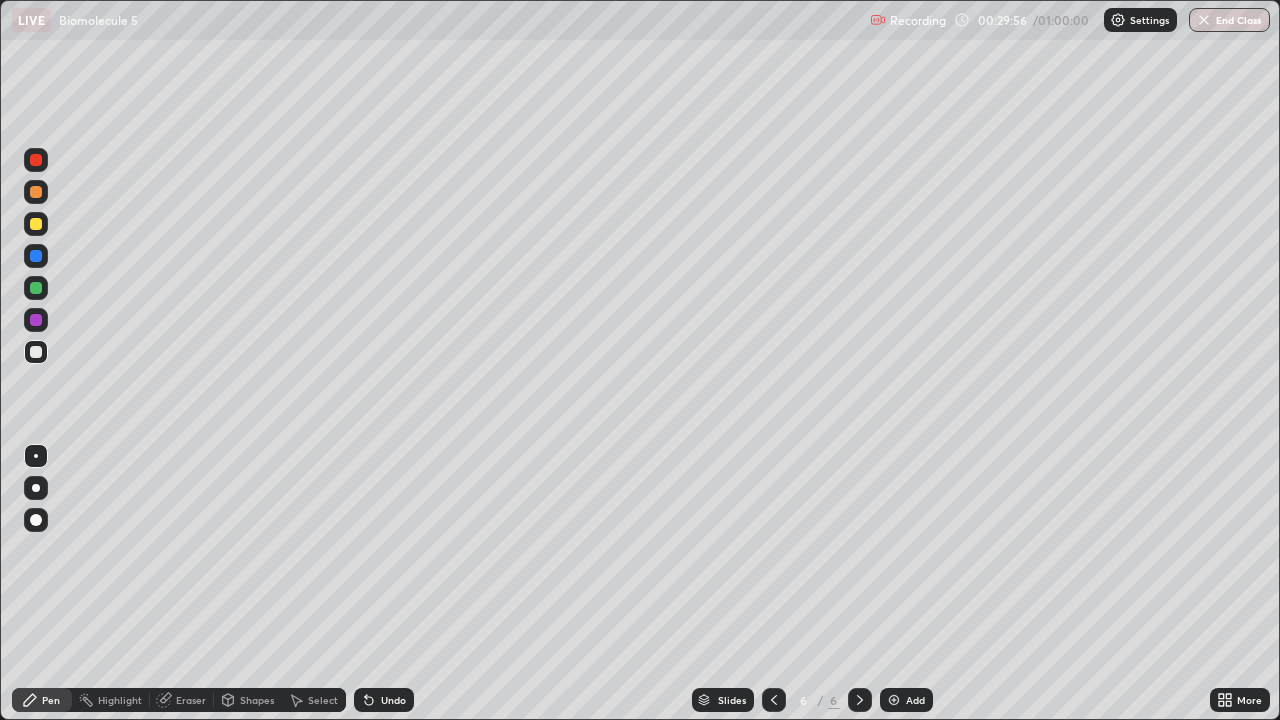 click 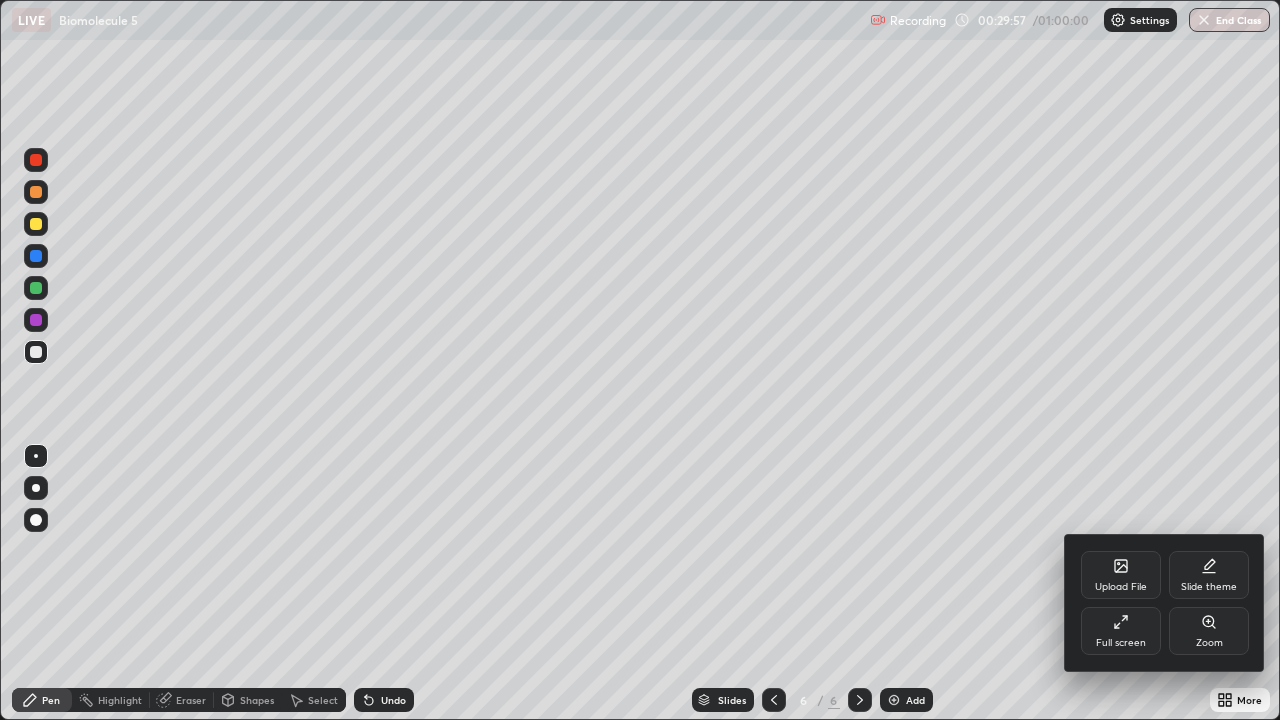 click on "Upload File" at bounding box center [1121, 575] 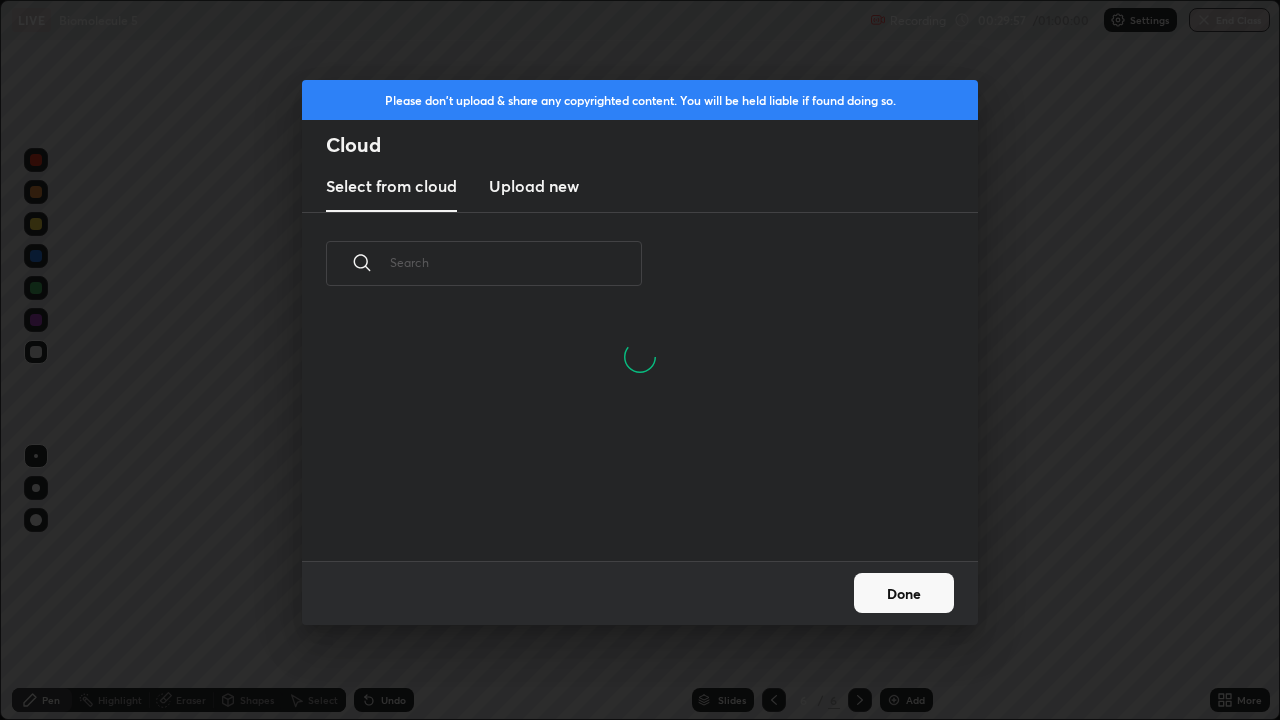 scroll, scrollTop: 150, scrollLeft: 642, axis: both 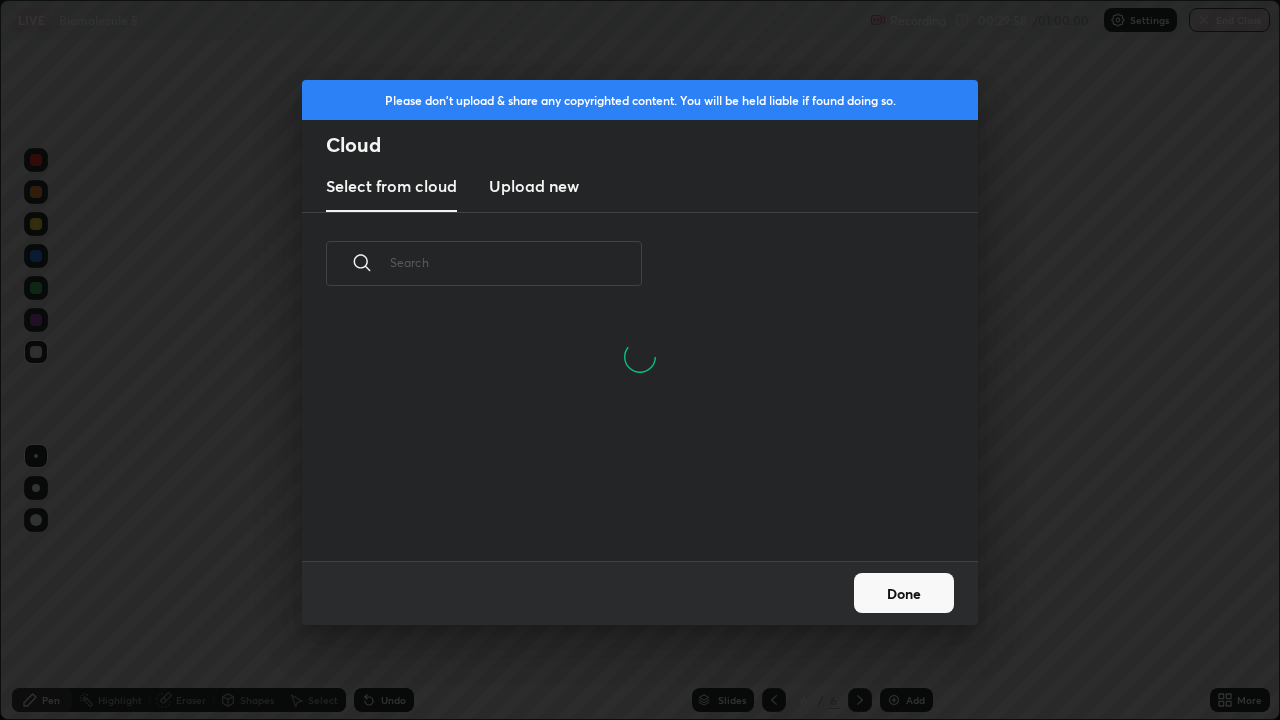click on "Upload new" at bounding box center (534, 186) 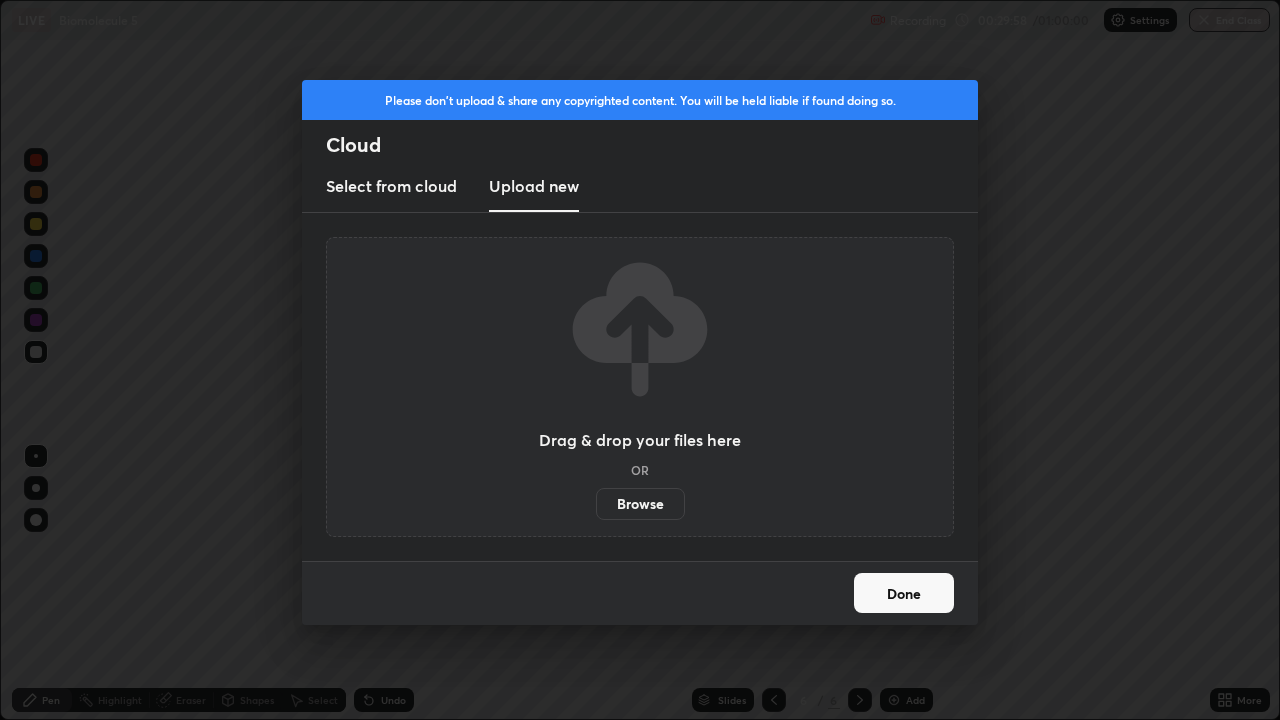 click on "Browse" at bounding box center [640, 504] 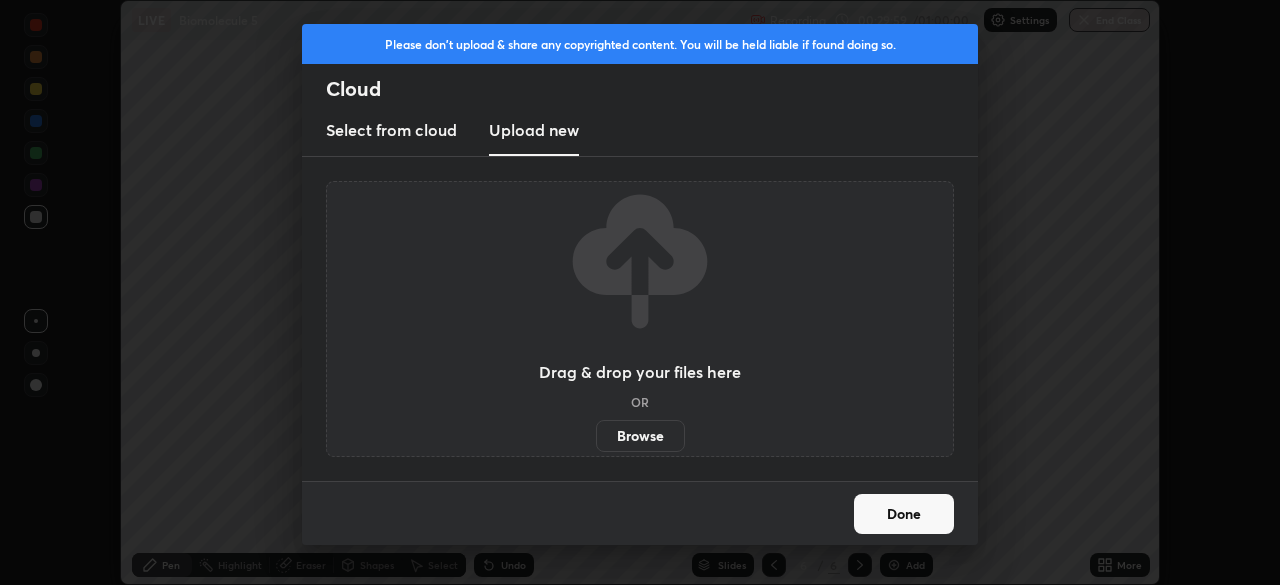 scroll, scrollTop: 585, scrollLeft: 1280, axis: both 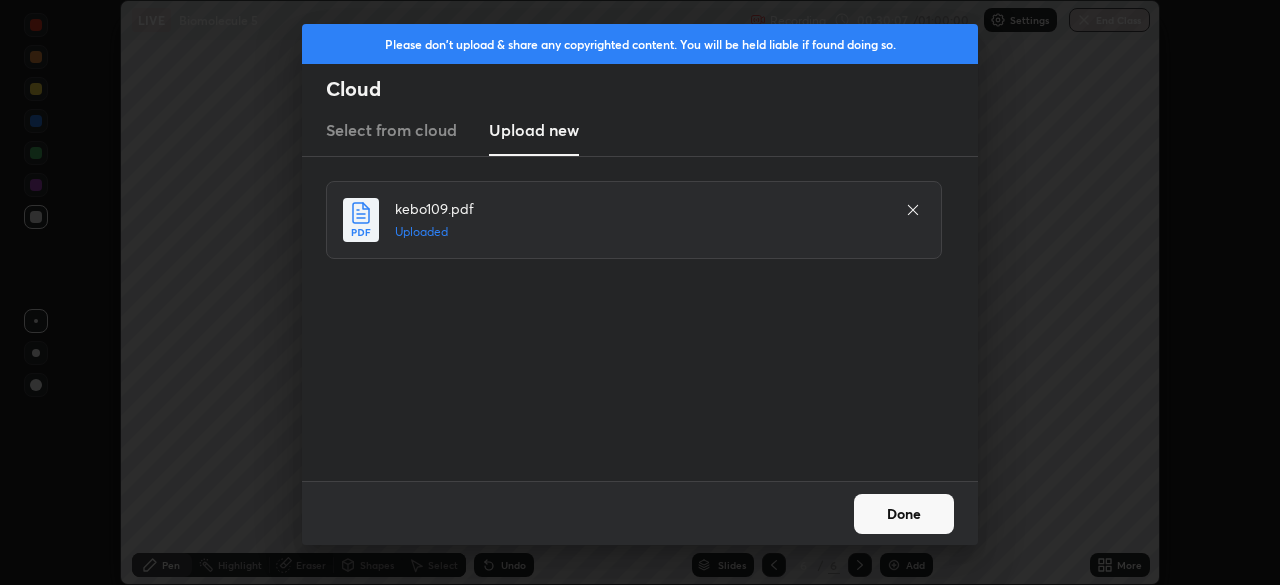 click on "Done" at bounding box center [904, 514] 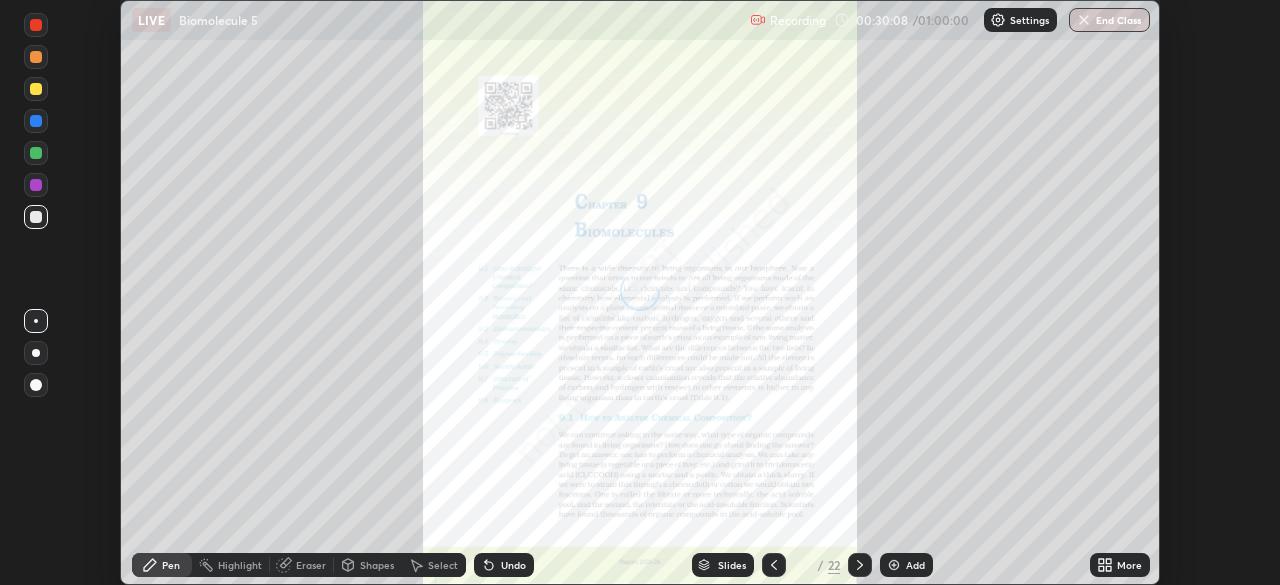 click 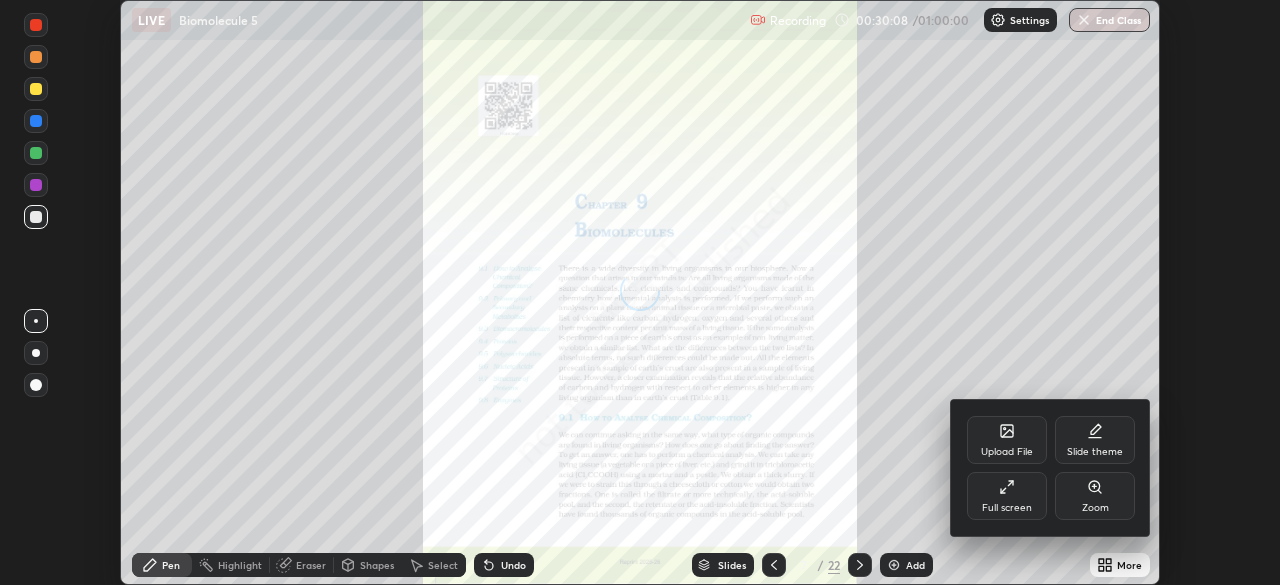 click on "Full screen" at bounding box center [1007, 508] 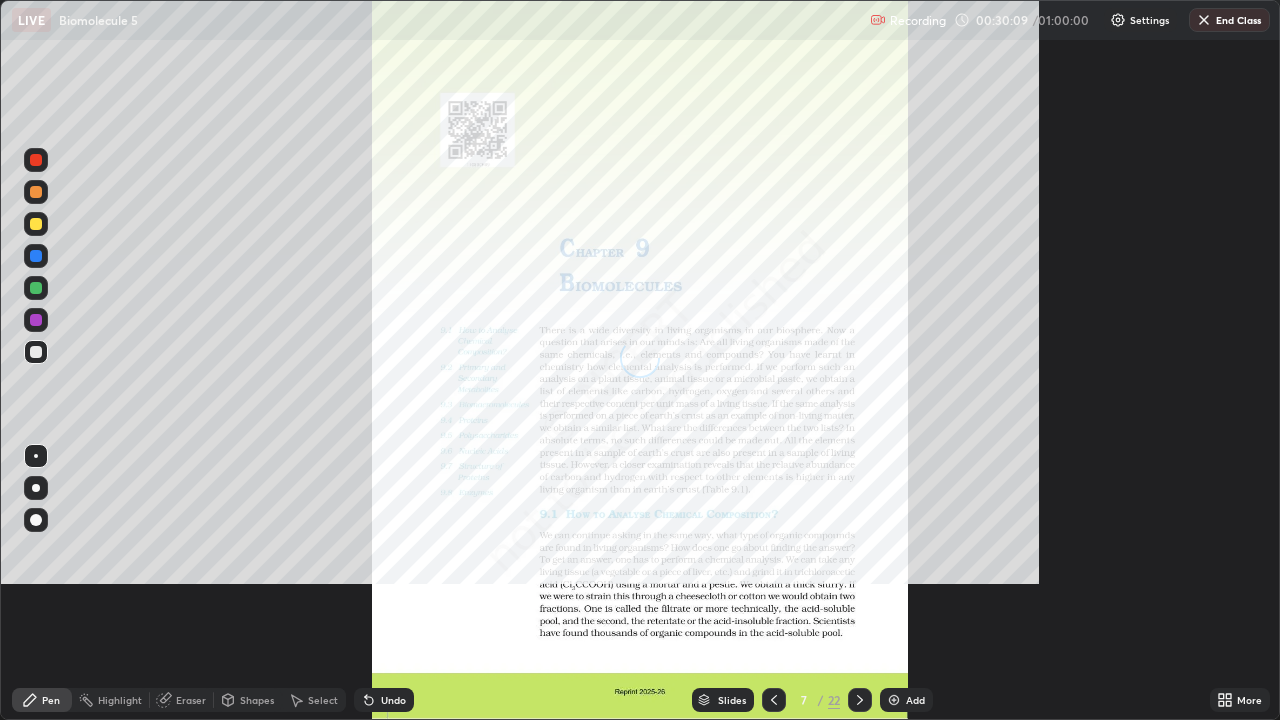 scroll, scrollTop: 99280, scrollLeft: 98720, axis: both 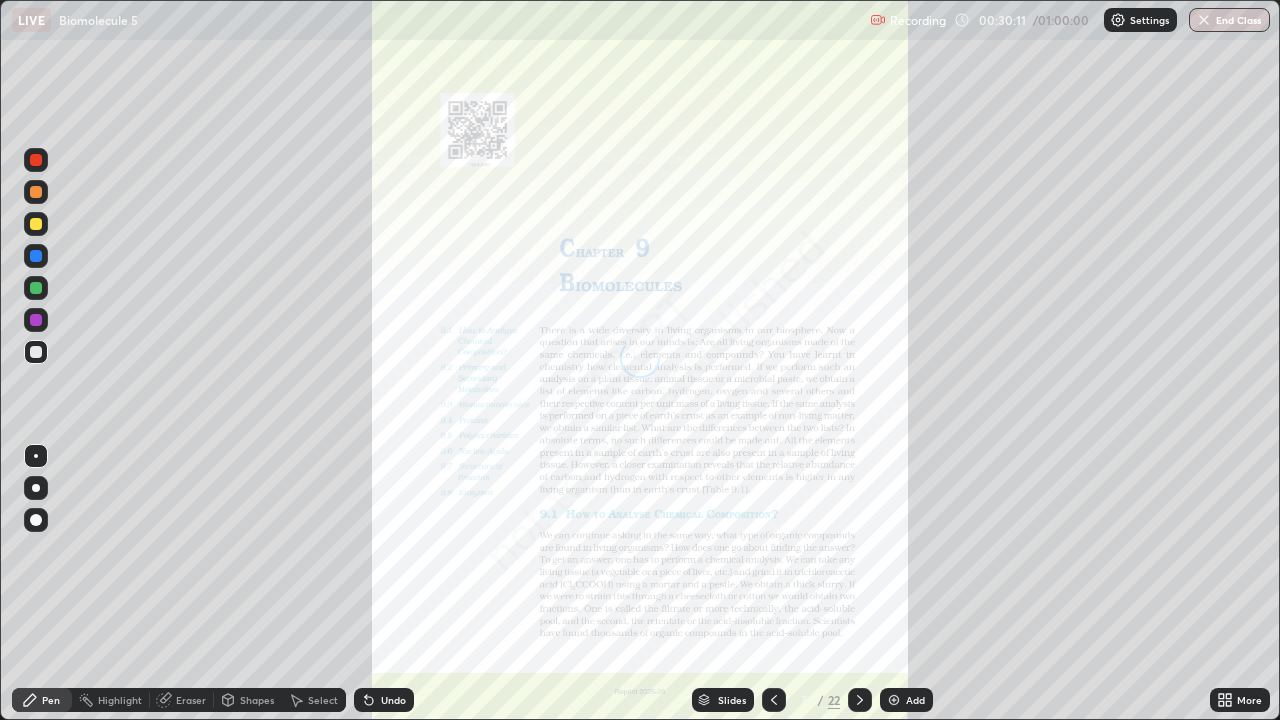 click on "/" at bounding box center (821, 700) 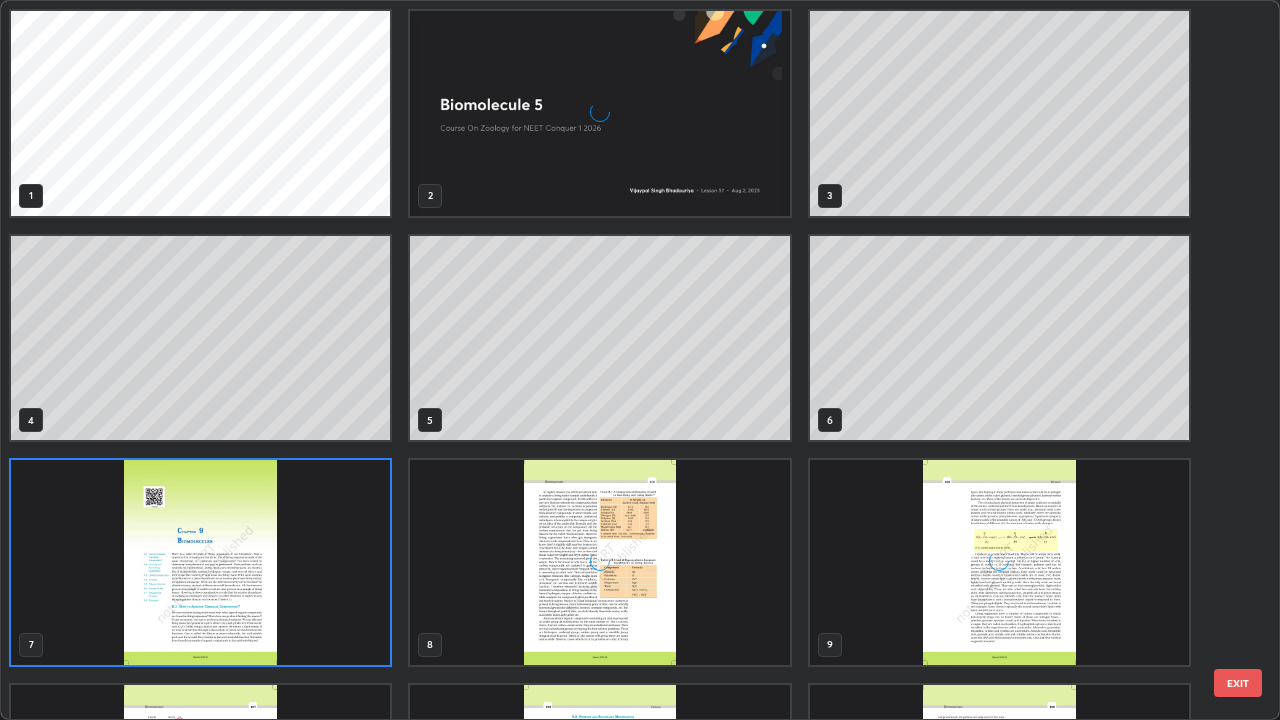 scroll, scrollTop: 7, scrollLeft: 11, axis: both 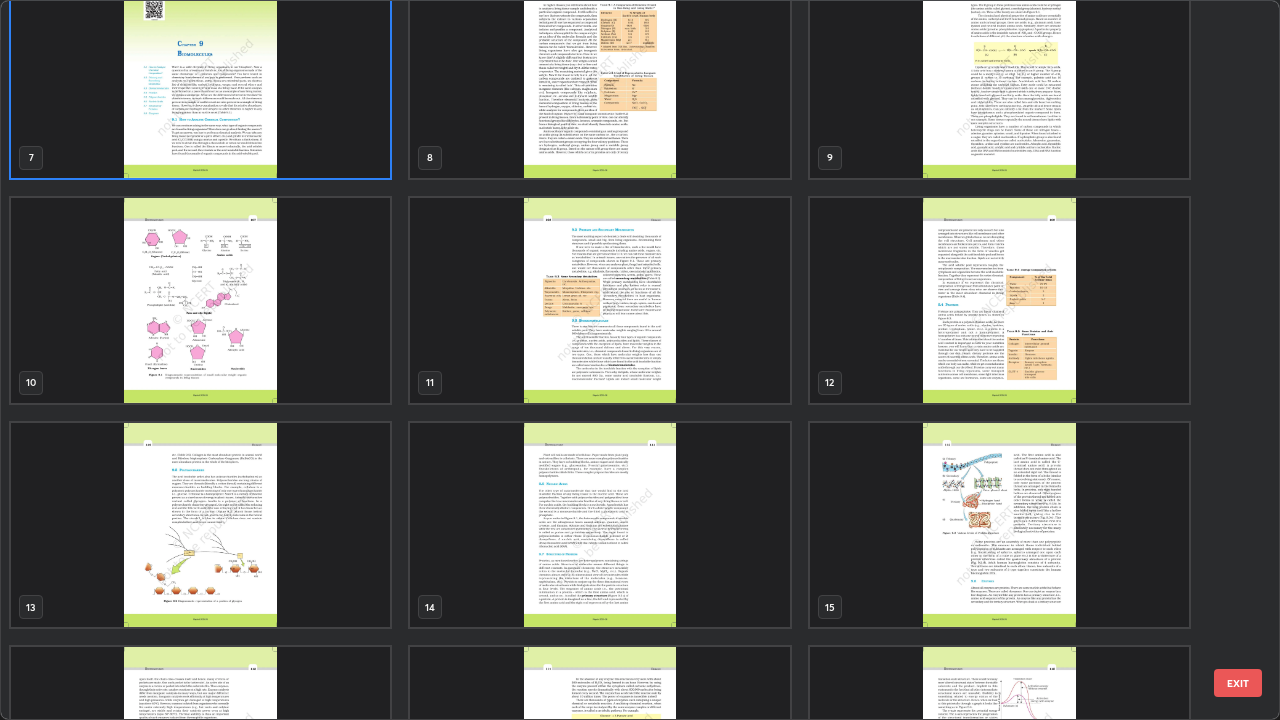click at bounding box center (999, 525) 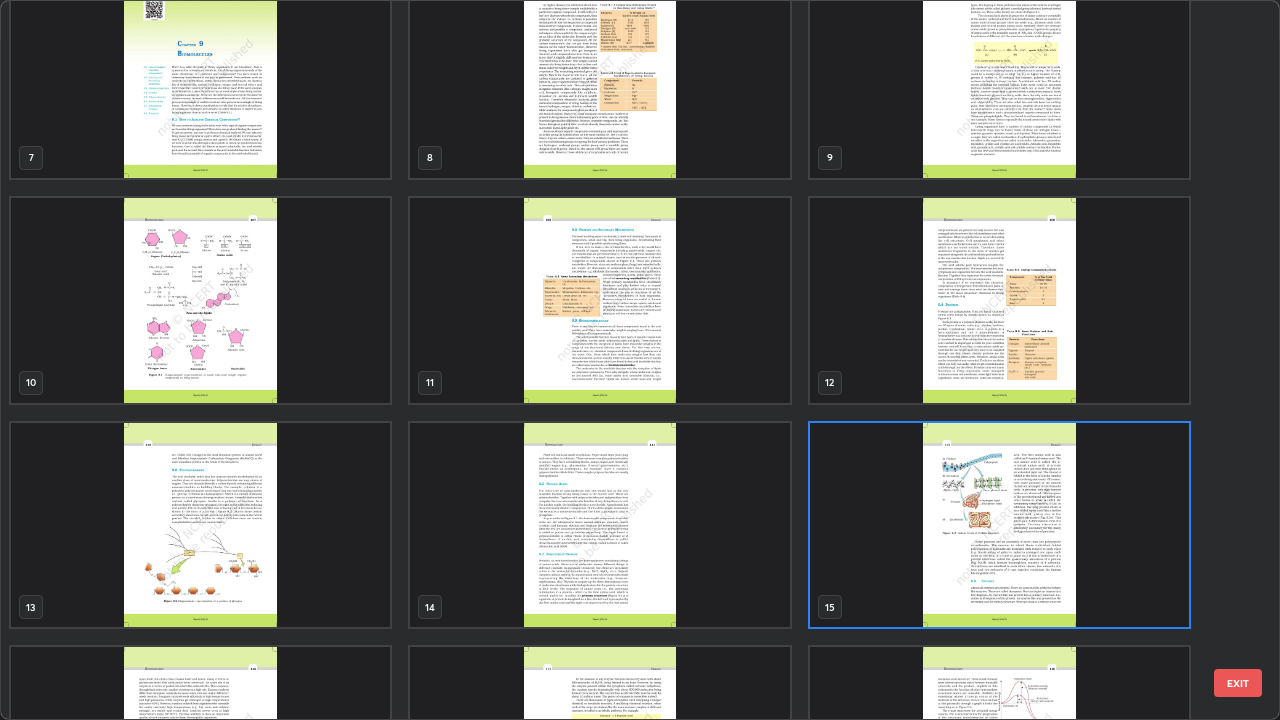 click at bounding box center (999, 525) 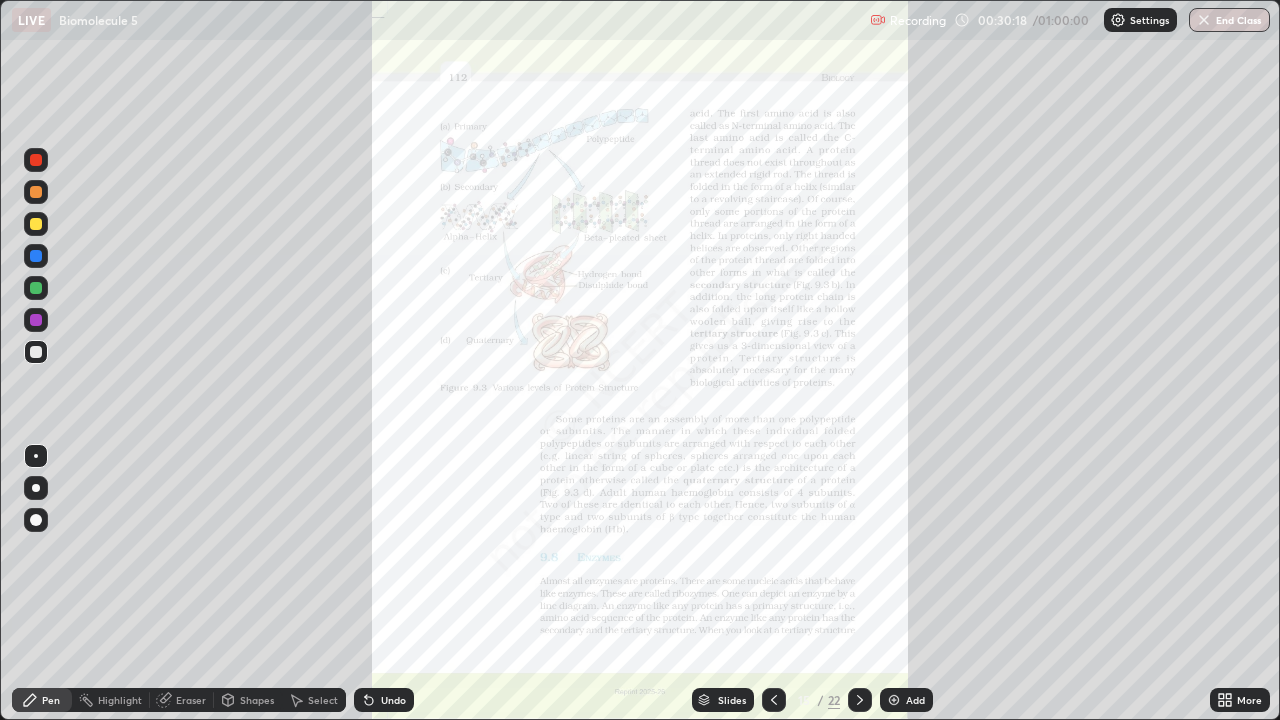click 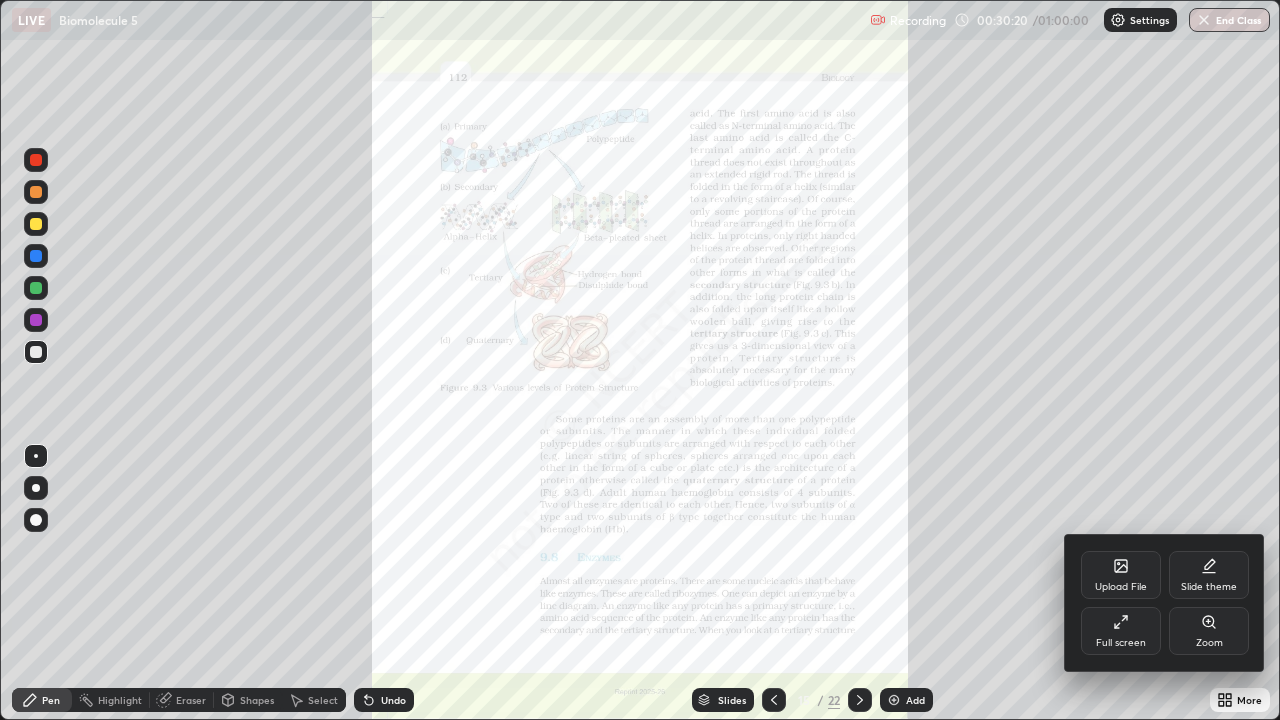 click 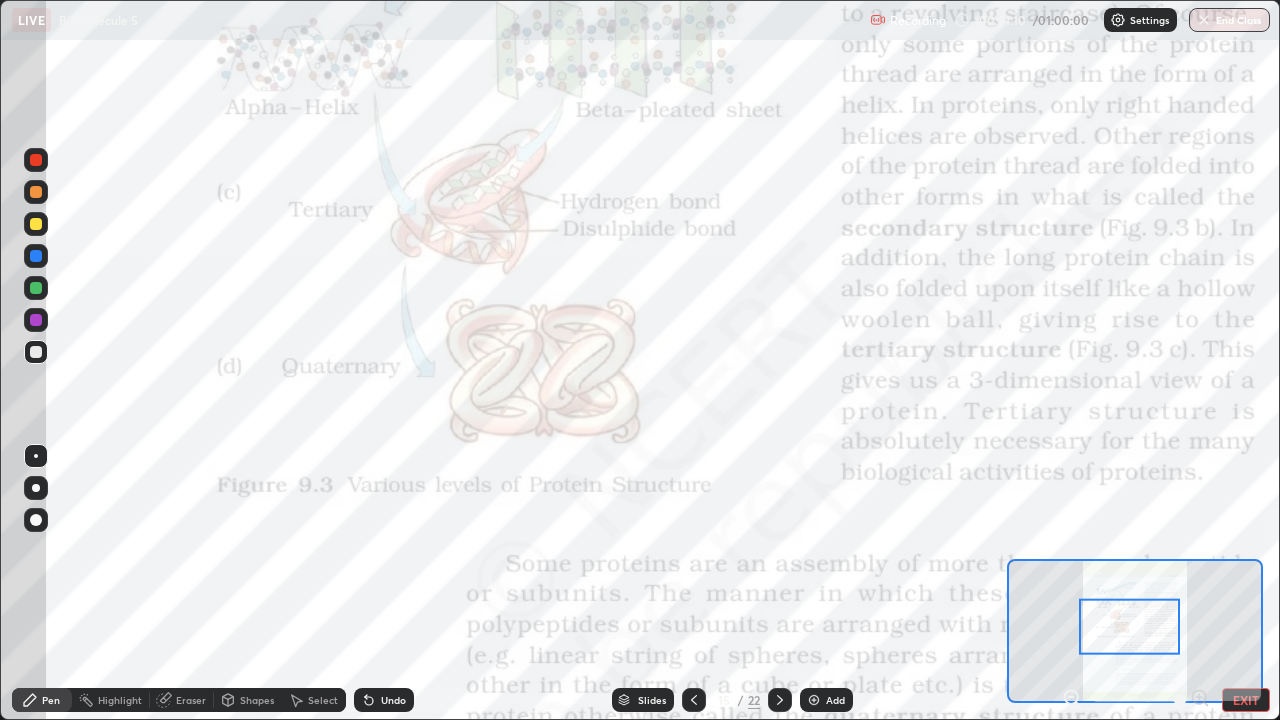 click on "Slides" at bounding box center (643, 700) 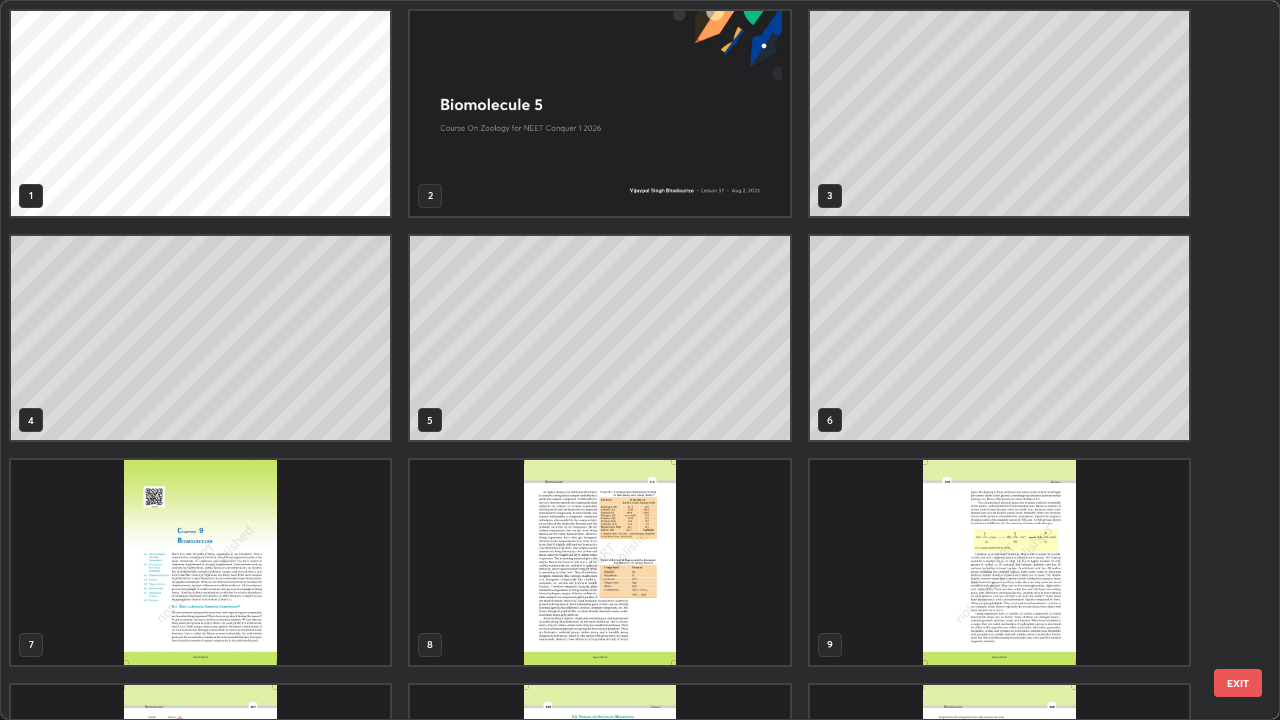 scroll, scrollTop: 405, scrollLeft: 0, axis: vertical 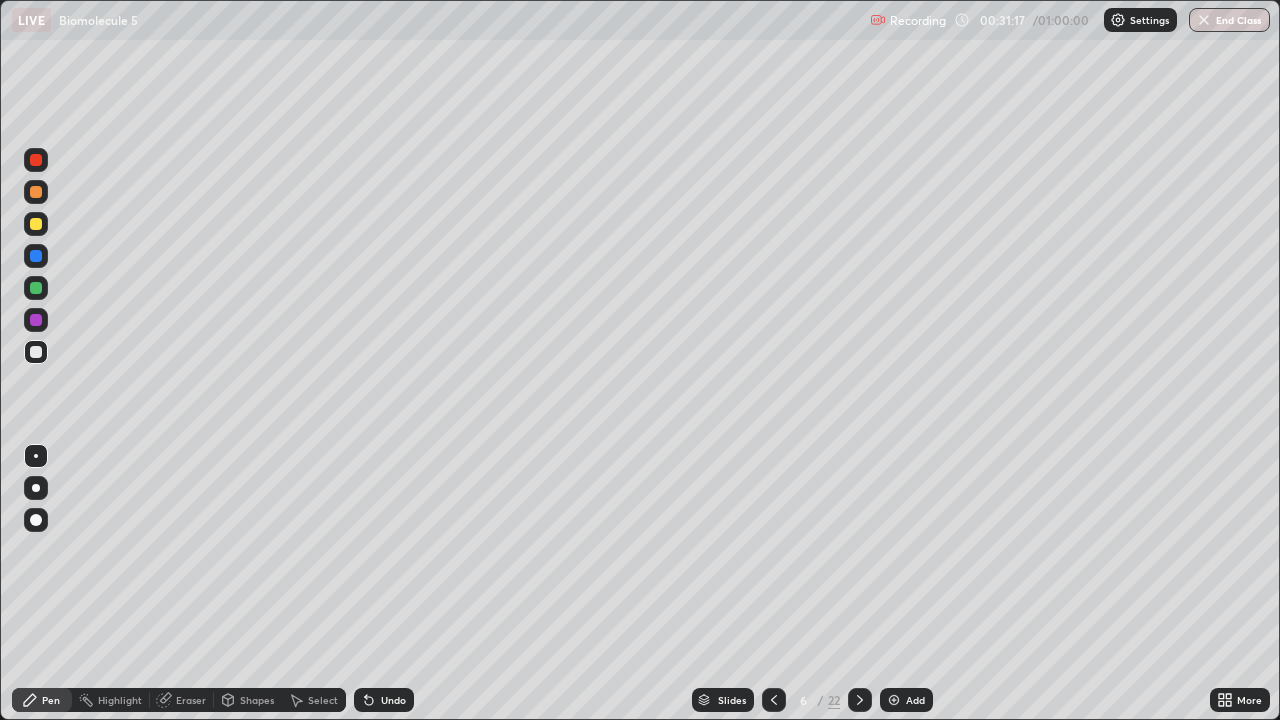 click at bounding box center [36, 352] 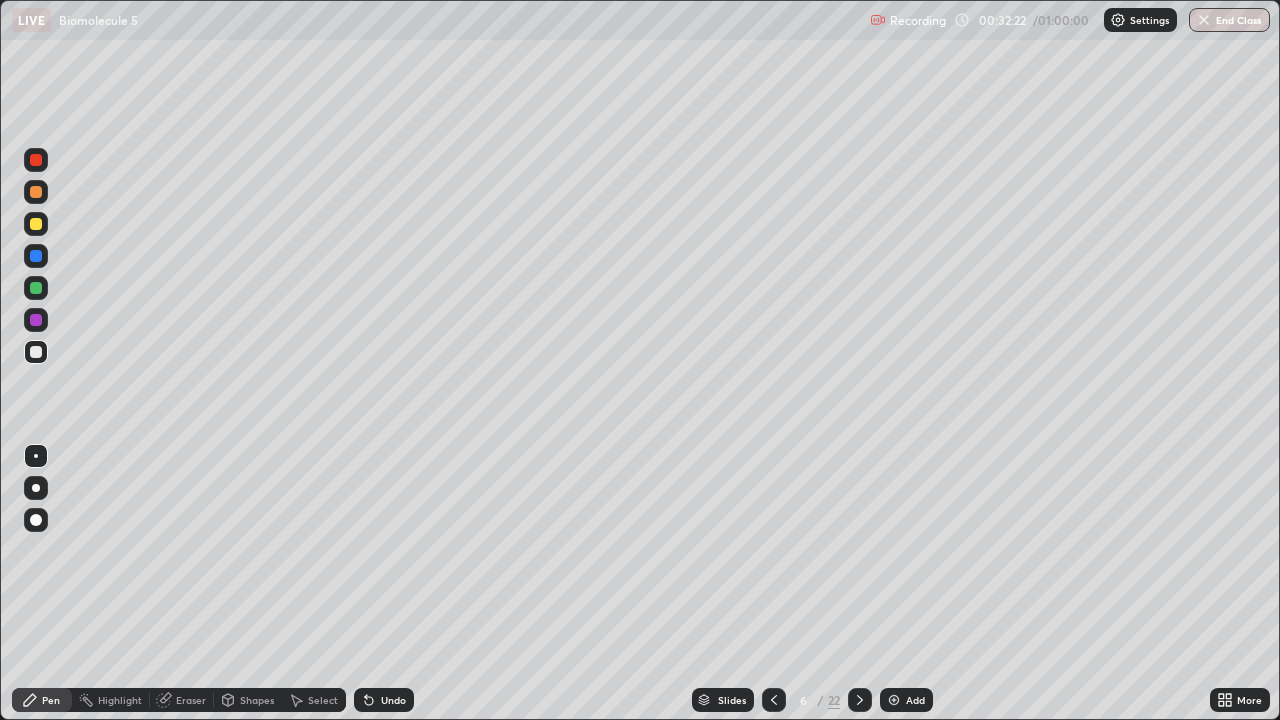 click on "6" at bounding box center (804, 700) 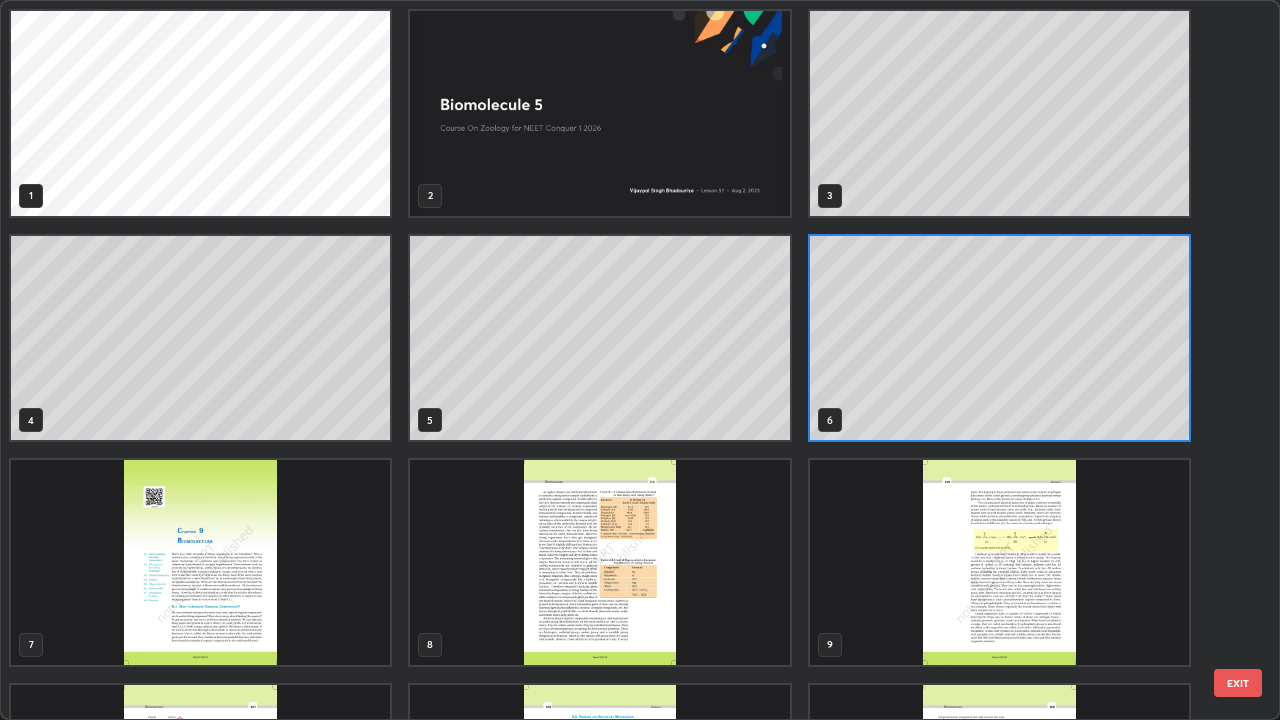 scroll, scrollTop: 7, scrollLeft: 11, axis: both 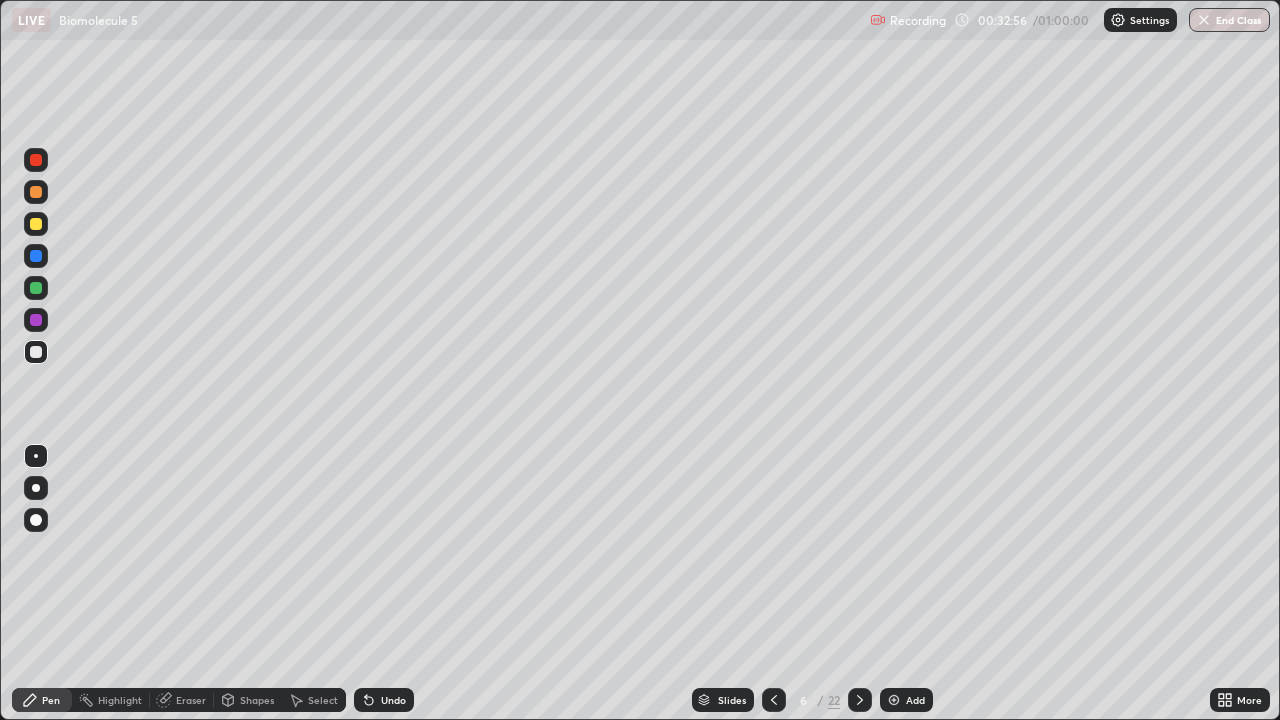 click at bounding box center (894, 700) 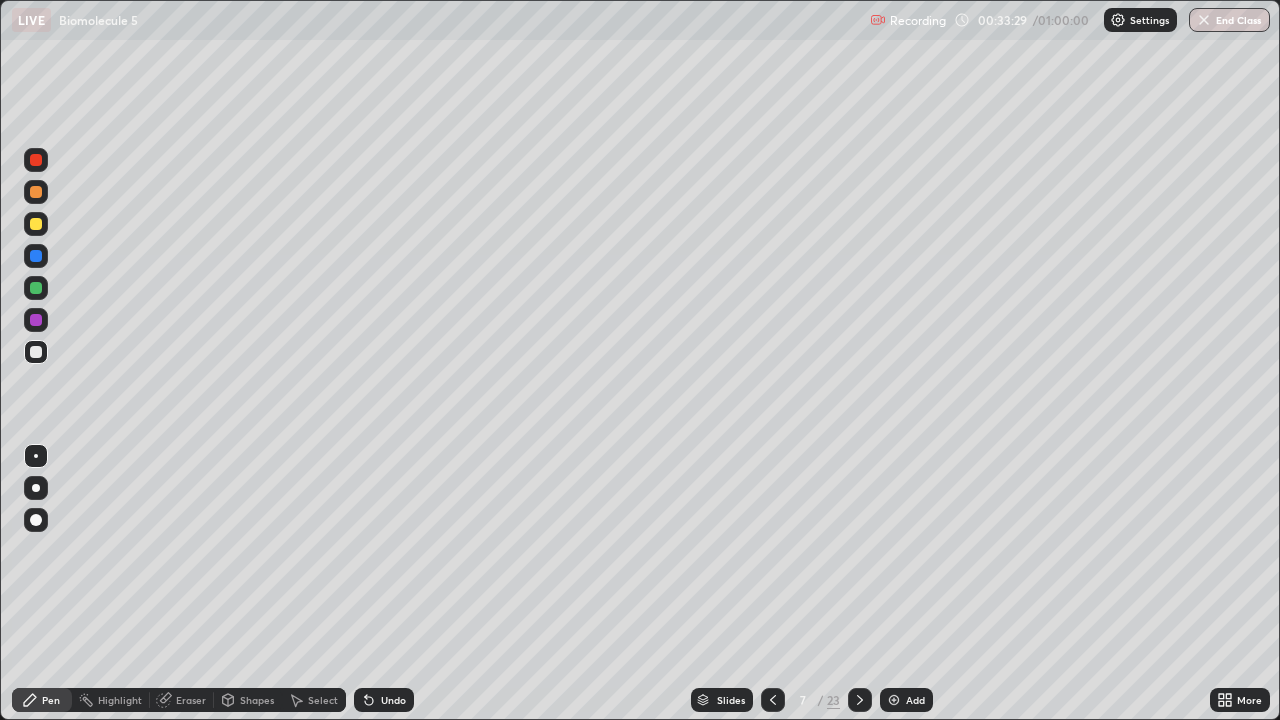 click on "Undo" at bounding box center (393, 700) 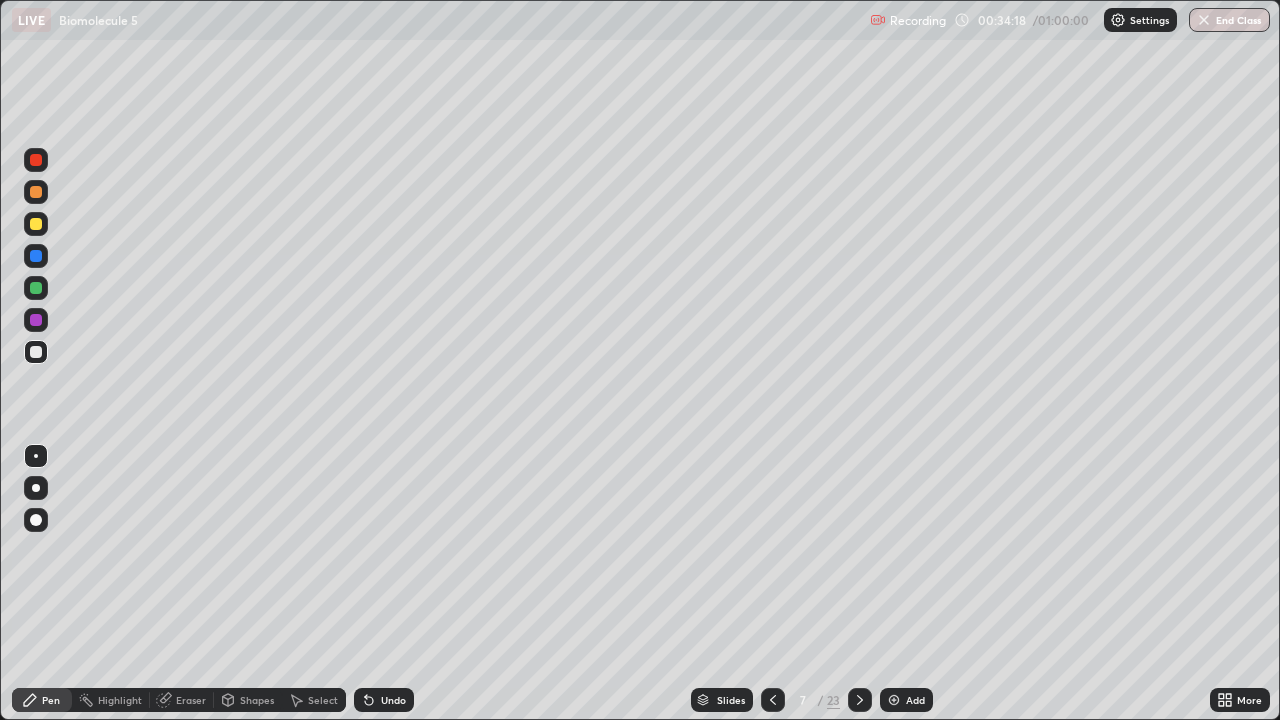 click at bounding box center [36, 352] 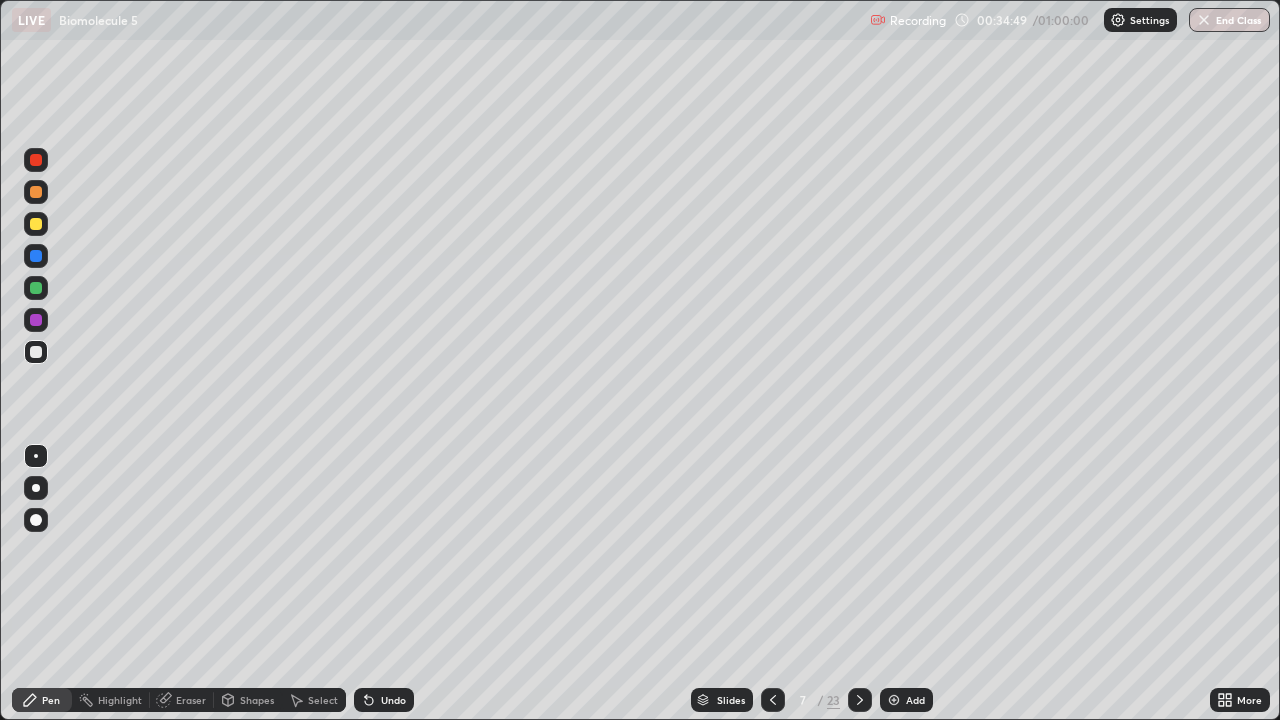 click at bounding box center (36, 288) 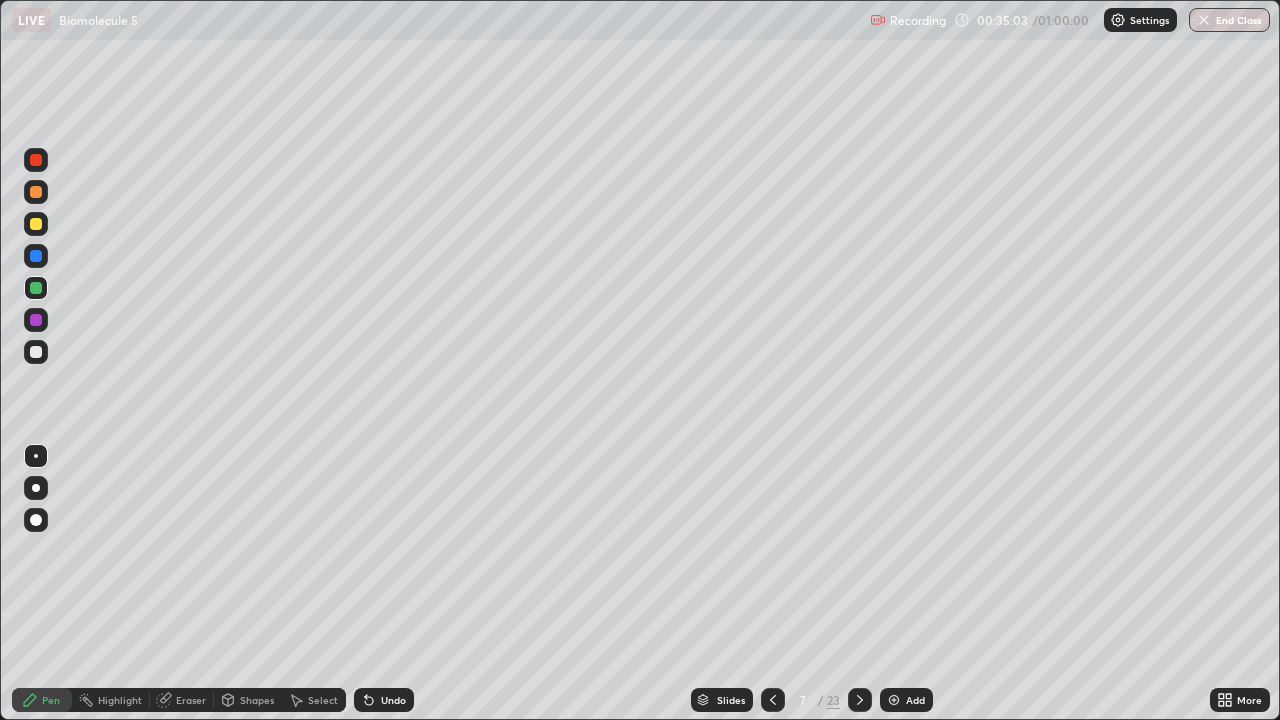 click at bounding box center (36, 160) 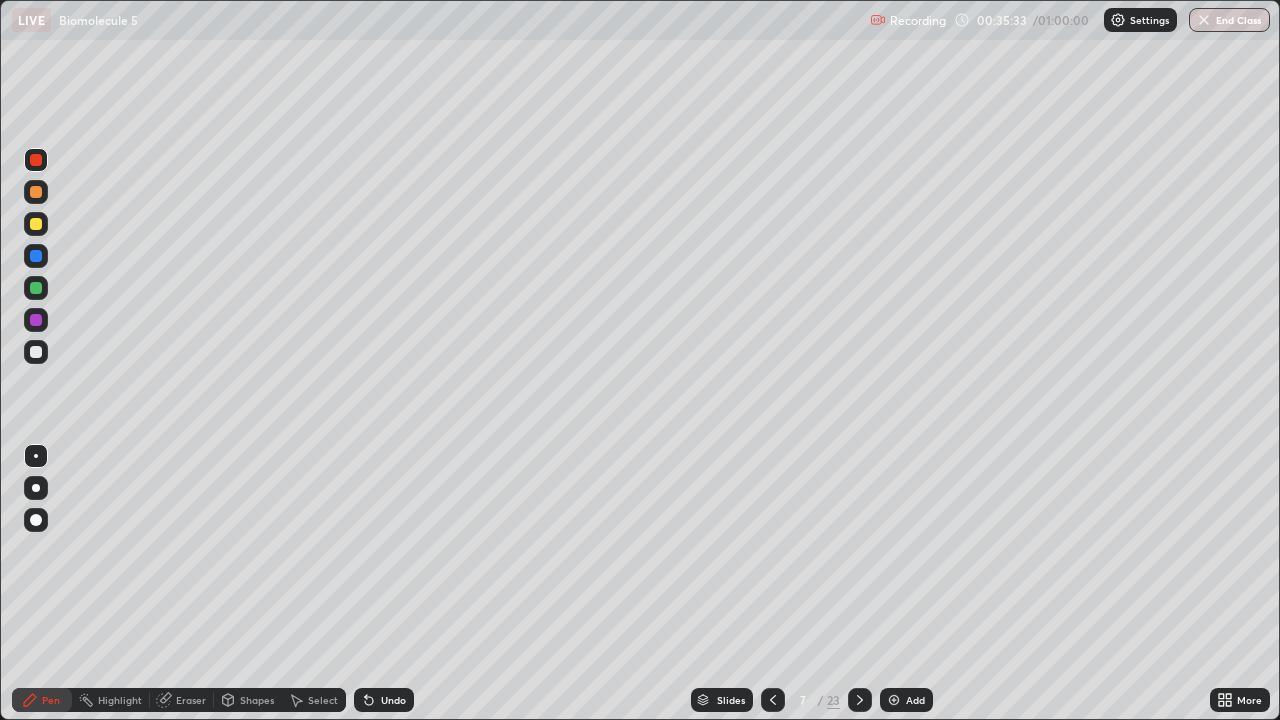click at bounding box center [36, 352] 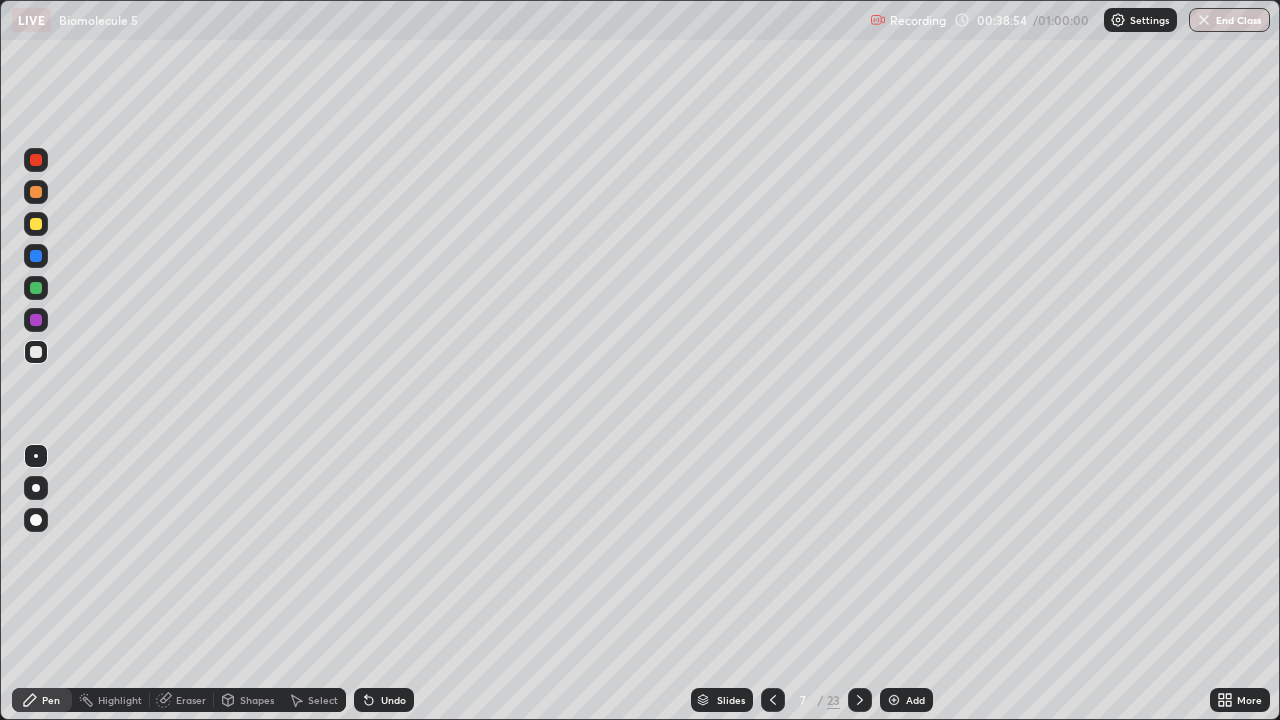 click at bounding box center (894, 700) 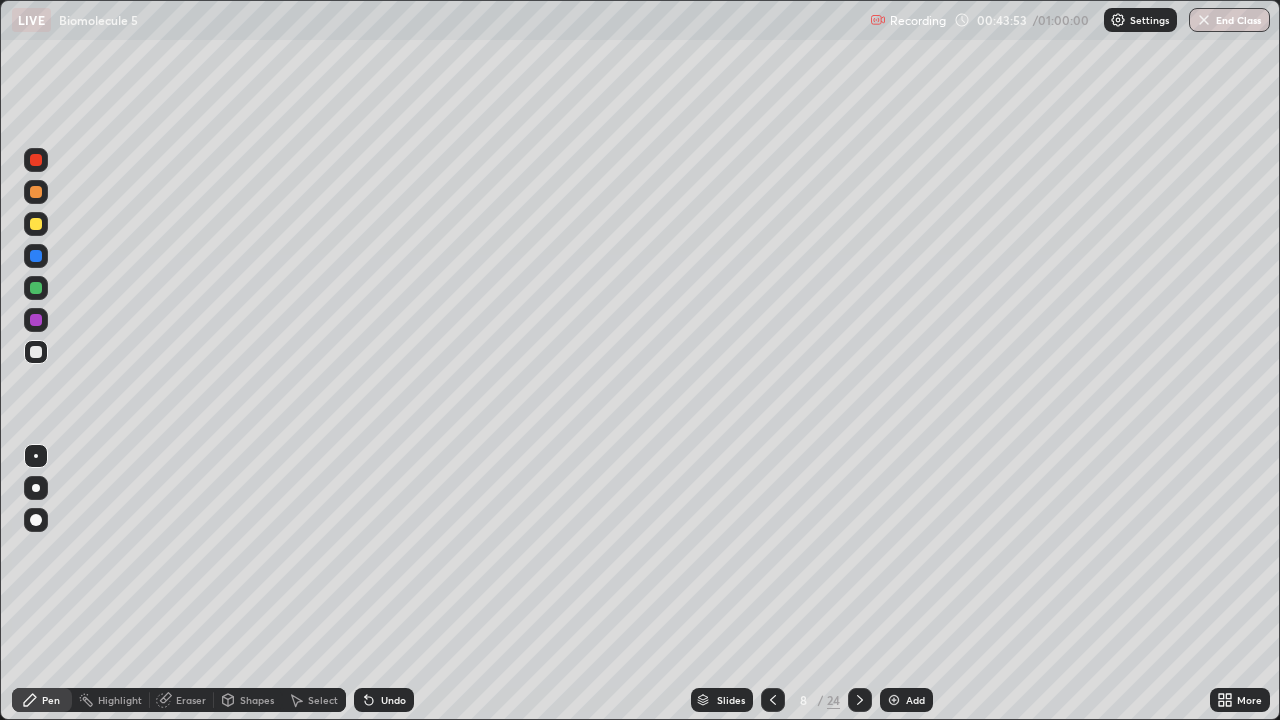 click at bounding box center (36, 320) 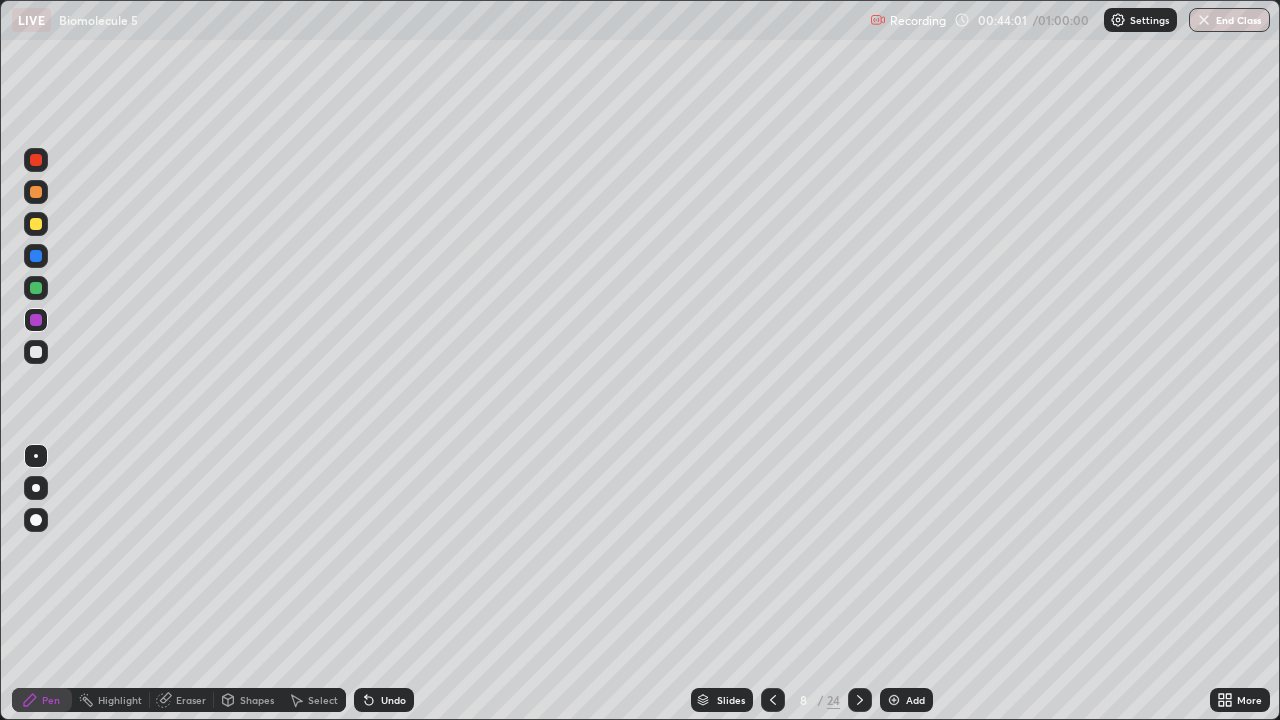 click at bounding box center [36, 352] 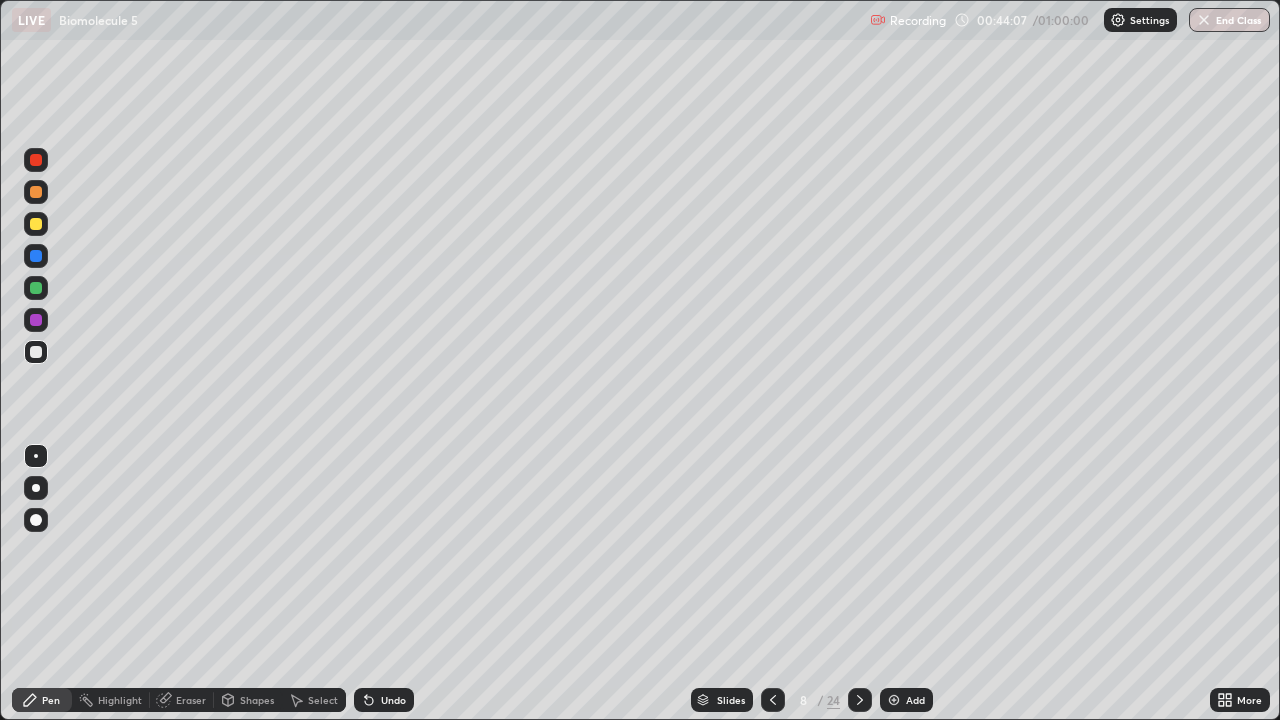 click on "Eraser" at bounding box center (191, 700) 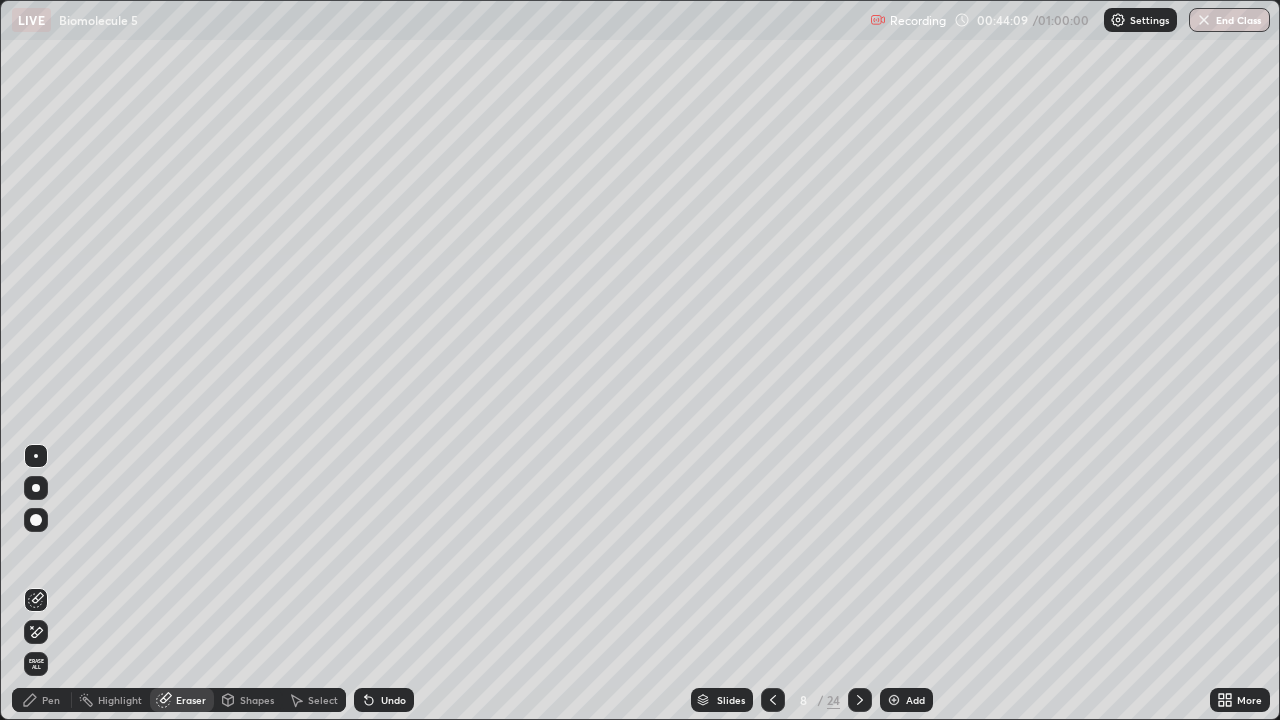 click on "Pen" at bounding box center (42, 700) 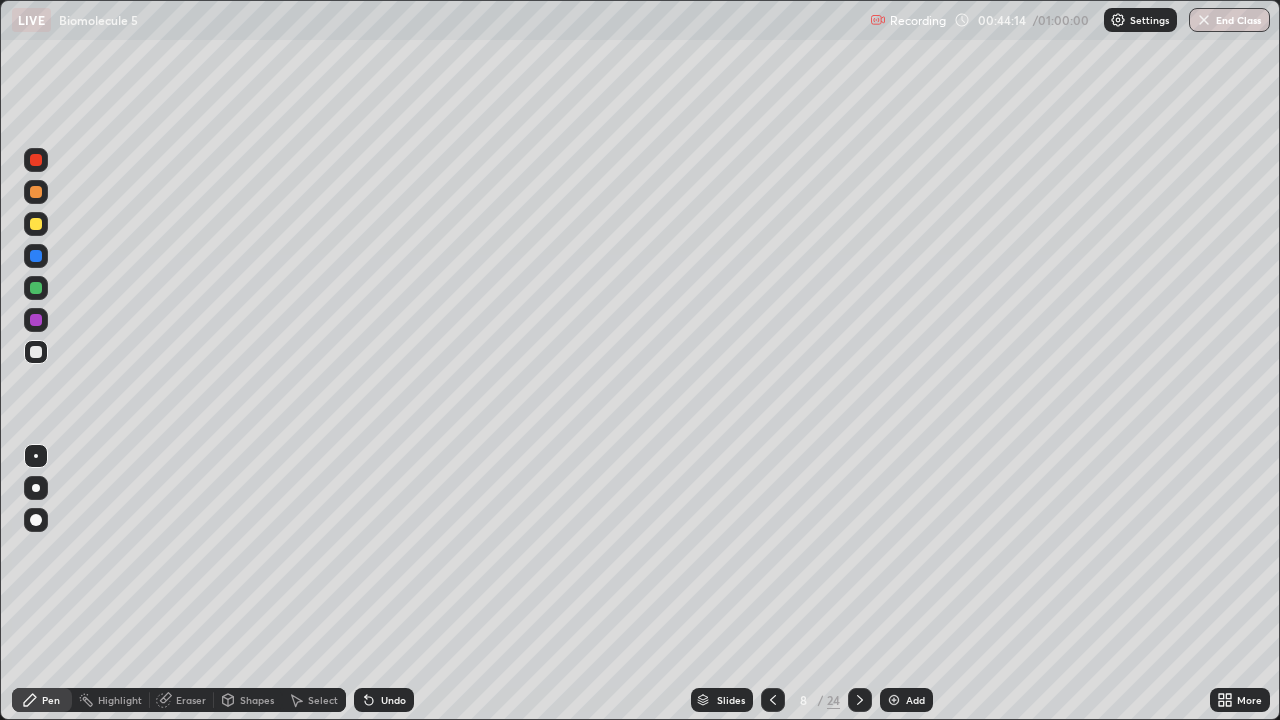 click at bounding box center (36, 320) 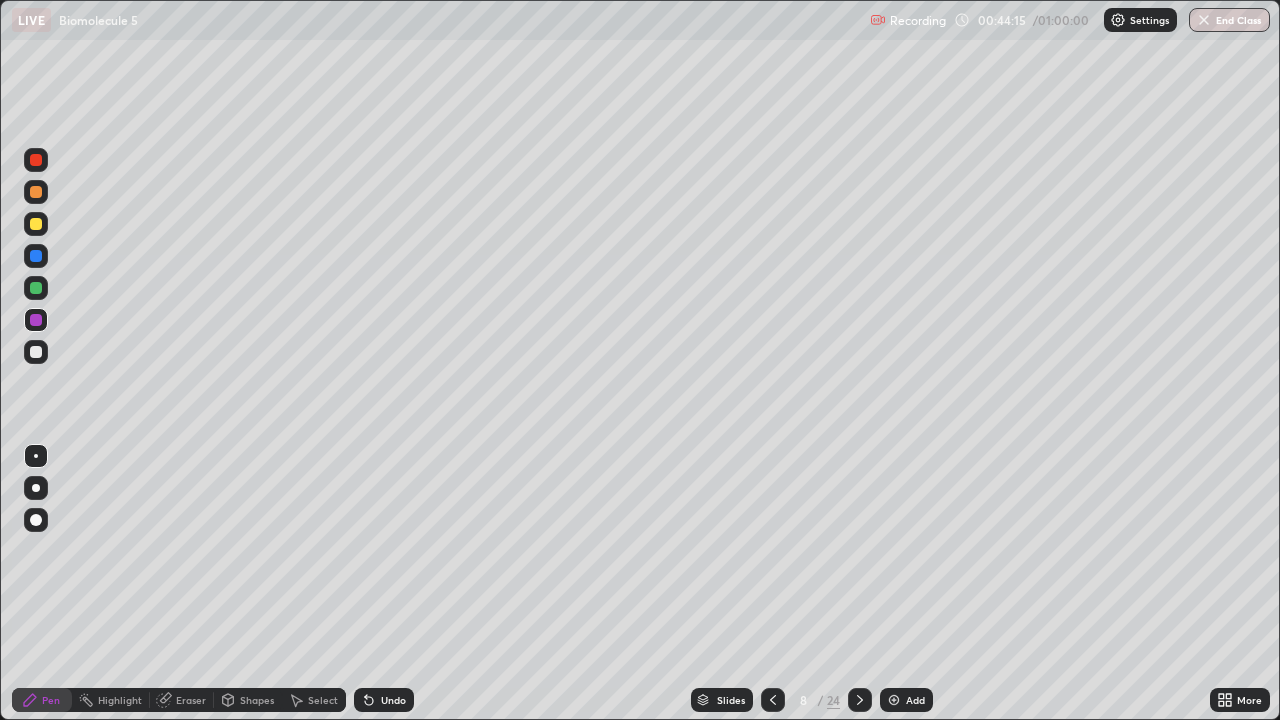 click at bounding box center [36, 352] 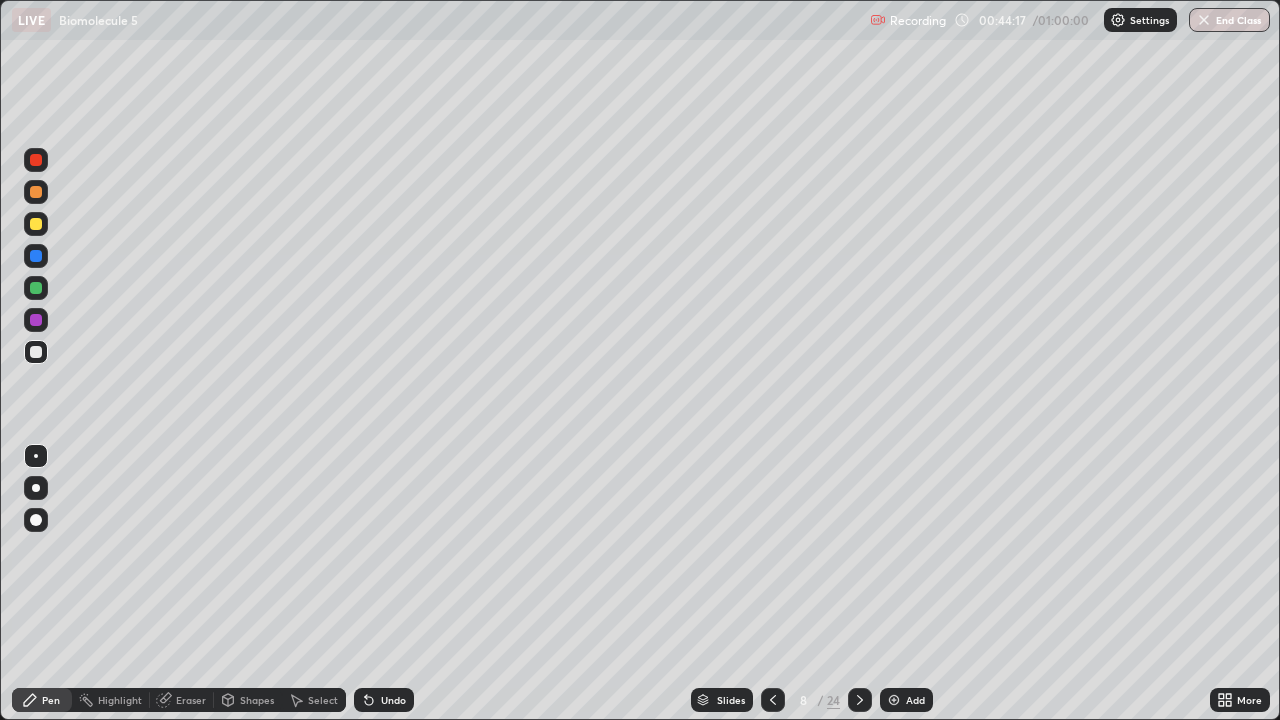 click at bounding box center [36, 320] 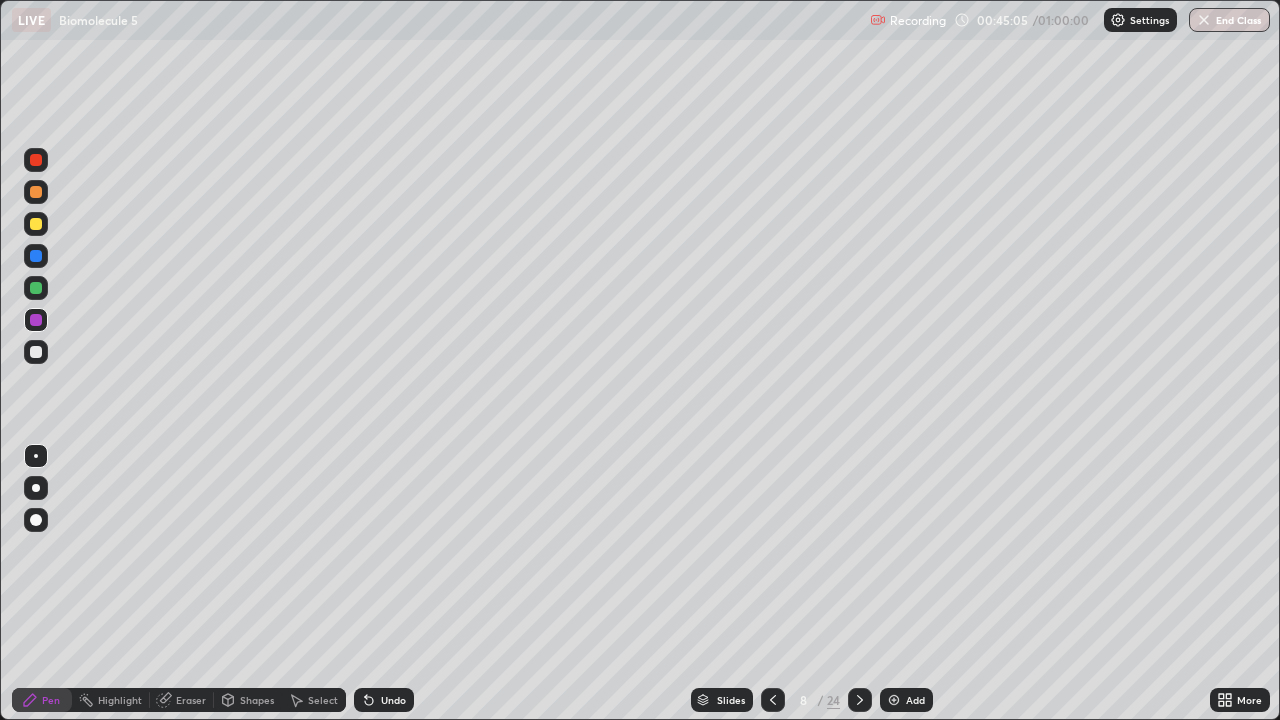 click on "Undo" at bounding box center [393, 700] 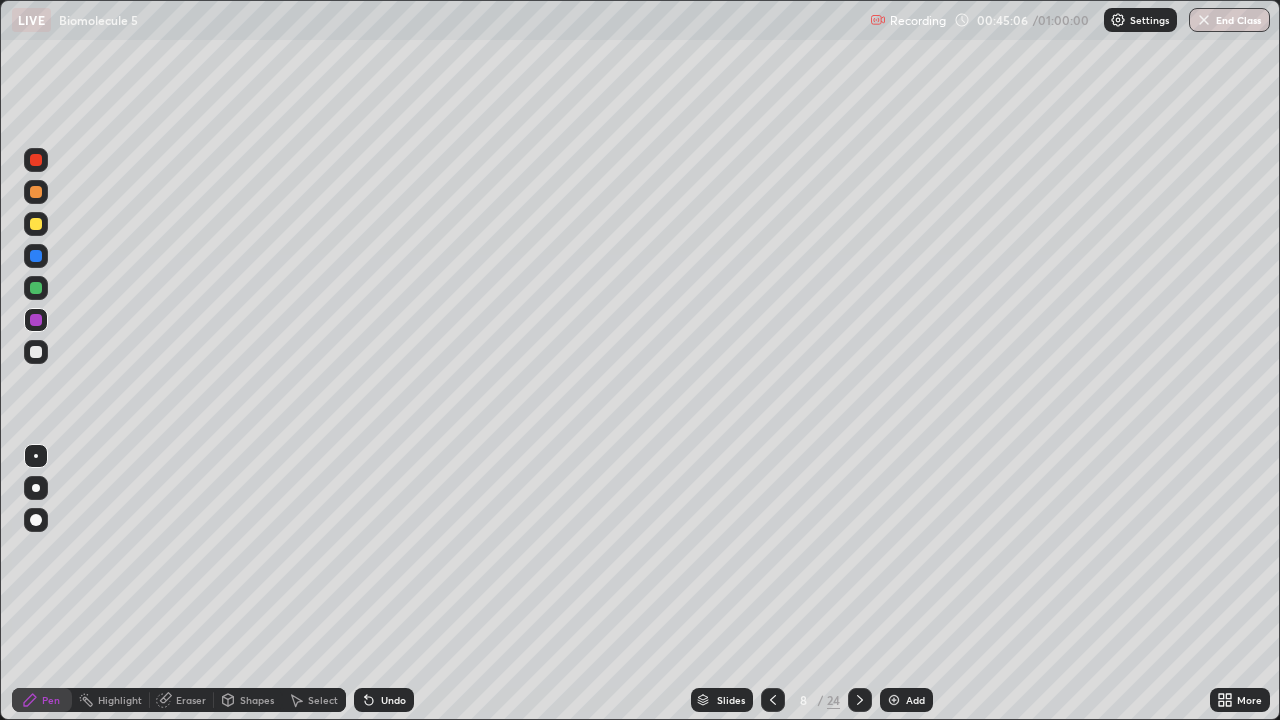 click at bounding box center (36, 352) 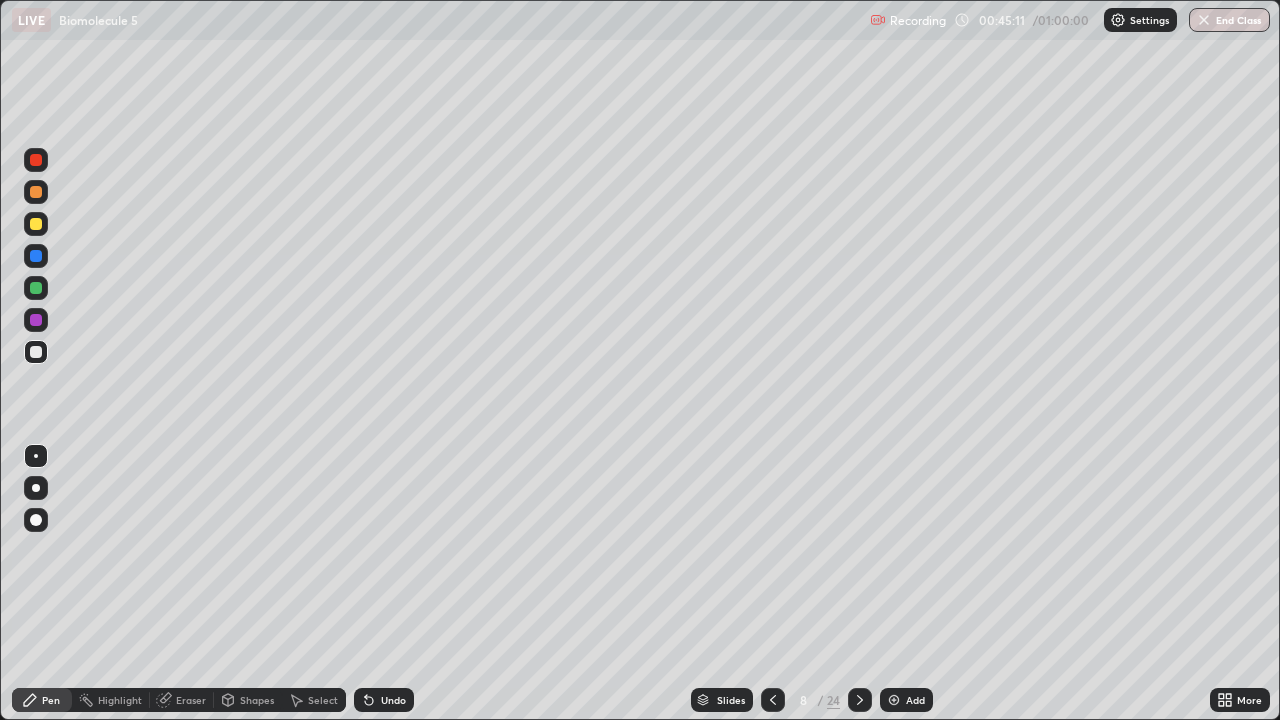 click on "Undo" at bounding box center (393, 700) 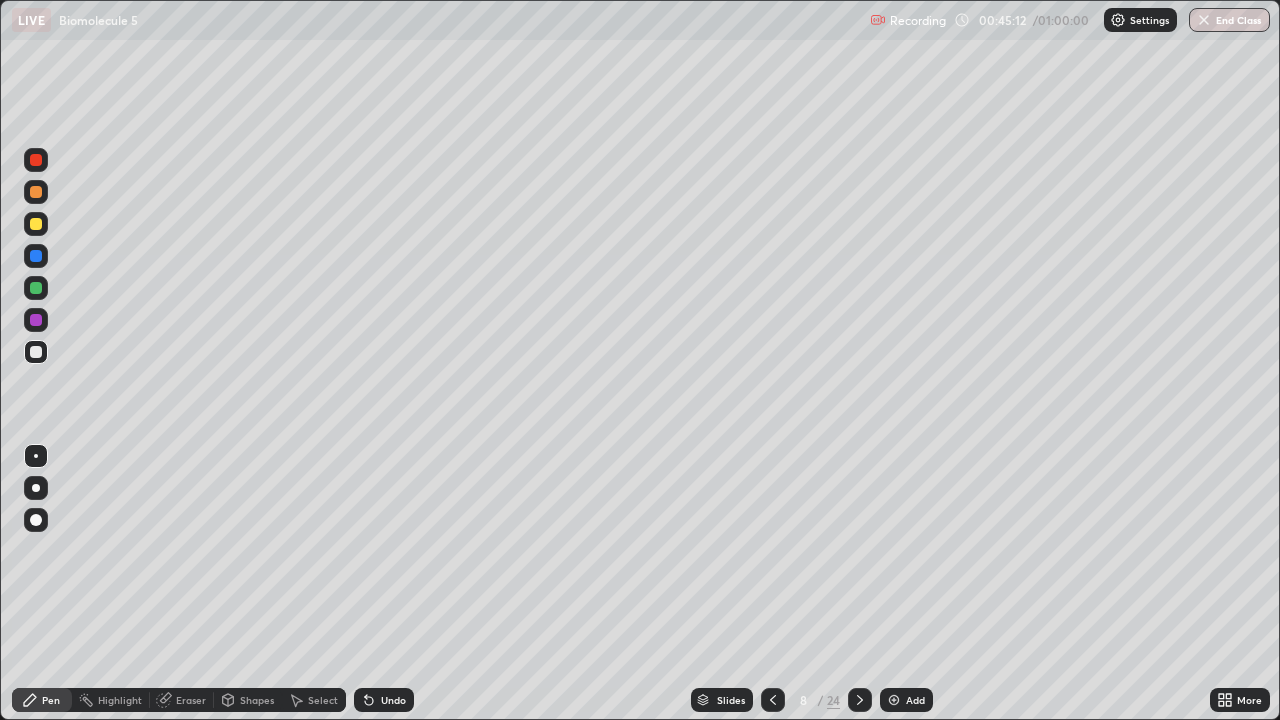 click at bounding box center (36, 520) 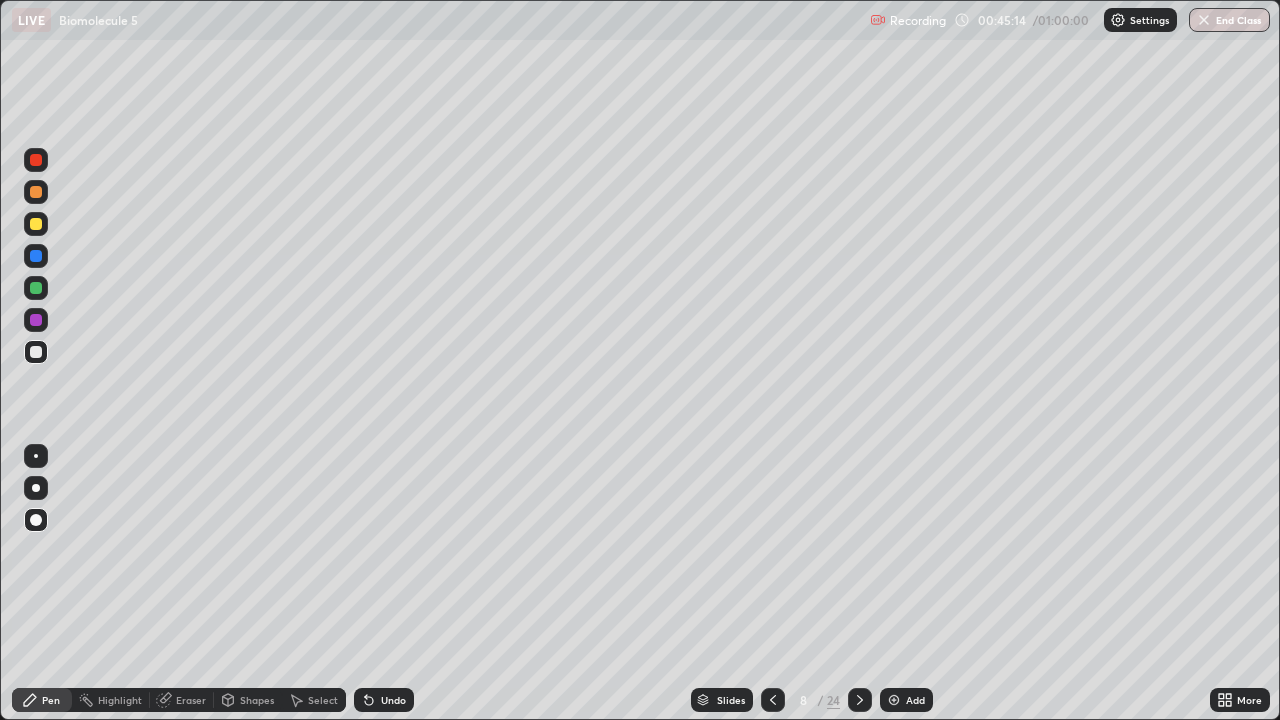 click on "Undo" at bounding box center [393, 700] 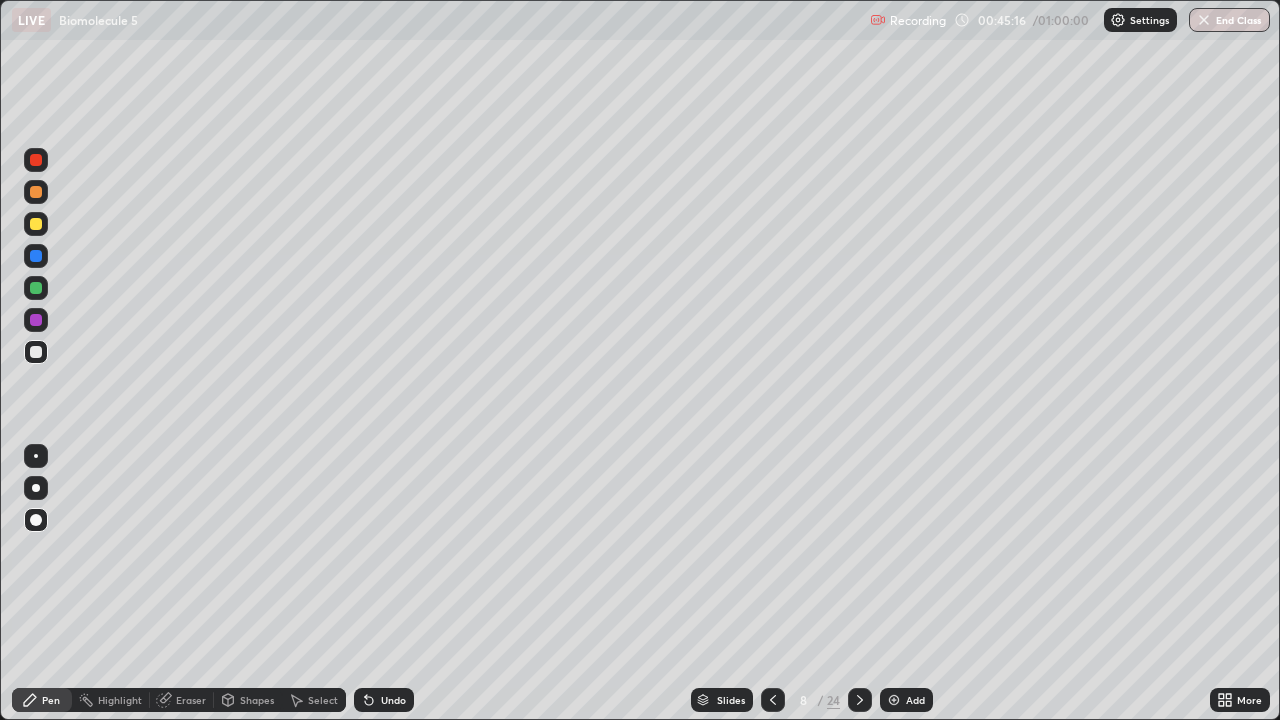 click on "Shapes" at bounding box center [257, 700] 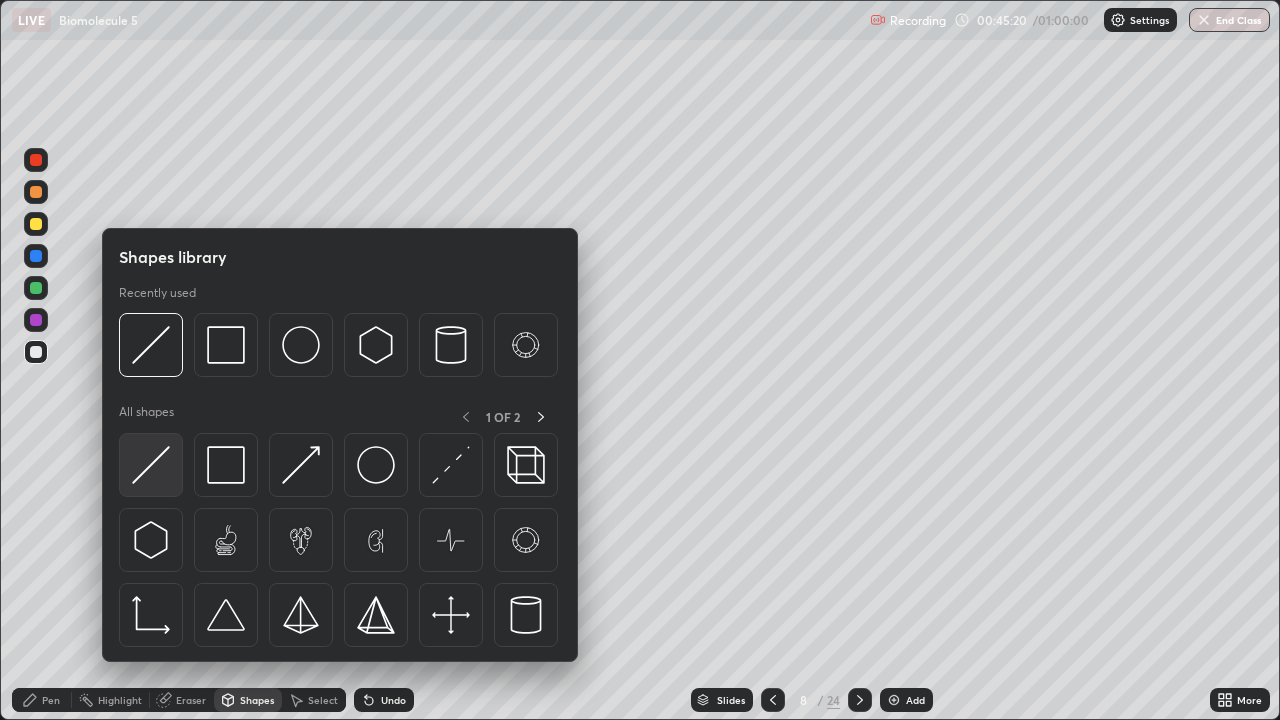 click at bounding box center [151, 465] 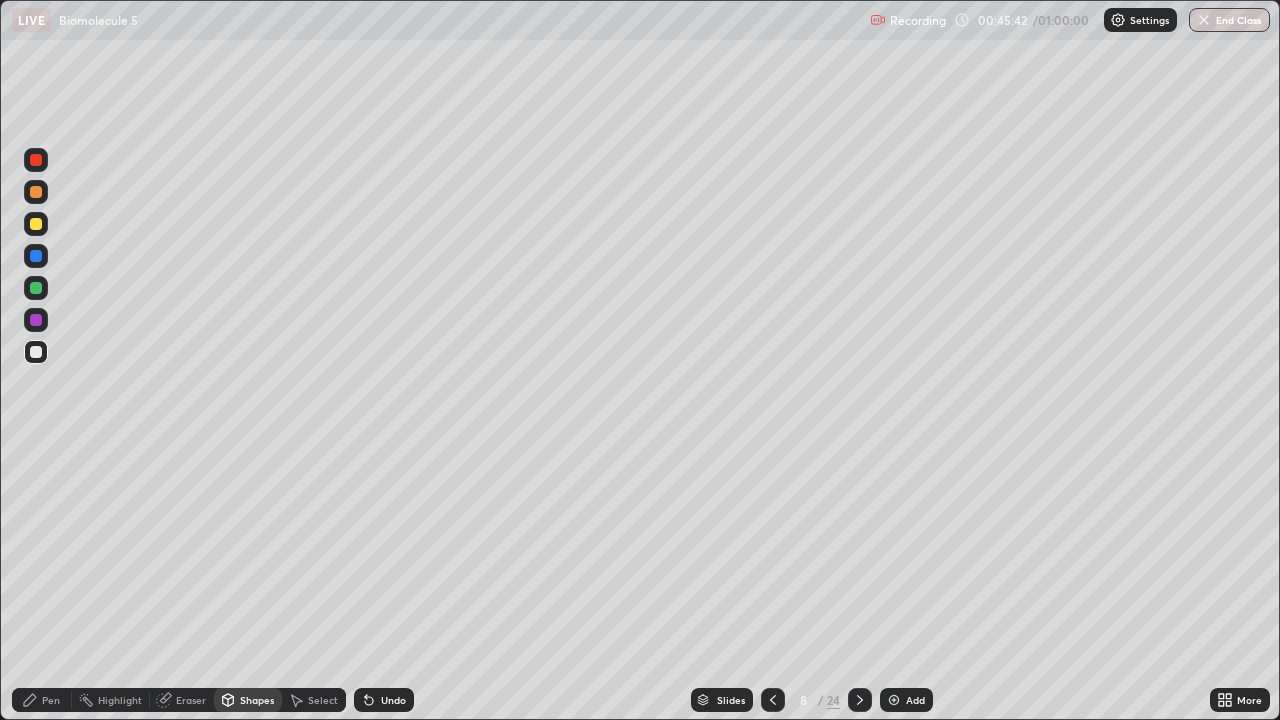 click at bounding box center (36, 320) 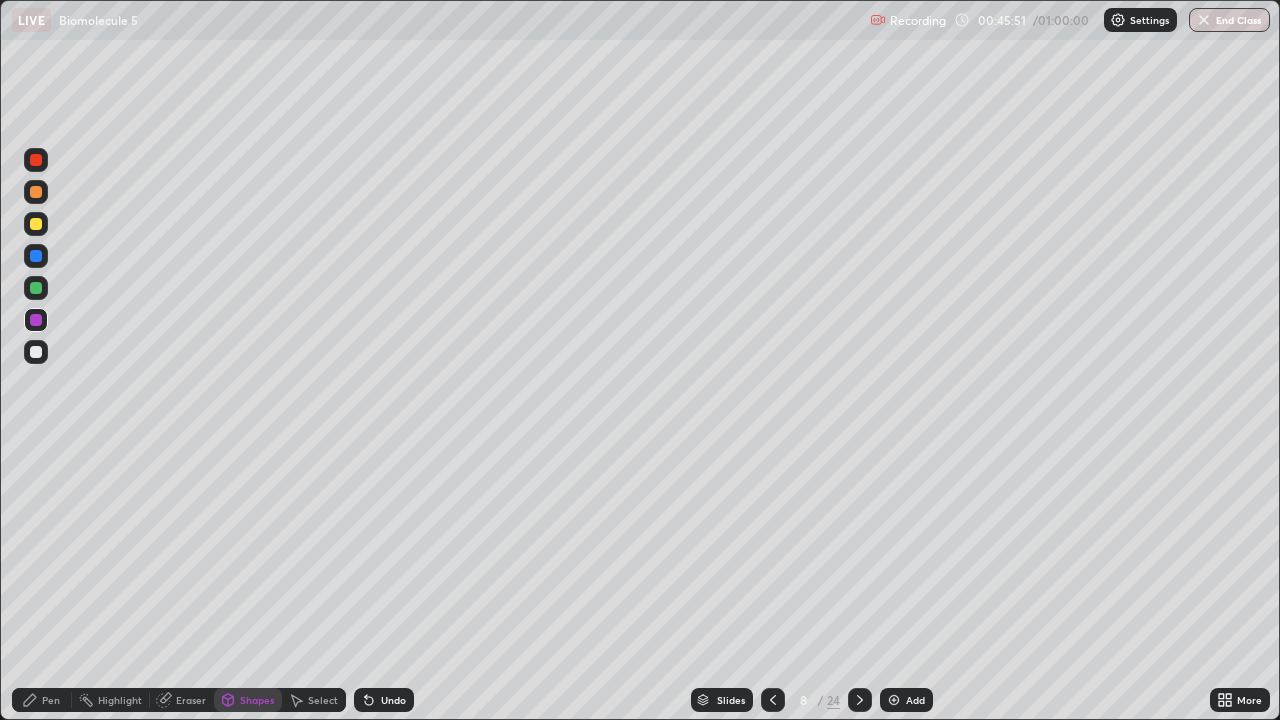 click at bounding box center (36, 352) 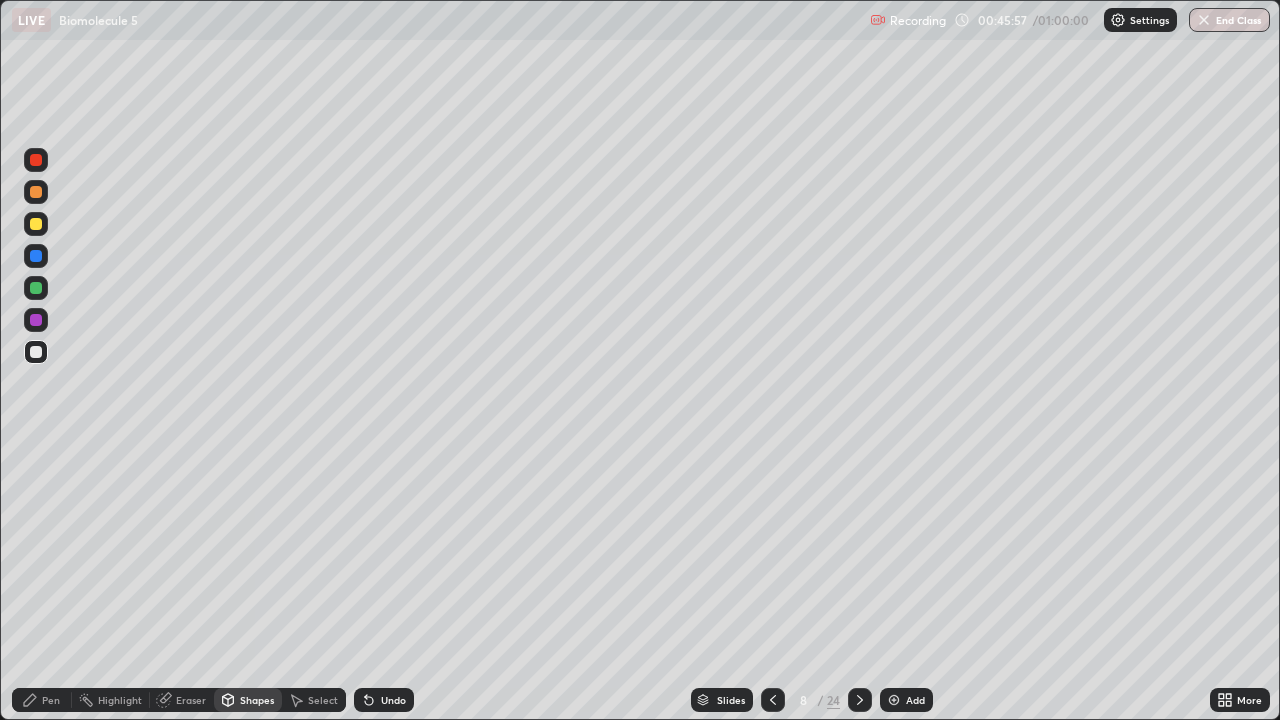 click on "Undo" at bounding box center [384, 700] 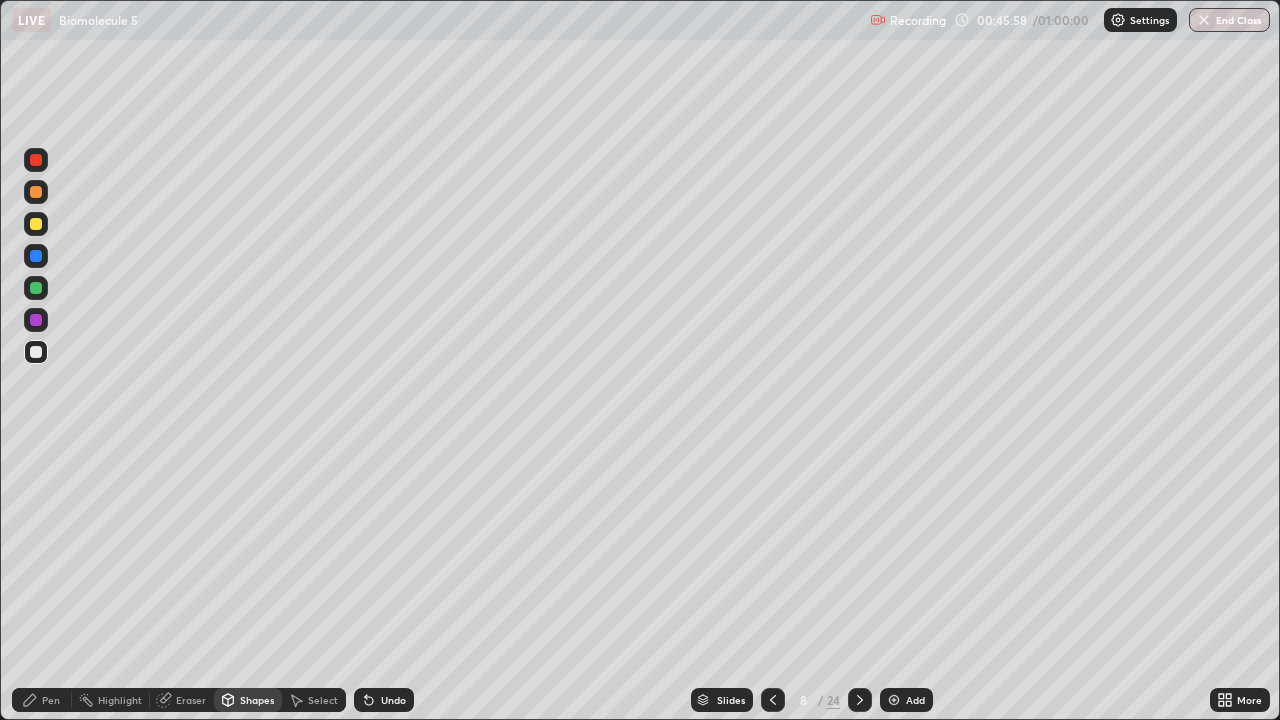 click on "Pen" at bounding box center [51, 700] 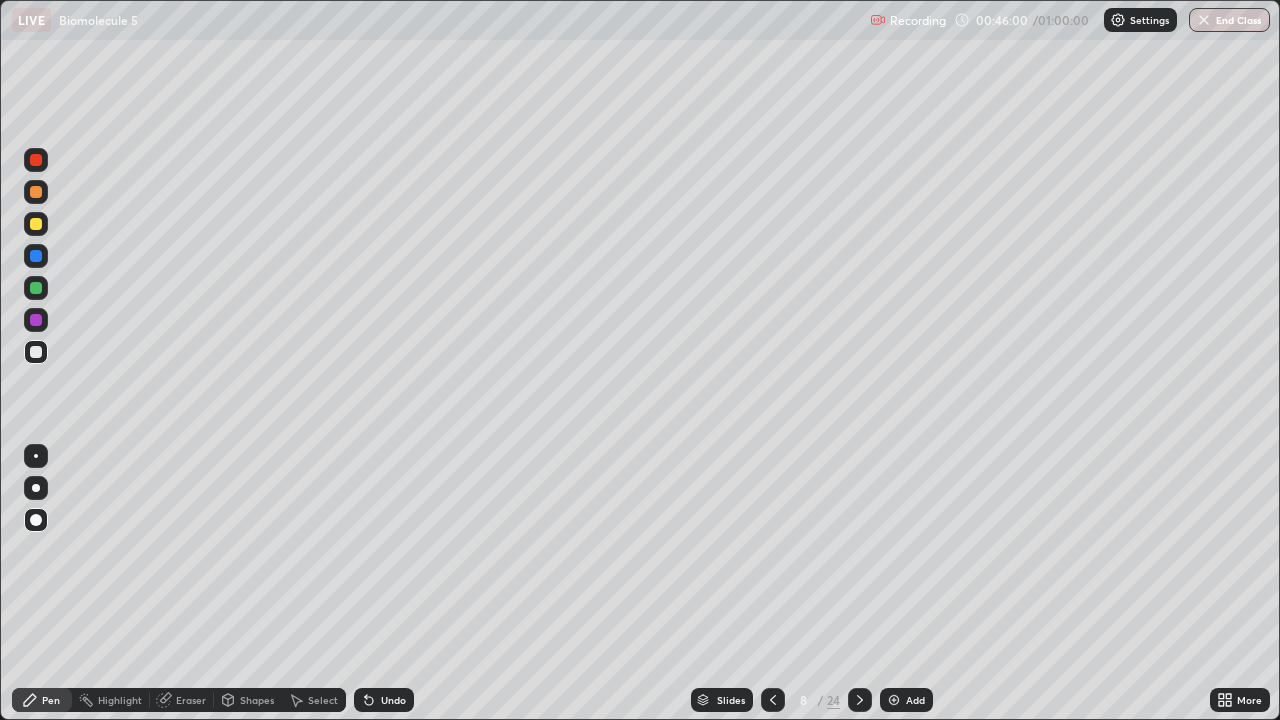 click at bounding box center (36, 456) 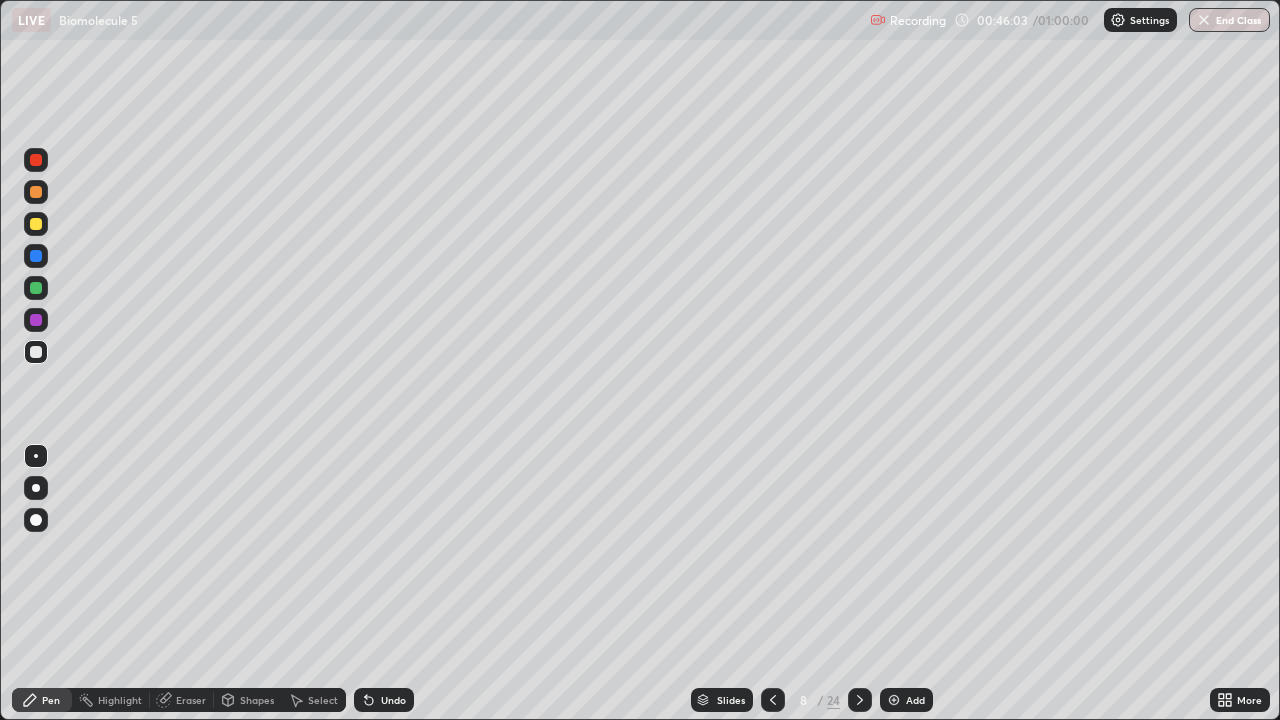 click on "Eraser" at bounding box center (191, 700) 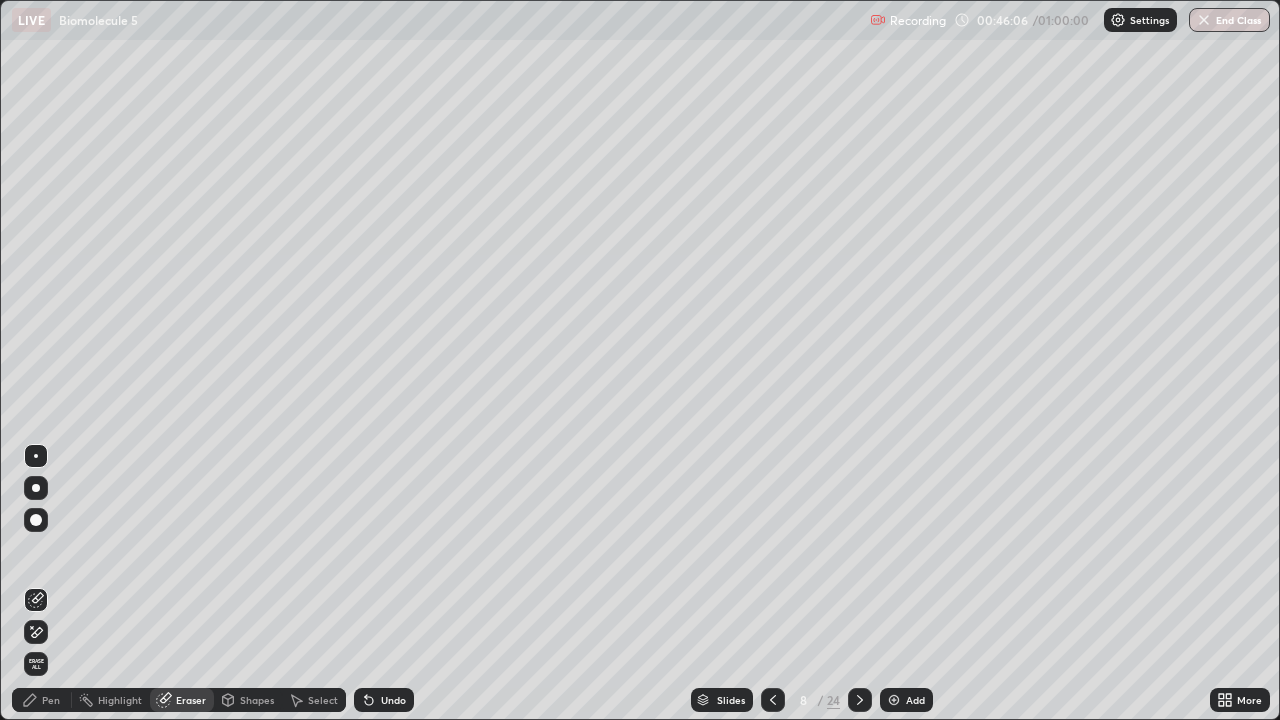 click on "Pen" at bounding box center [51, 700] 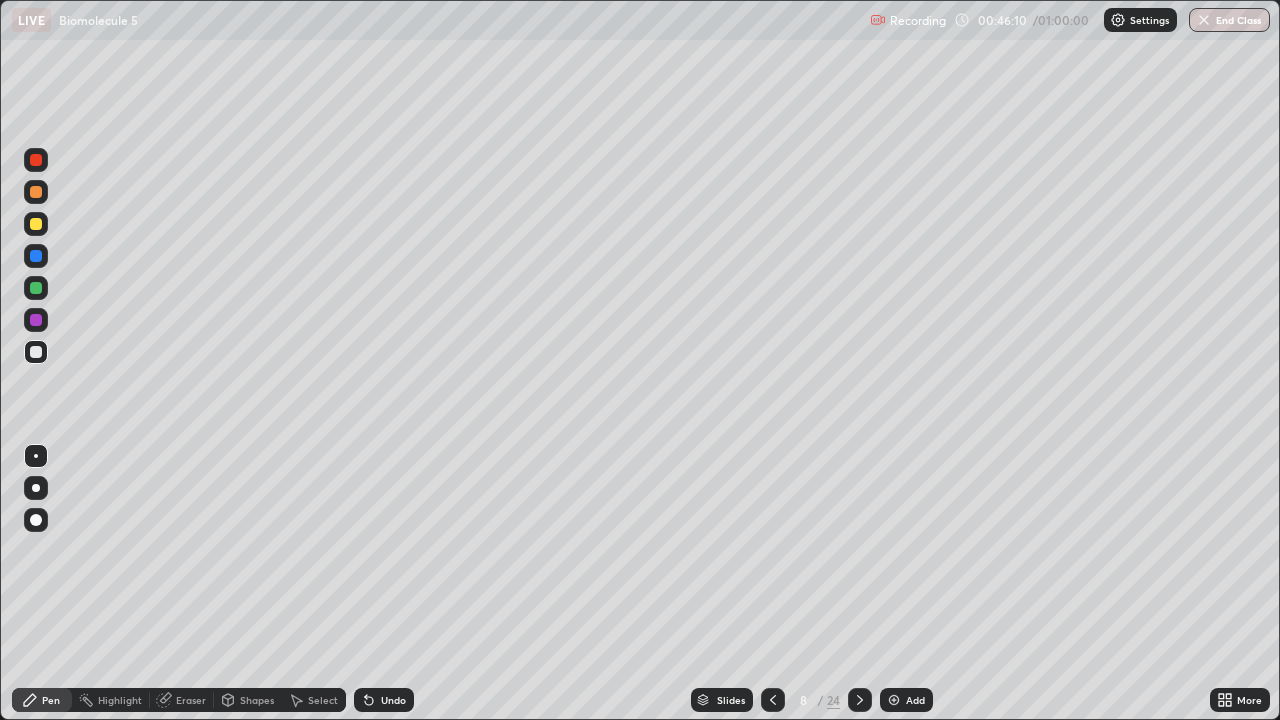 click at bounding box center [36, 352] 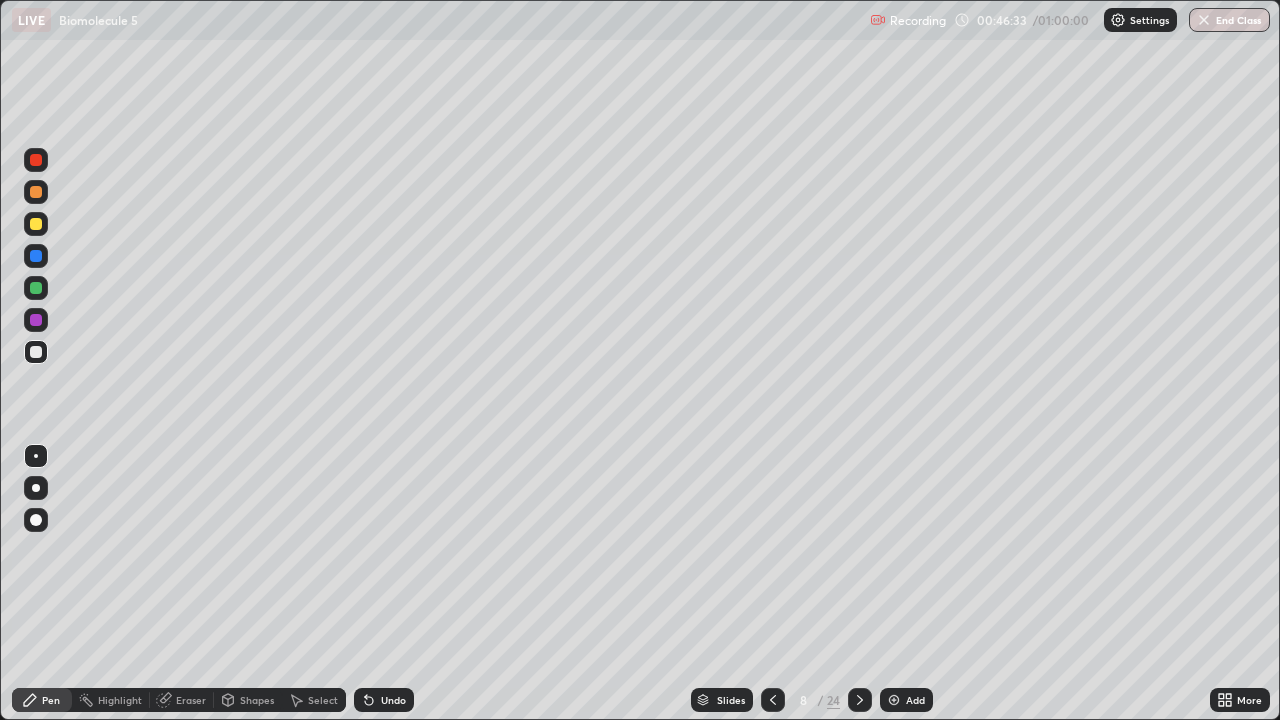 click at bounding box center (36, 224) 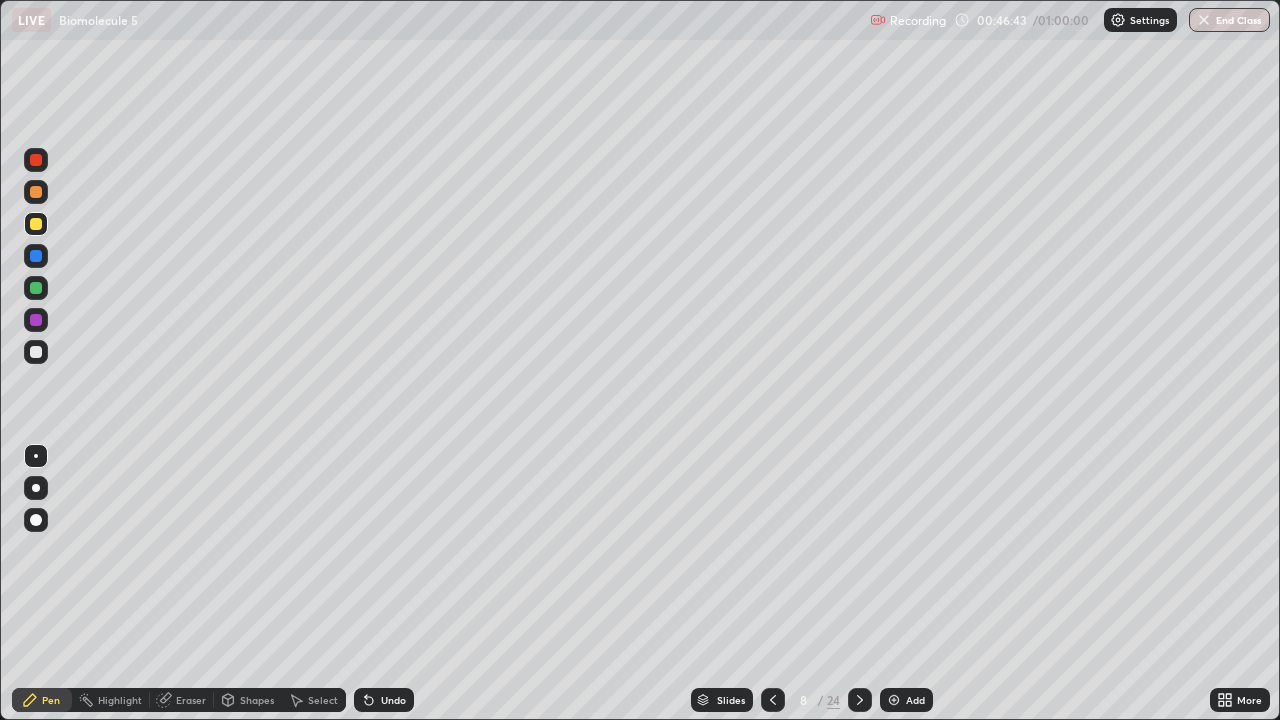 click at bounding box center [36, 352] 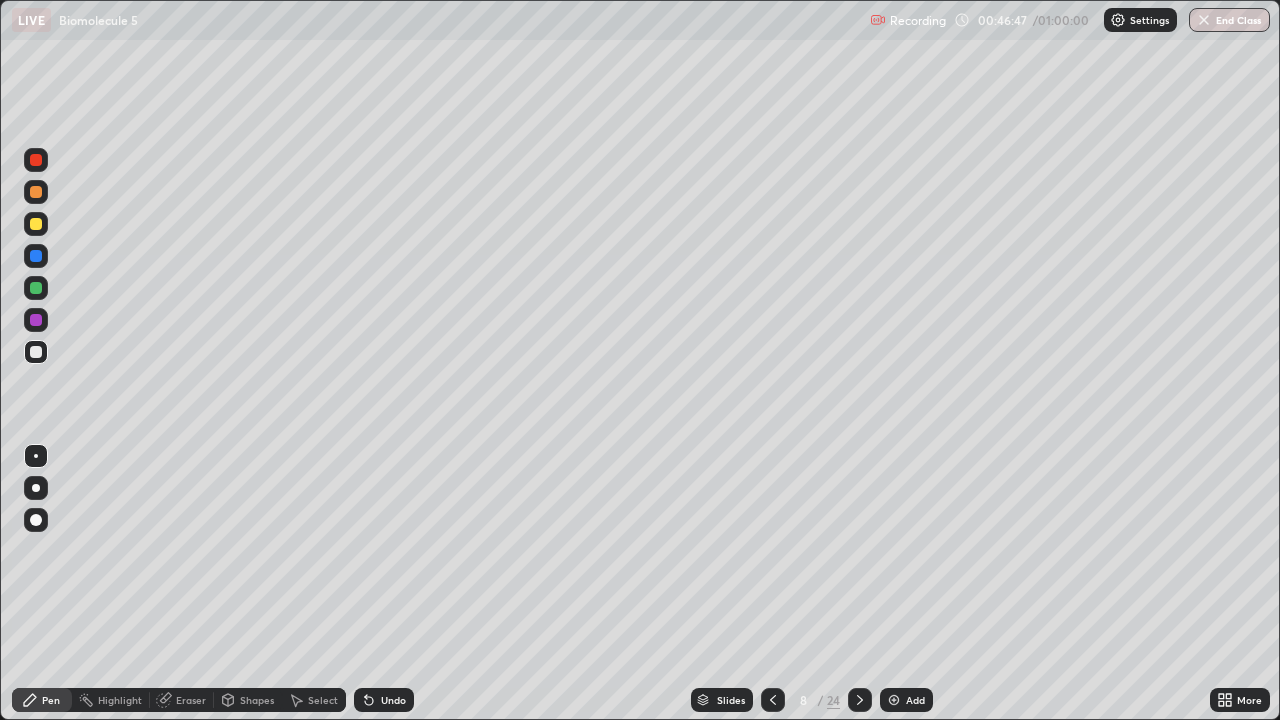 click at bounding box center [36, 320] 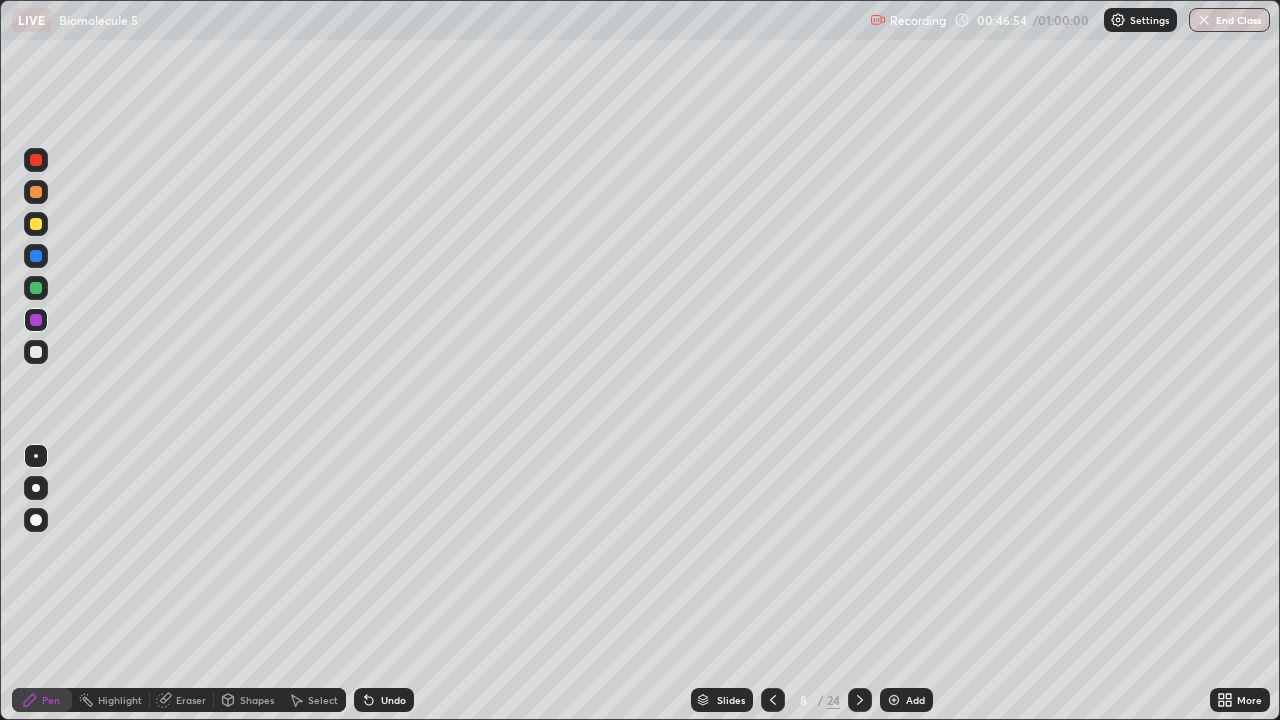 click on "Undo" at bounding box center [384, 700] 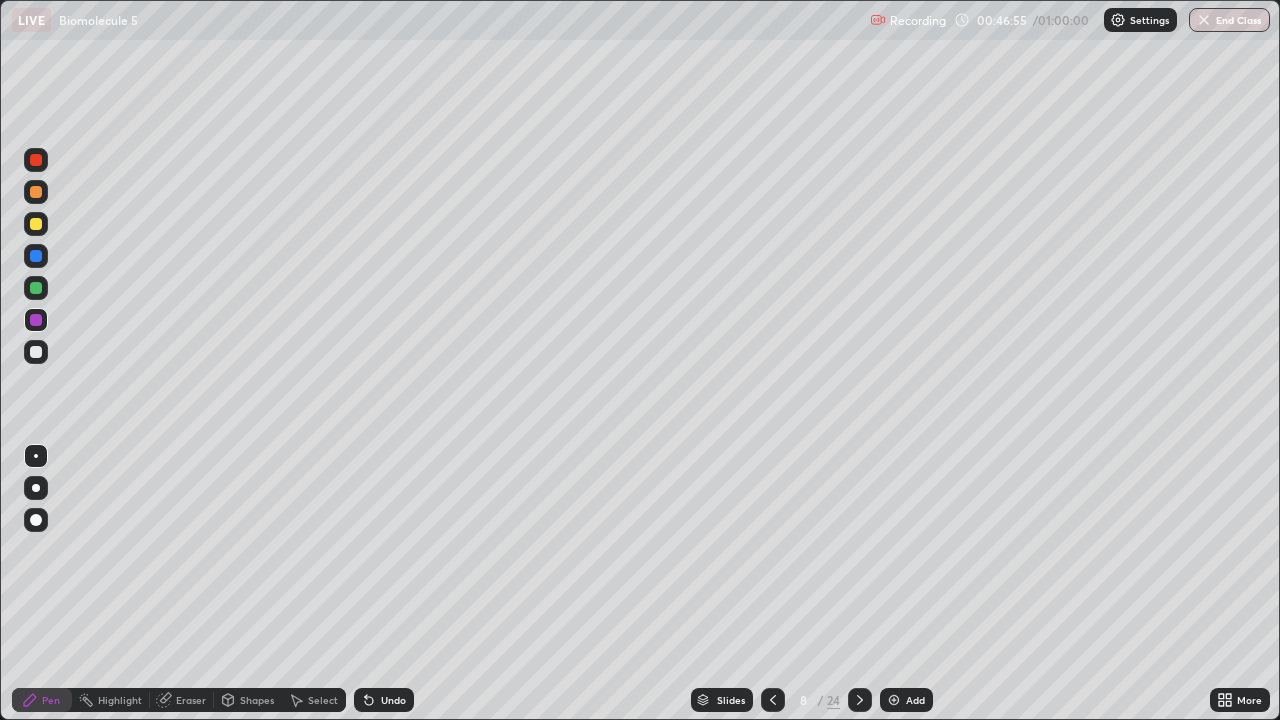 click 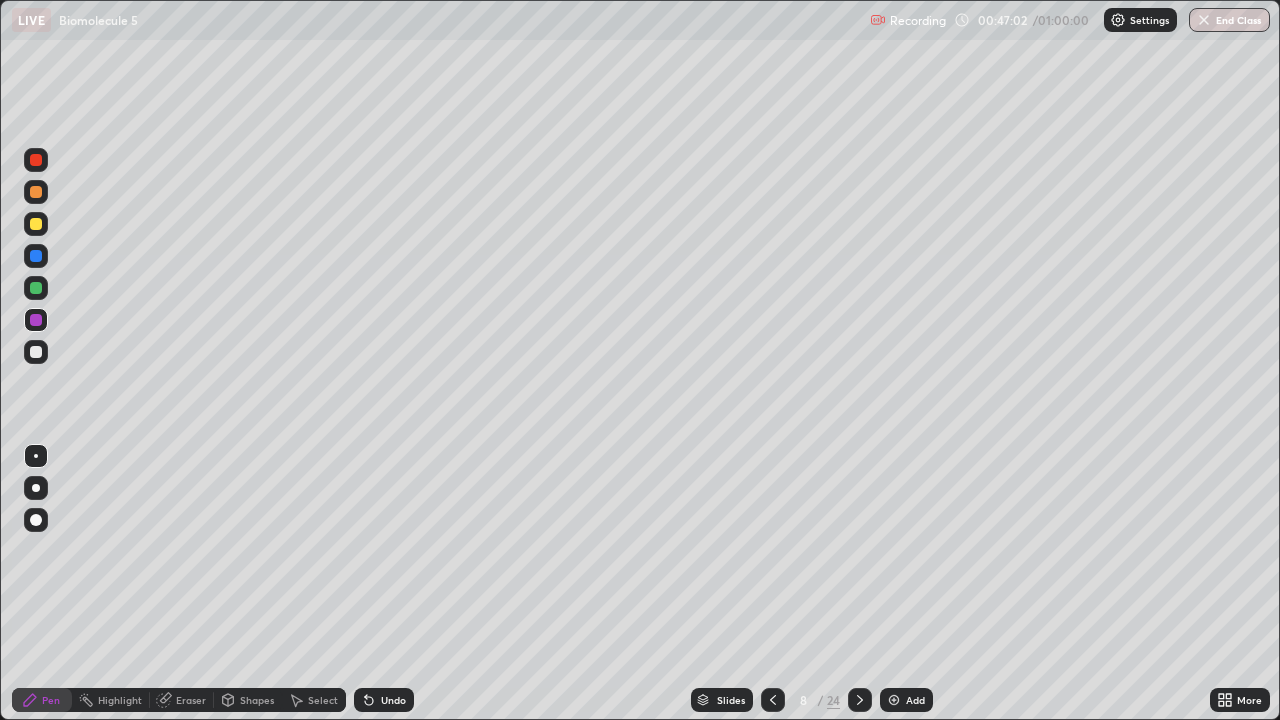 click at bounding box center (36, 352) 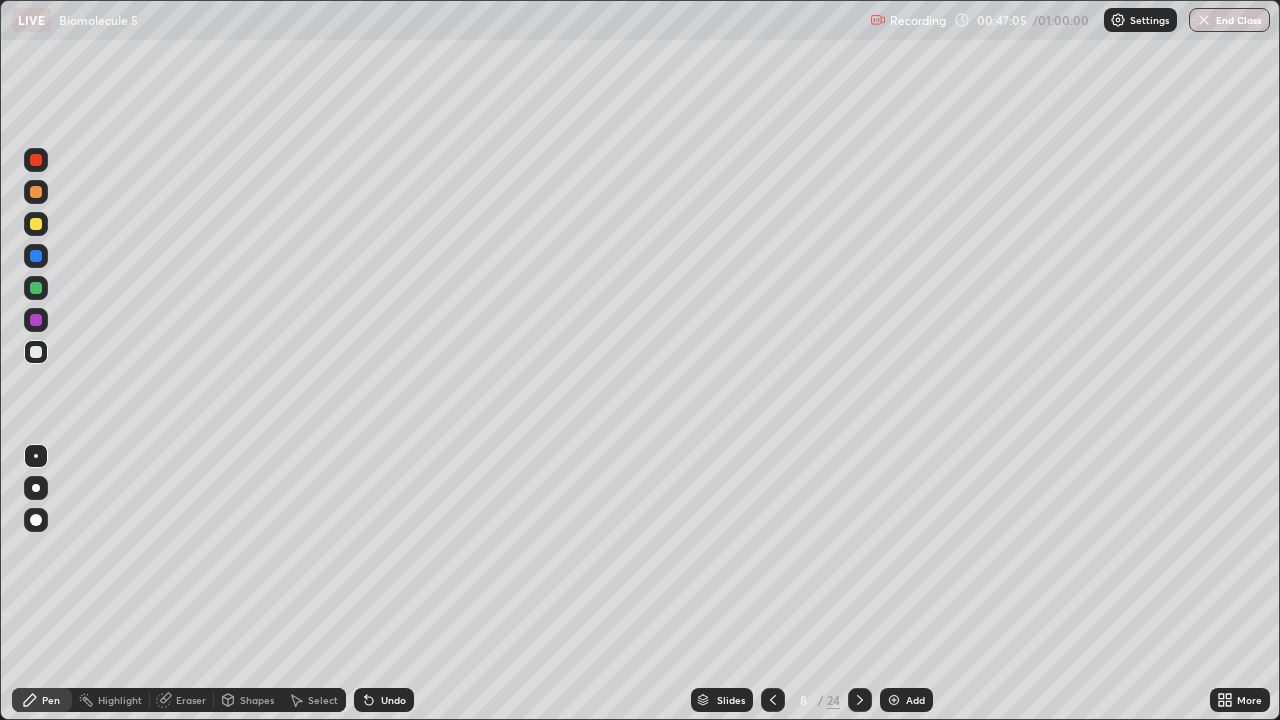 click at bounding box center (36, 224) 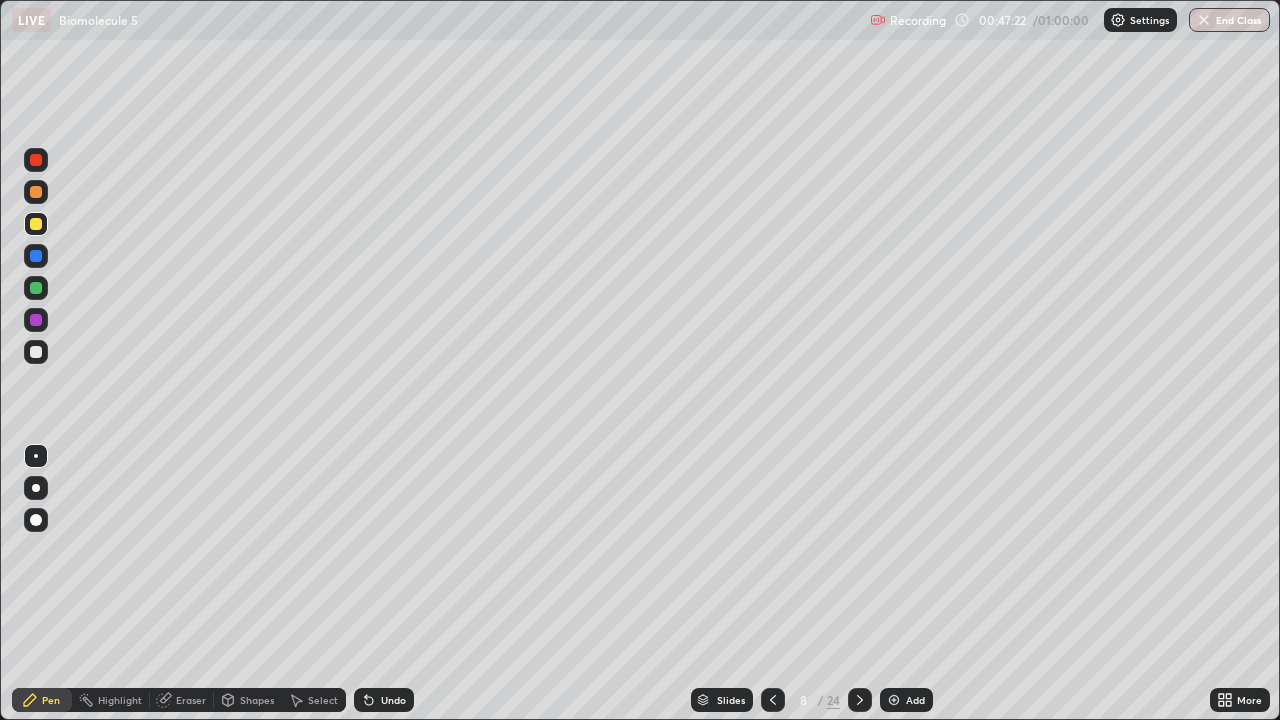 click at bounding box center (36, 352) 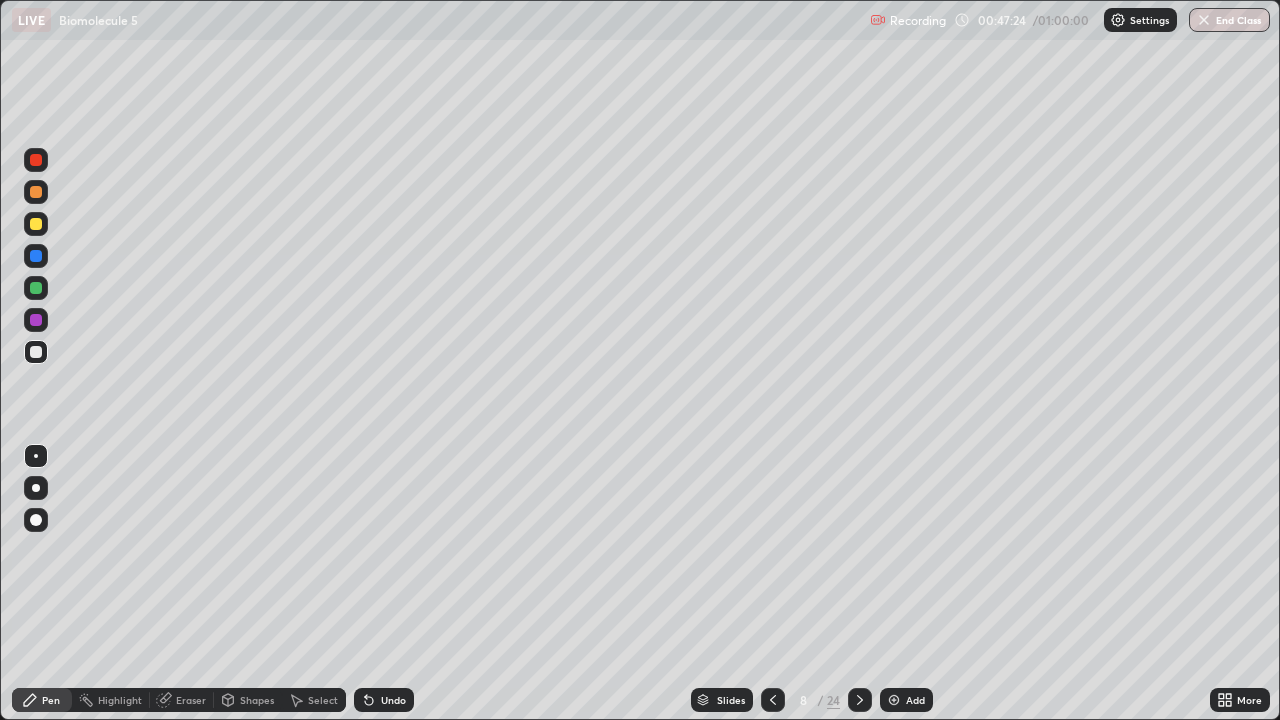 click at bounding box center (36, 320) 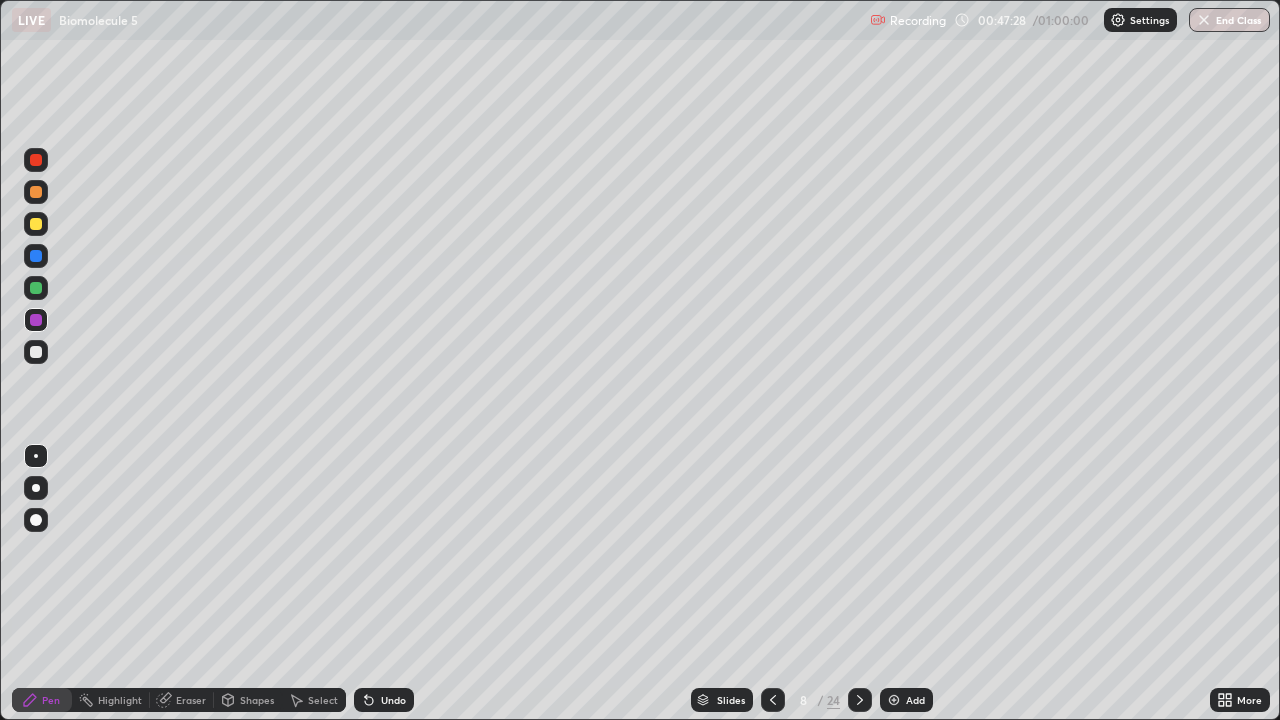 click at bounding box center [36, 352] 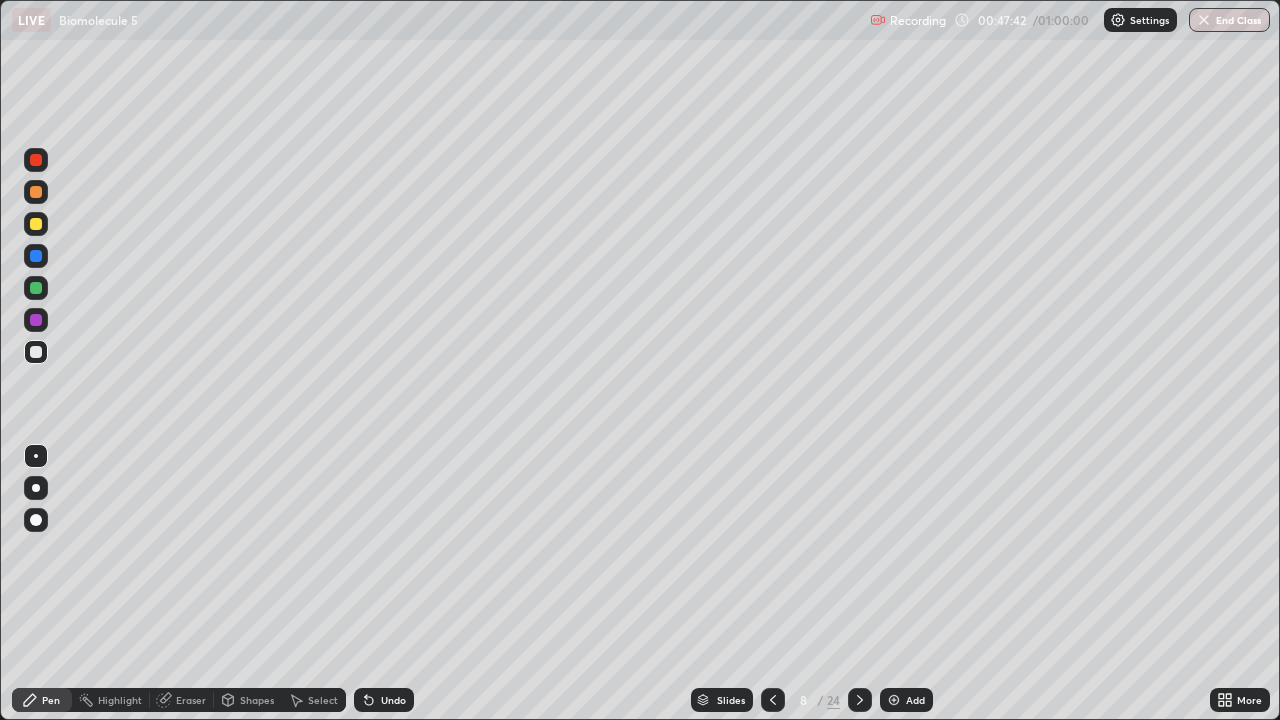 click at bounding box center (36, 320) 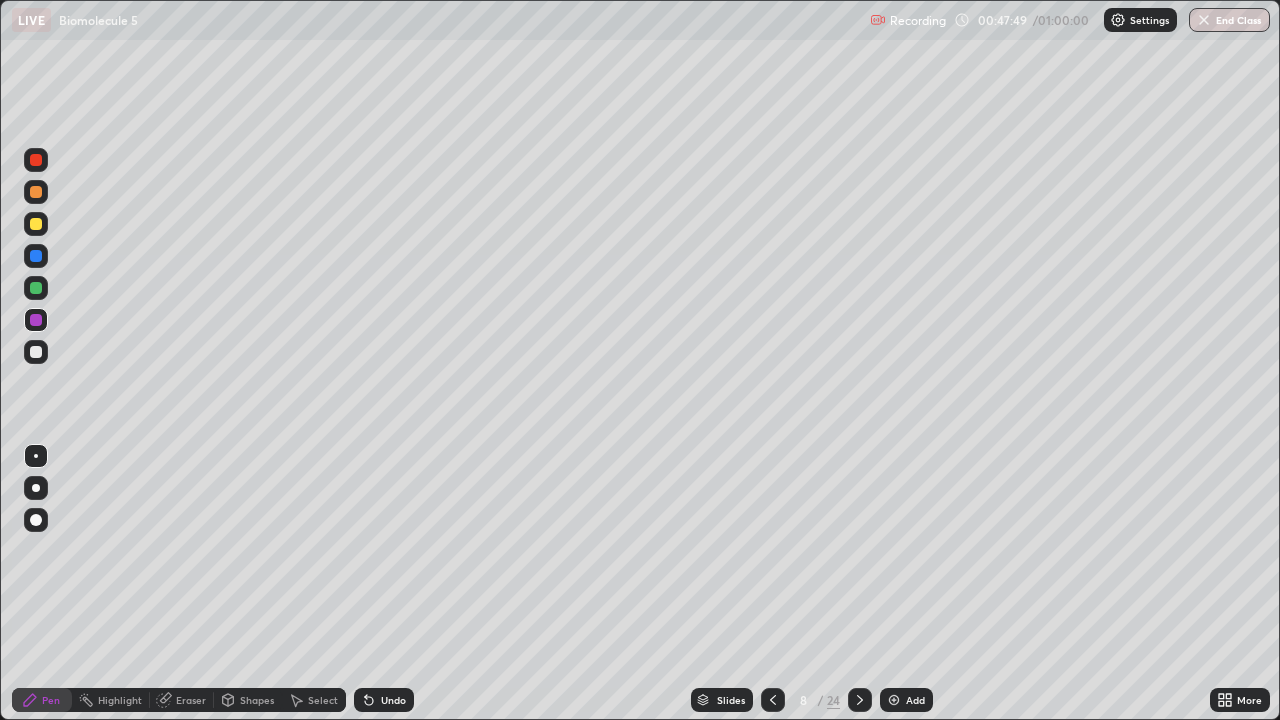 click at bounding box center [36, 352] 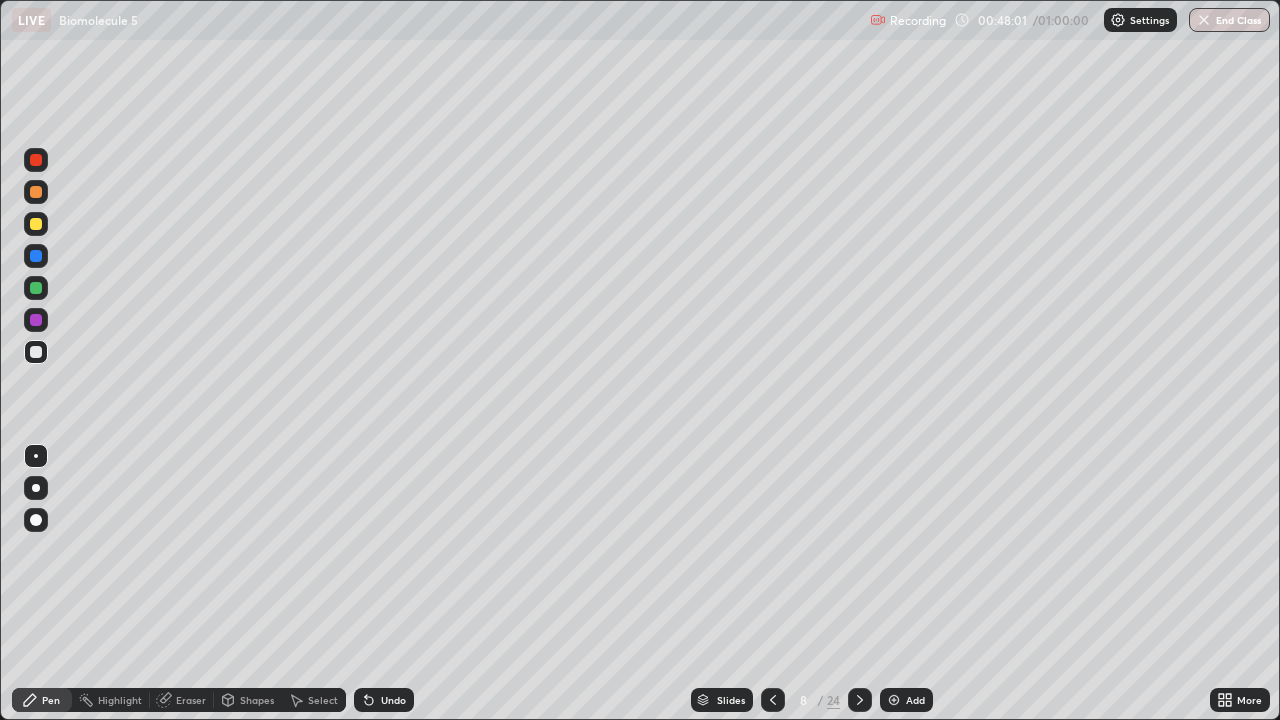 click at bounding box center [36, 352] 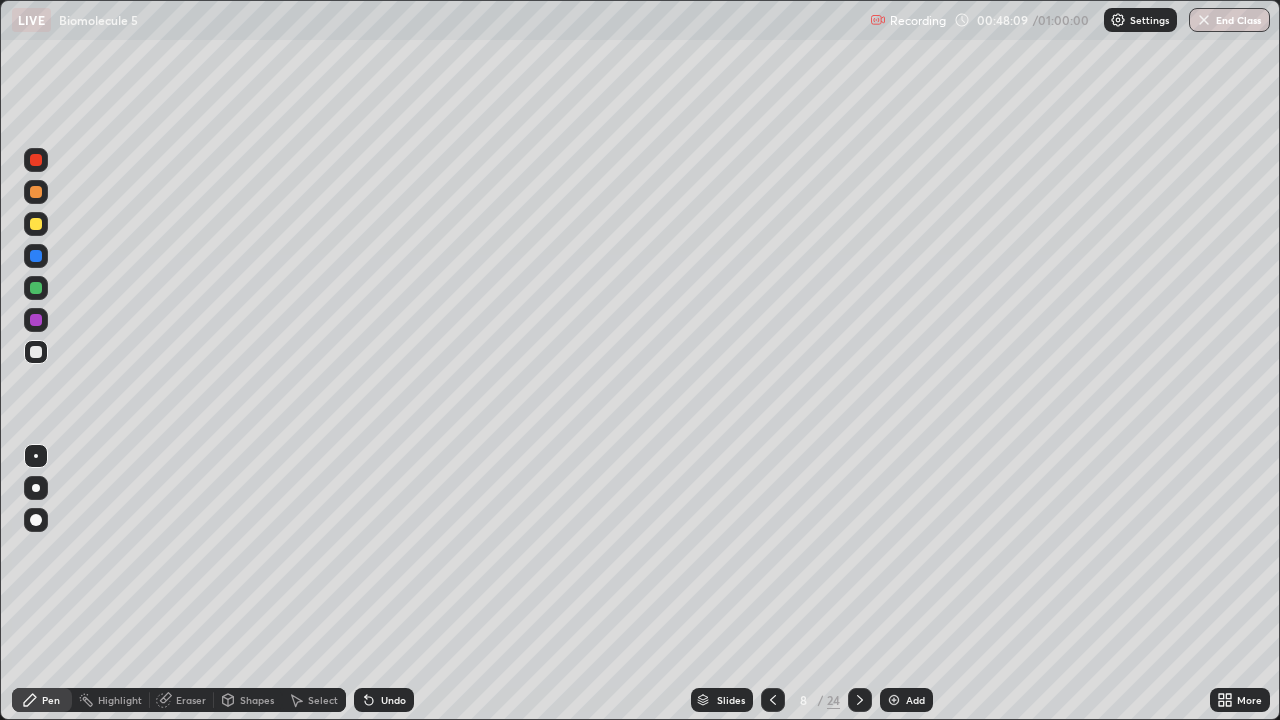 click on "Undo" at bounding box center (384, 700) 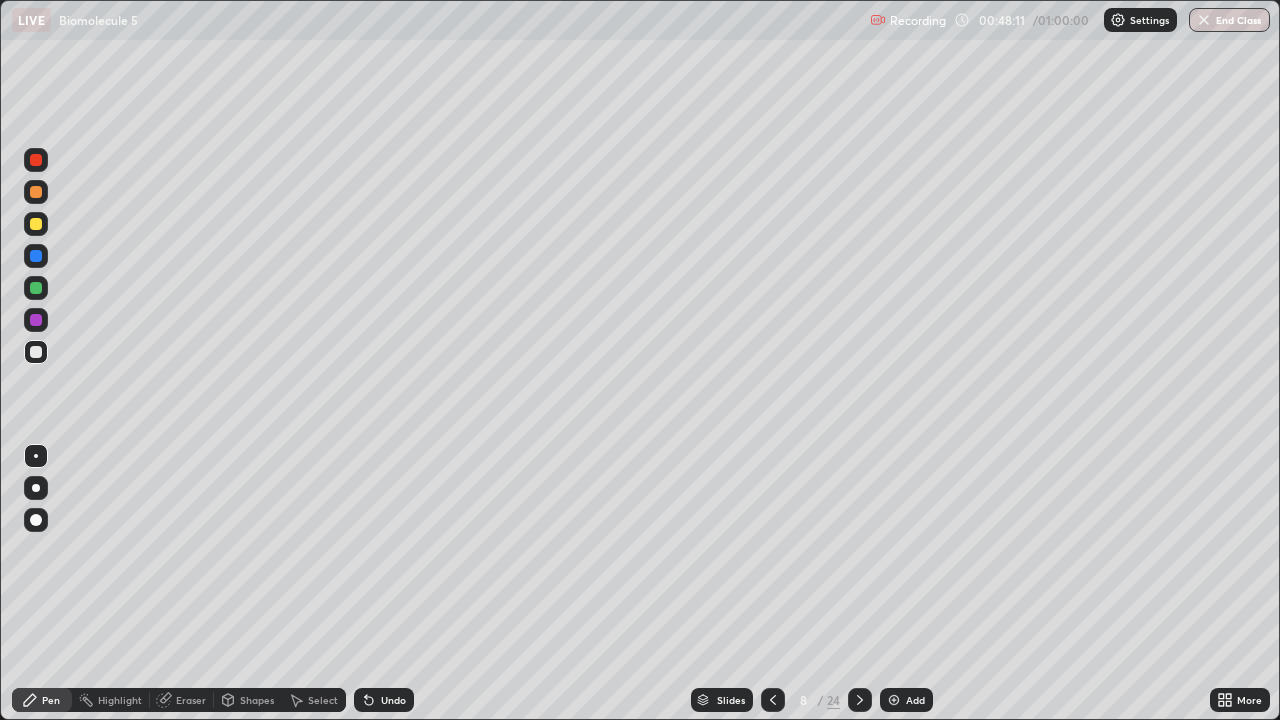 click at bounding box center [36, 224] 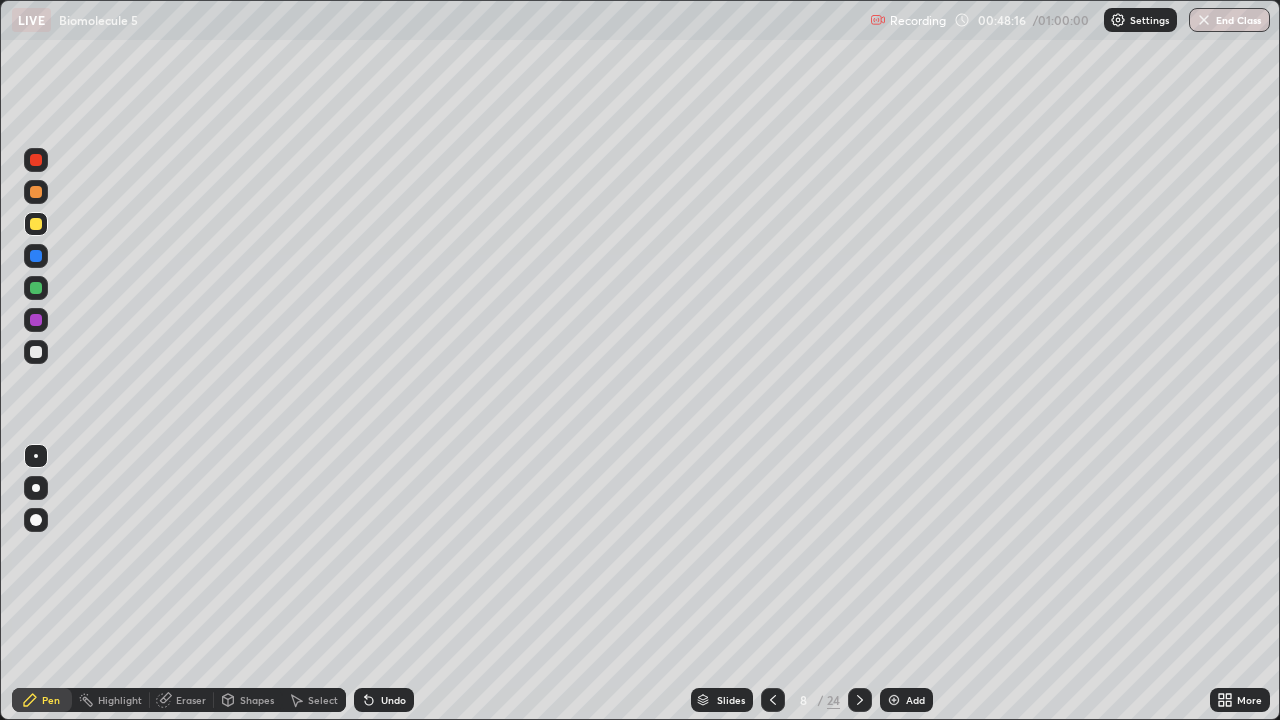 click at bounding box center [36, 352] 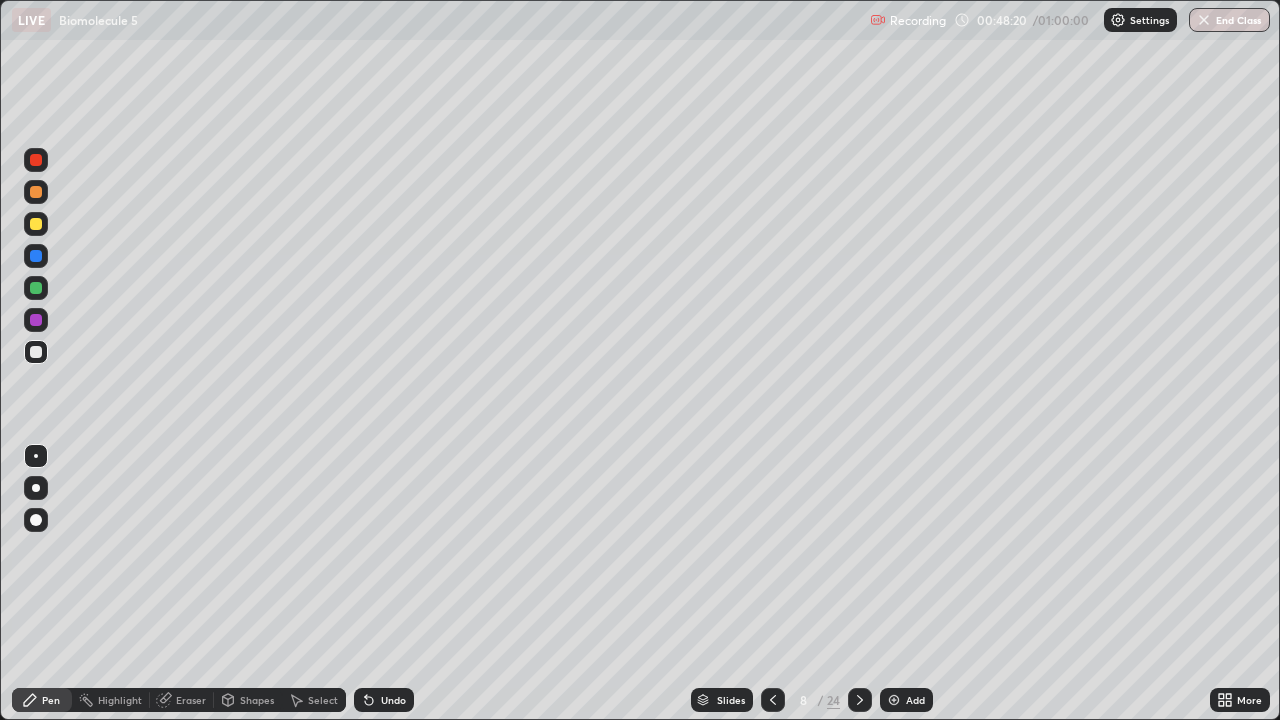 click at bounding box center (36, 320) 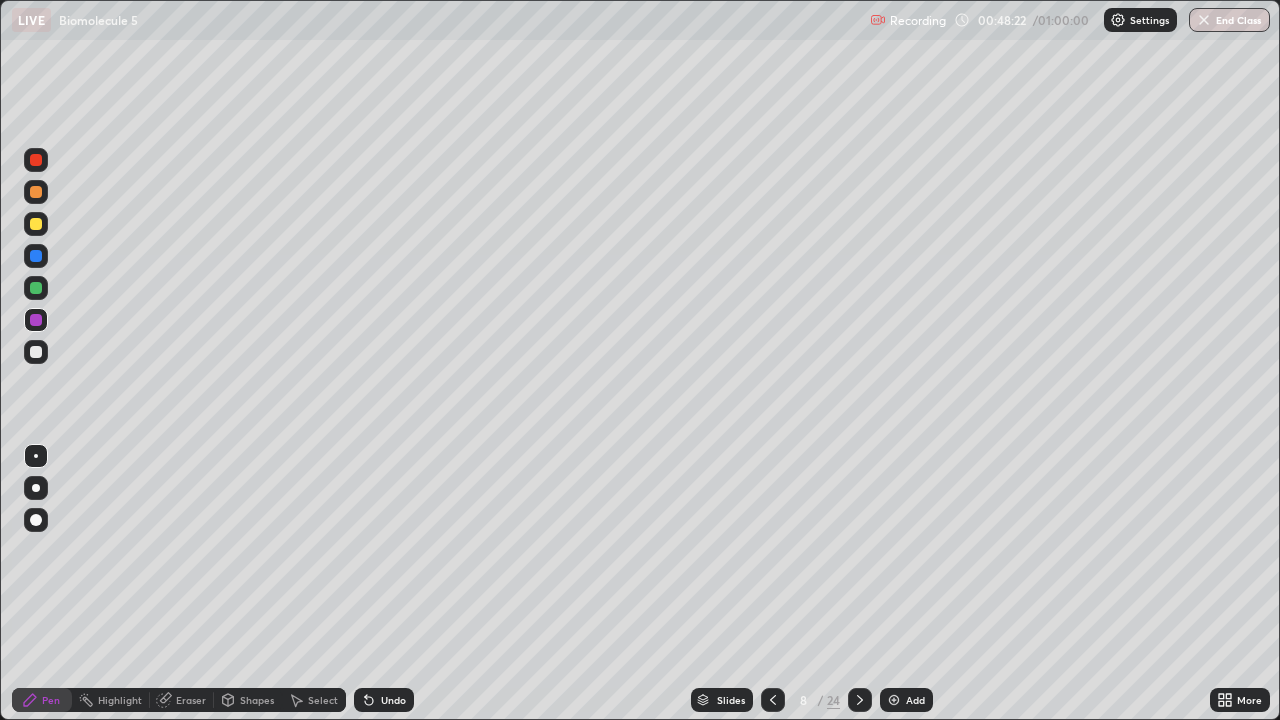 click at bounding box center [36, 256] 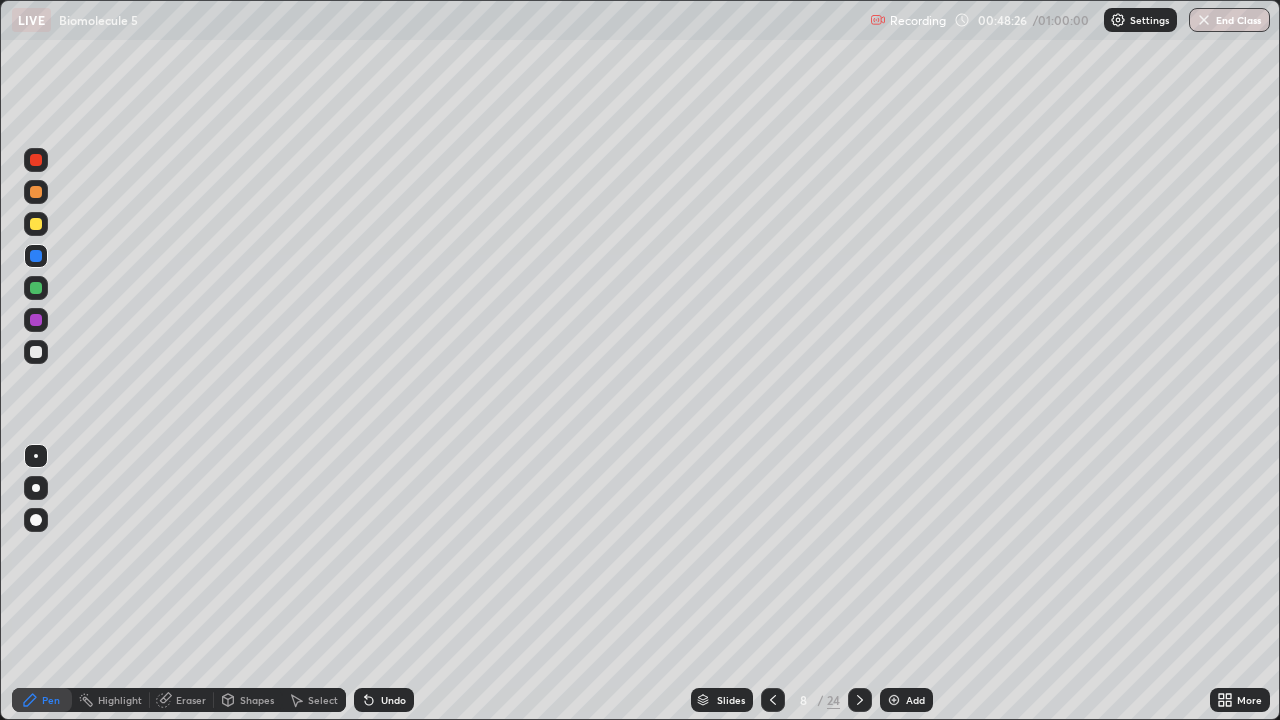 click at bounding box center [36, 352] 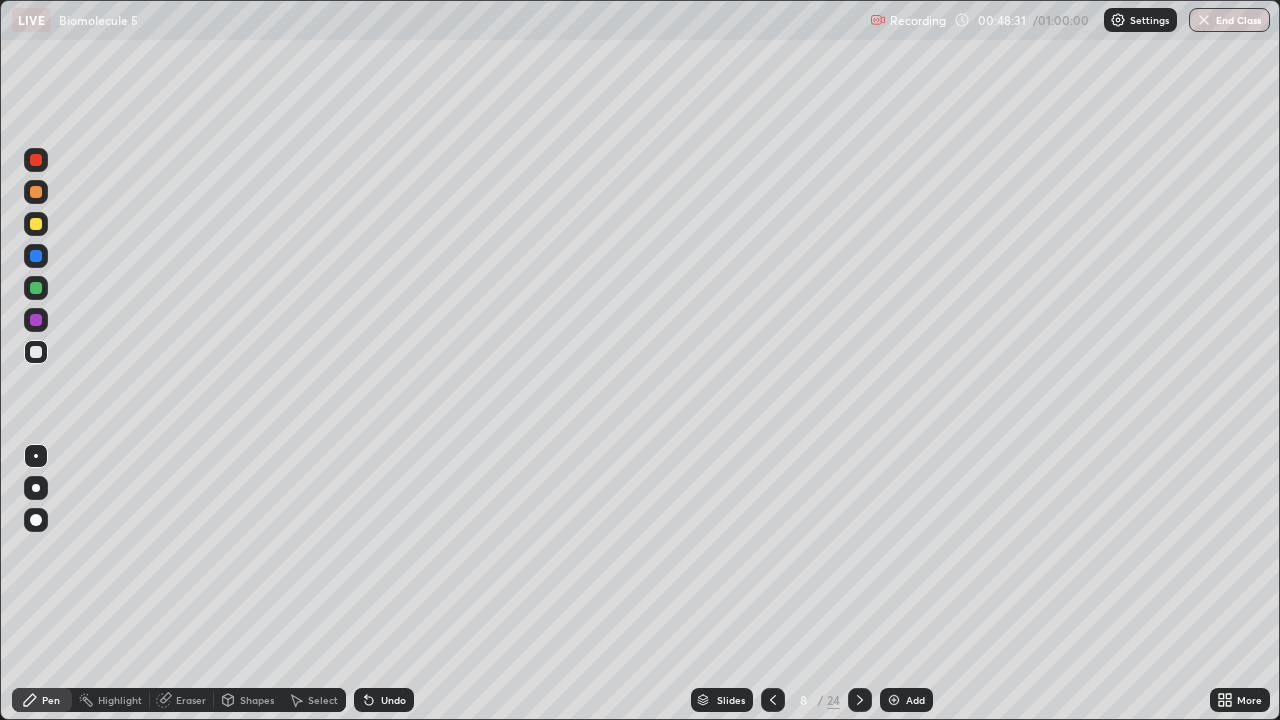 click at bounding box center [36, 352] 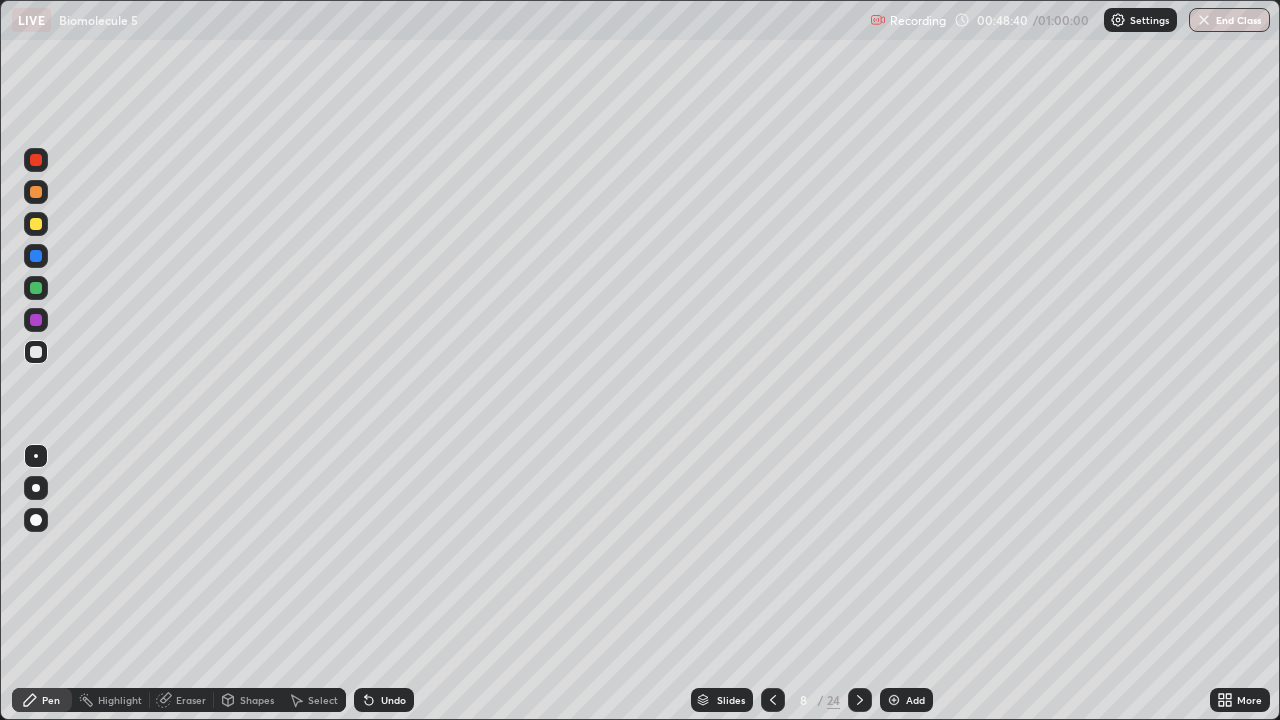click at bounding box center (36, 224) 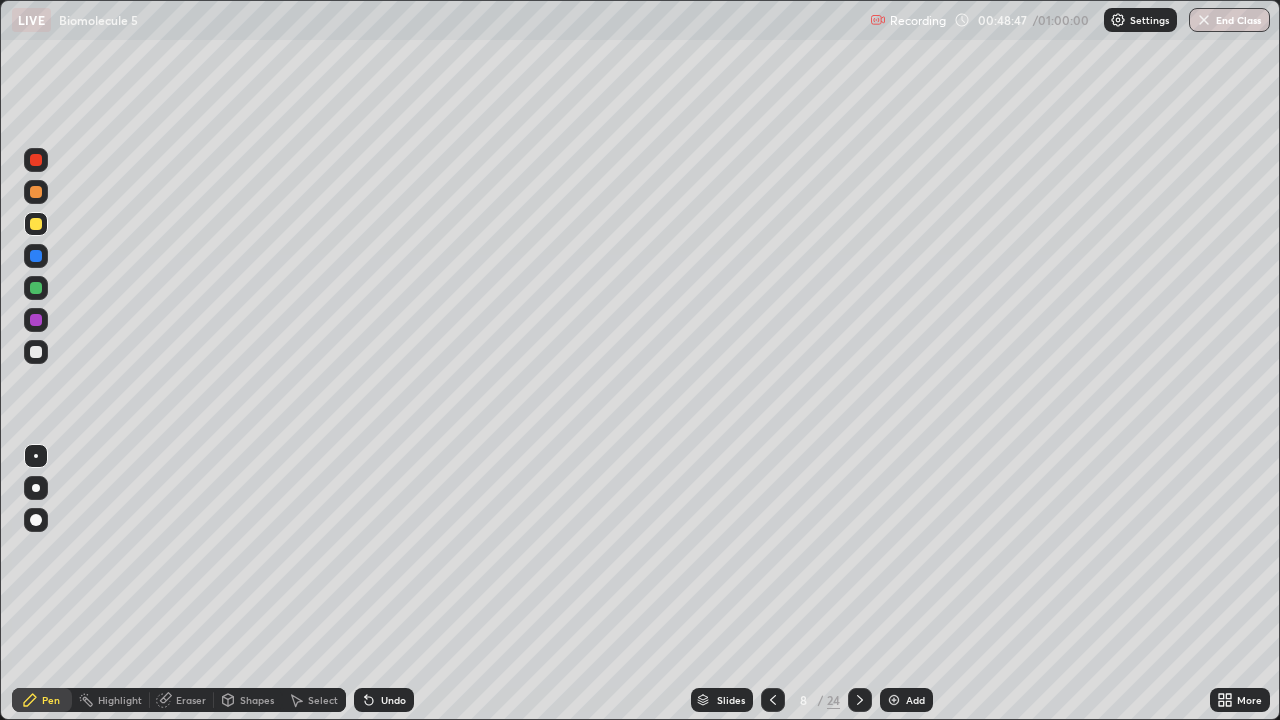 click at bounding box center (36, 352) 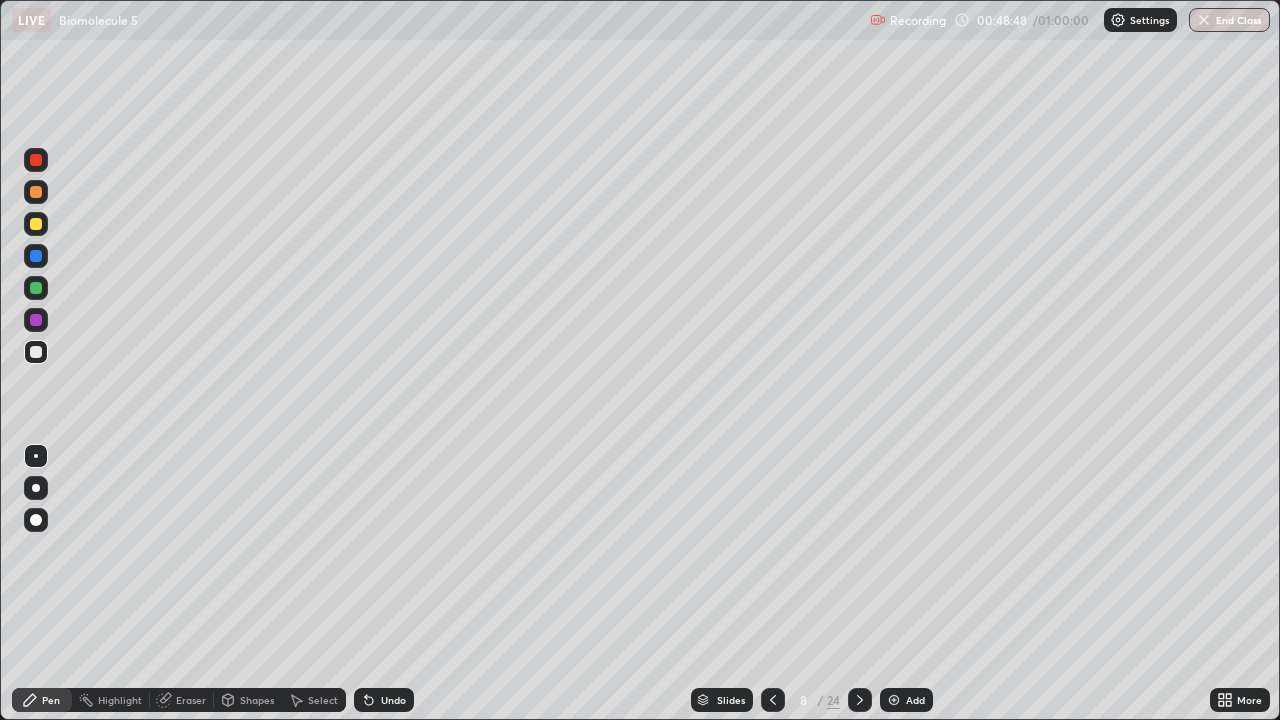 click at bounding box center (36, 160) 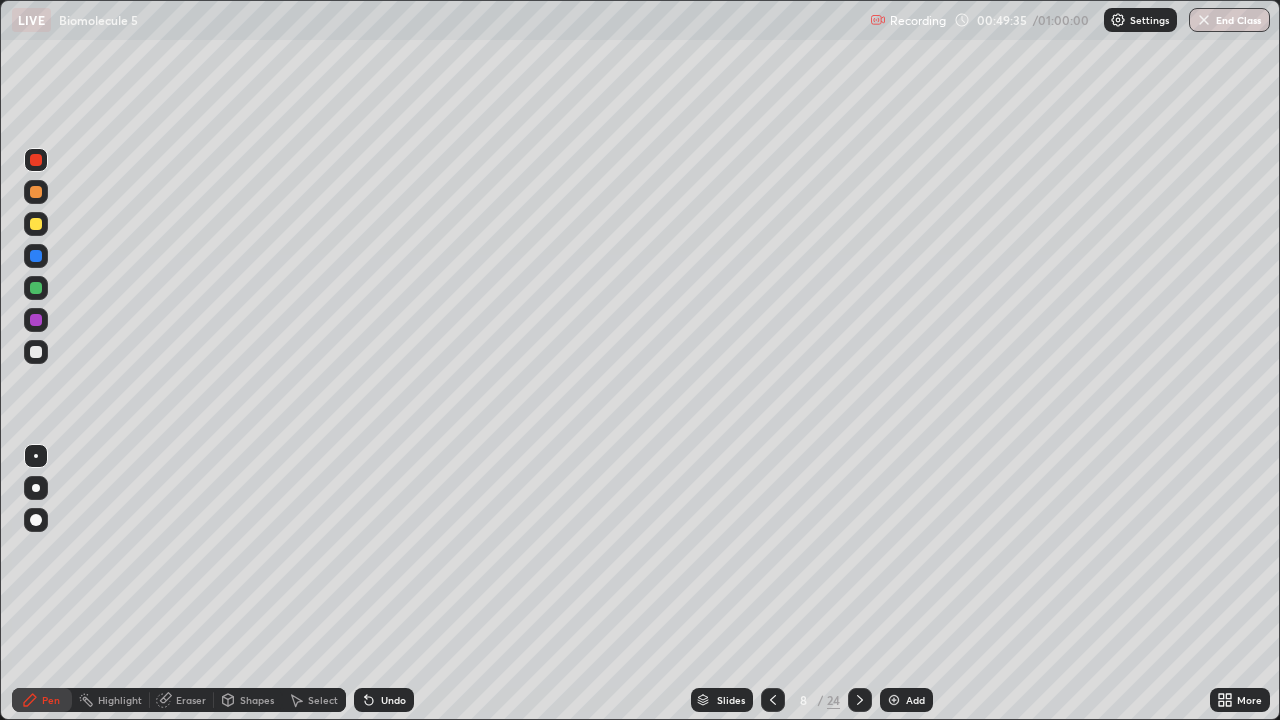 click at bounding box center (36, 352) 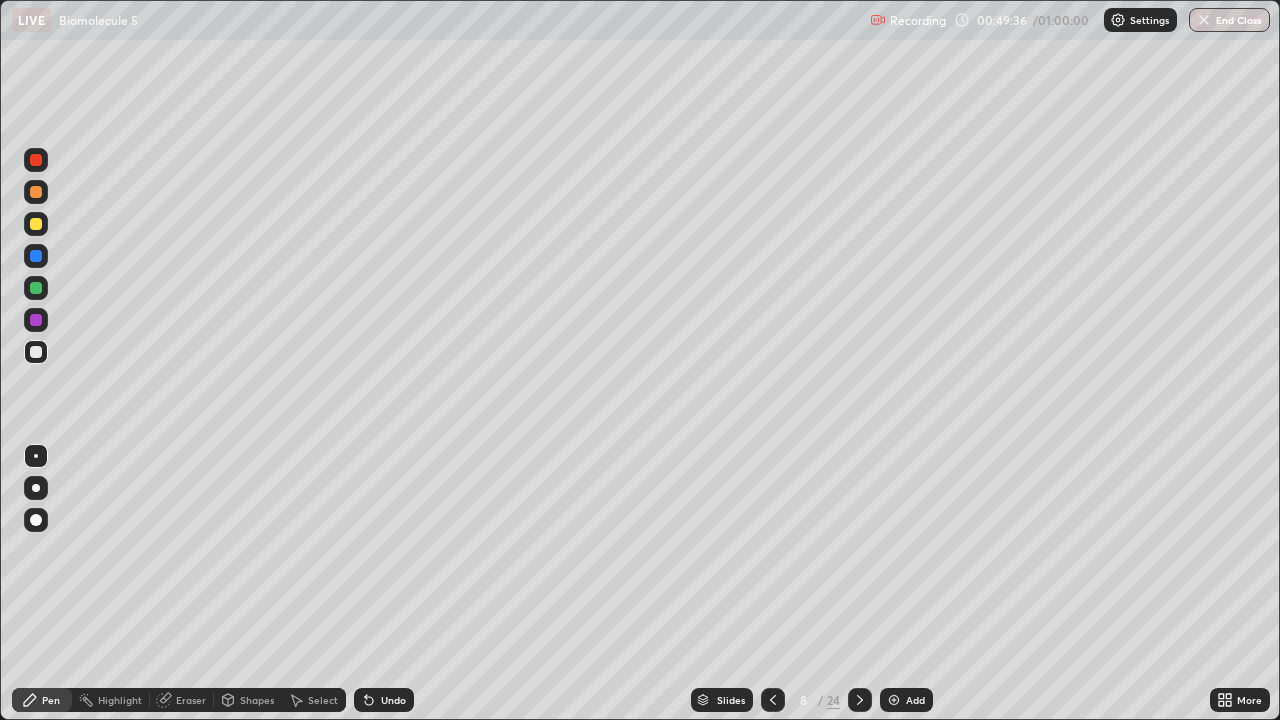 click at bounding box center [36, 320] 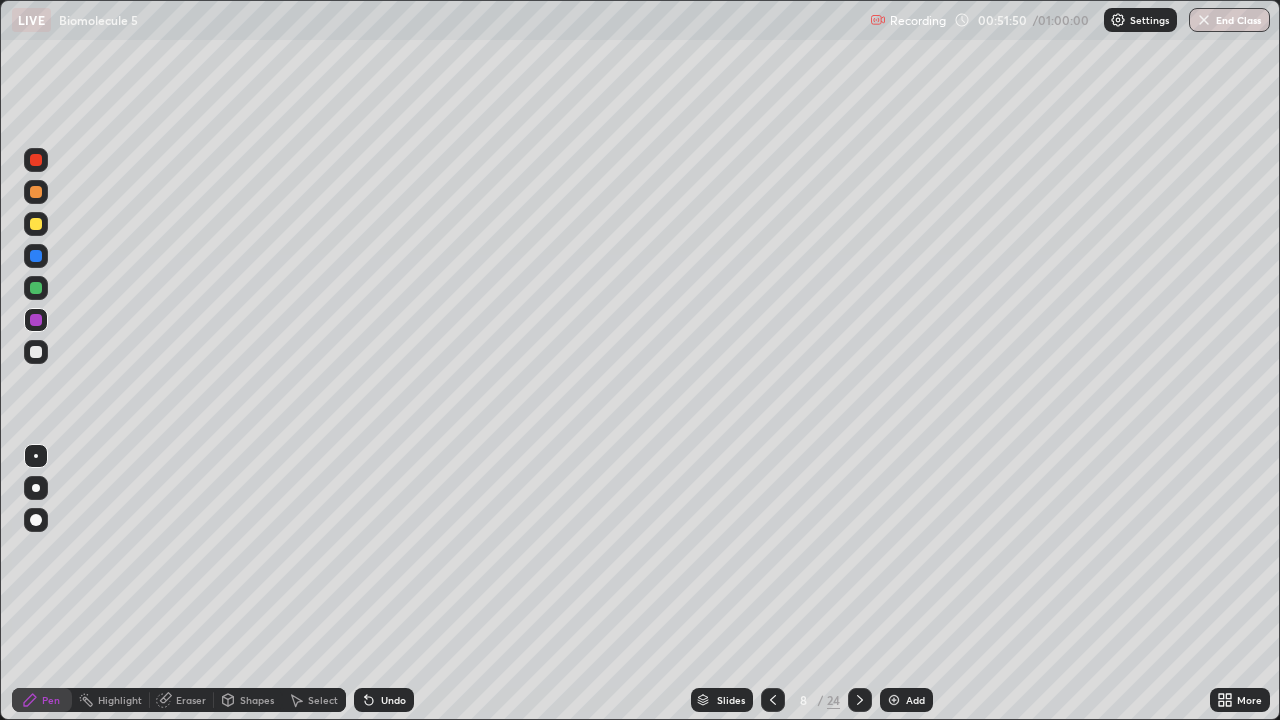 click 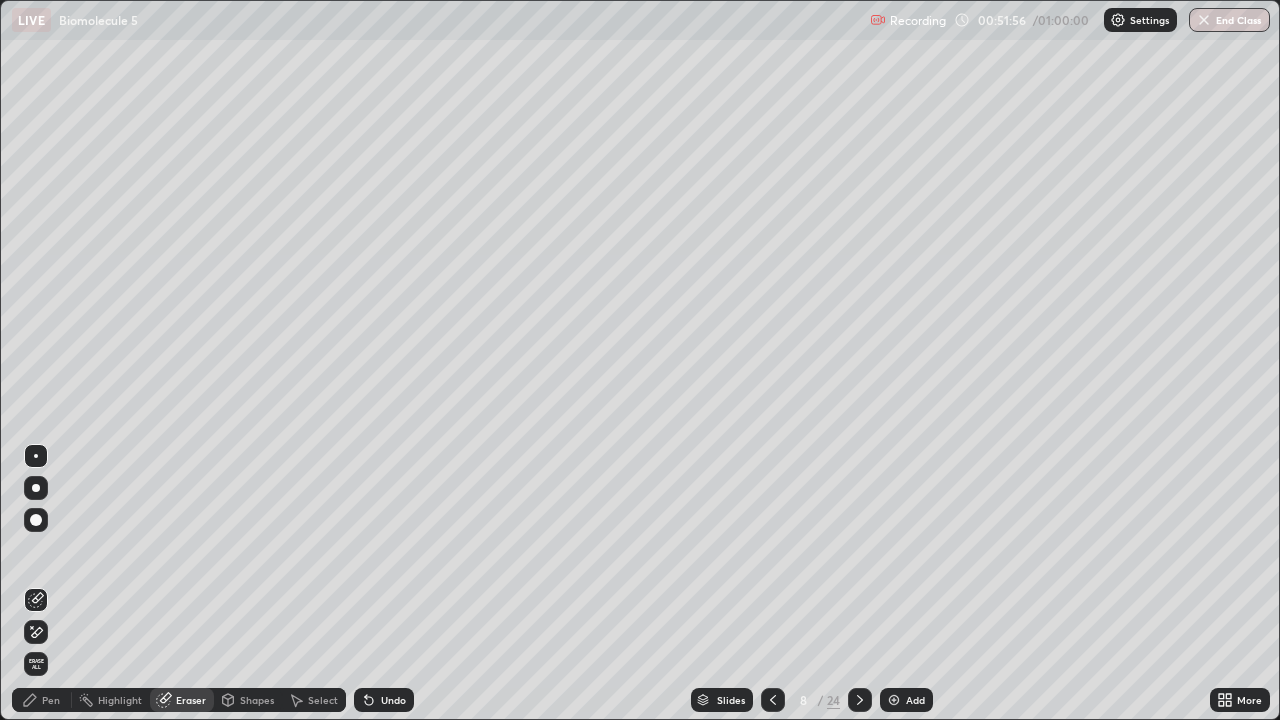 click on "Pen" at bounding box center [51, 700] 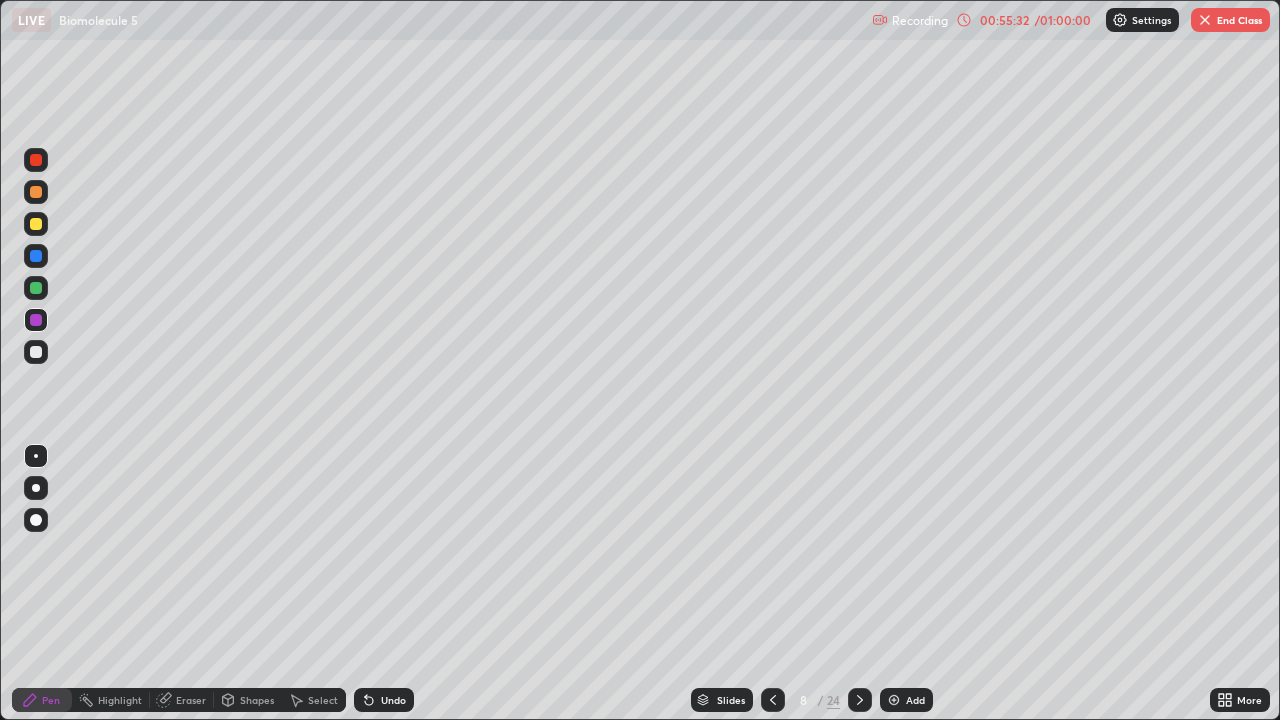 click on "End Class" at bounding box center (1230, 20) 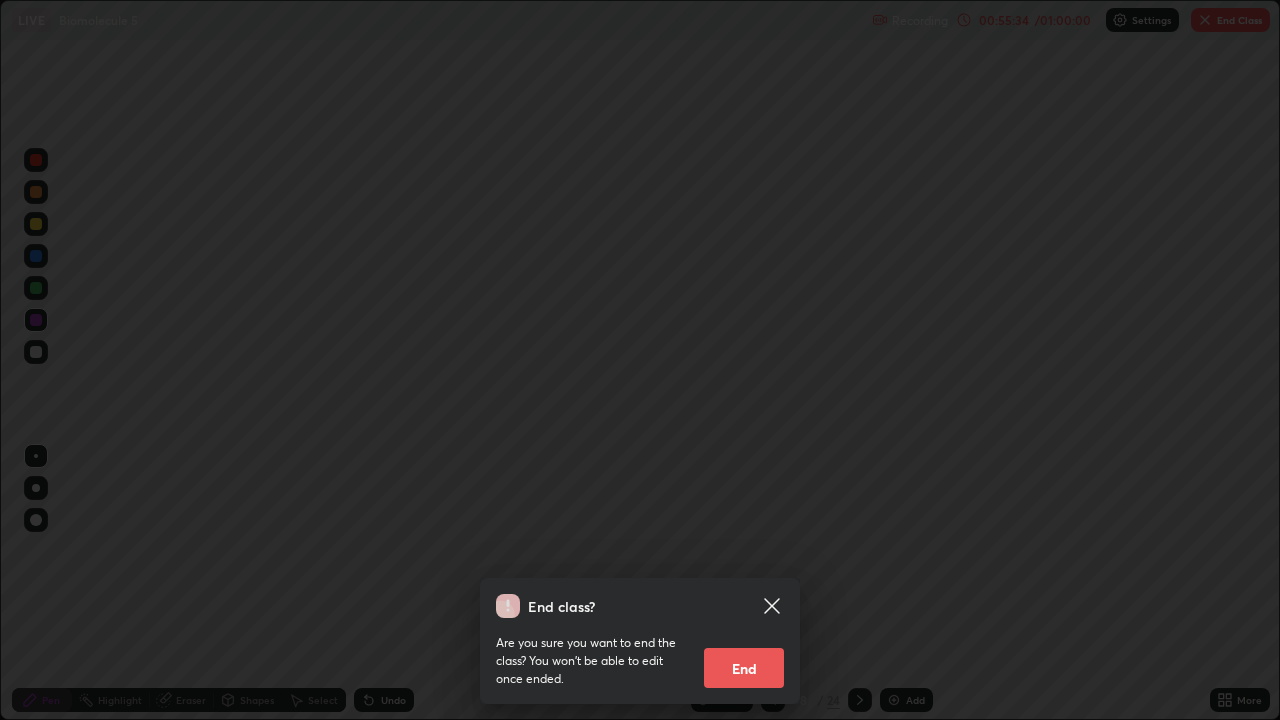 click on "End" at bounding box center [744, 668] 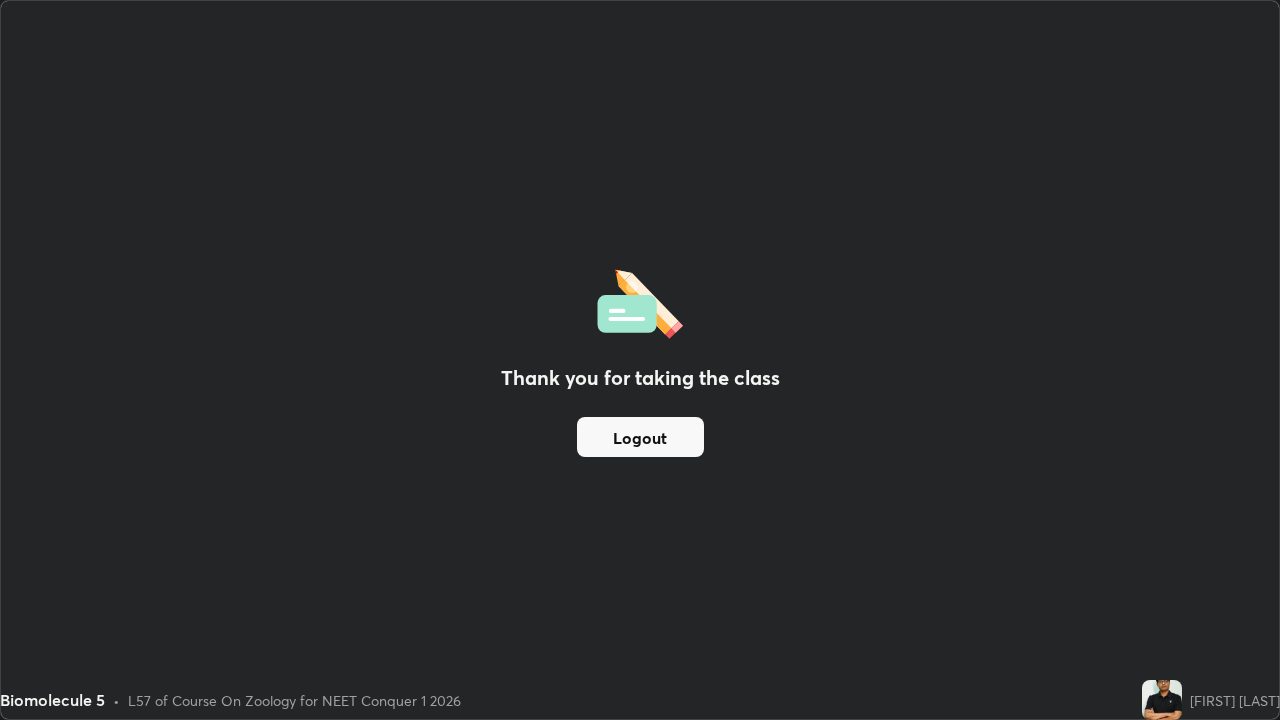 click on "Logout" at bounding box center [640, 437] 